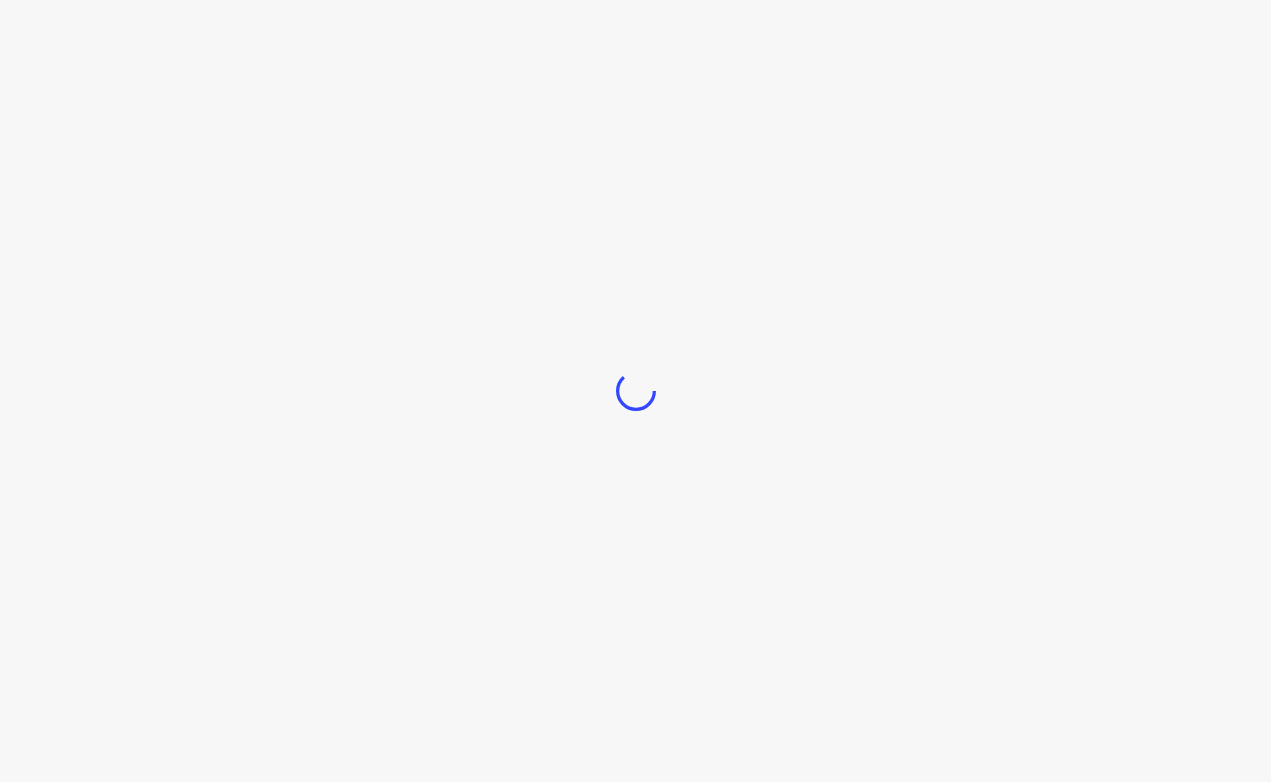 scroll, scrollTop: 0, scrollLeft: 0, axis: both 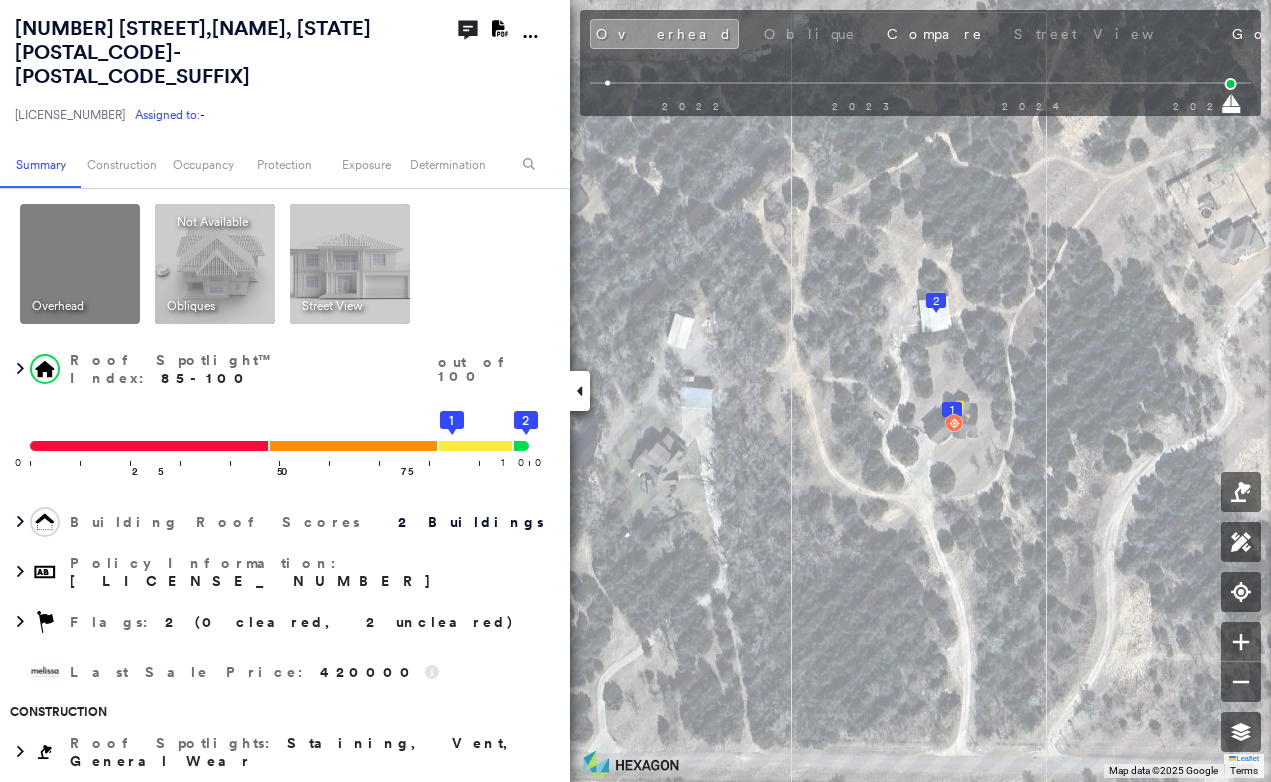 click 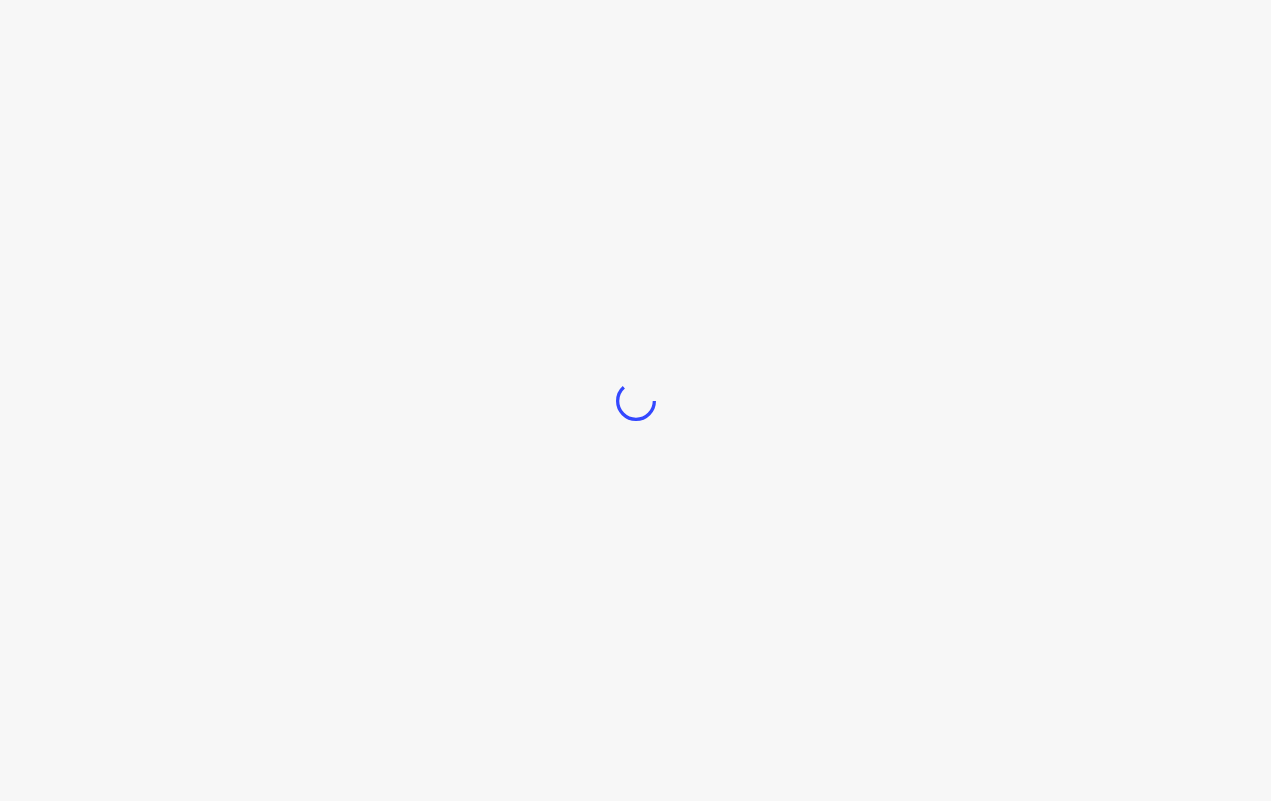 scroll, scrollTop: 0, scrollLeft: 0, axis: both 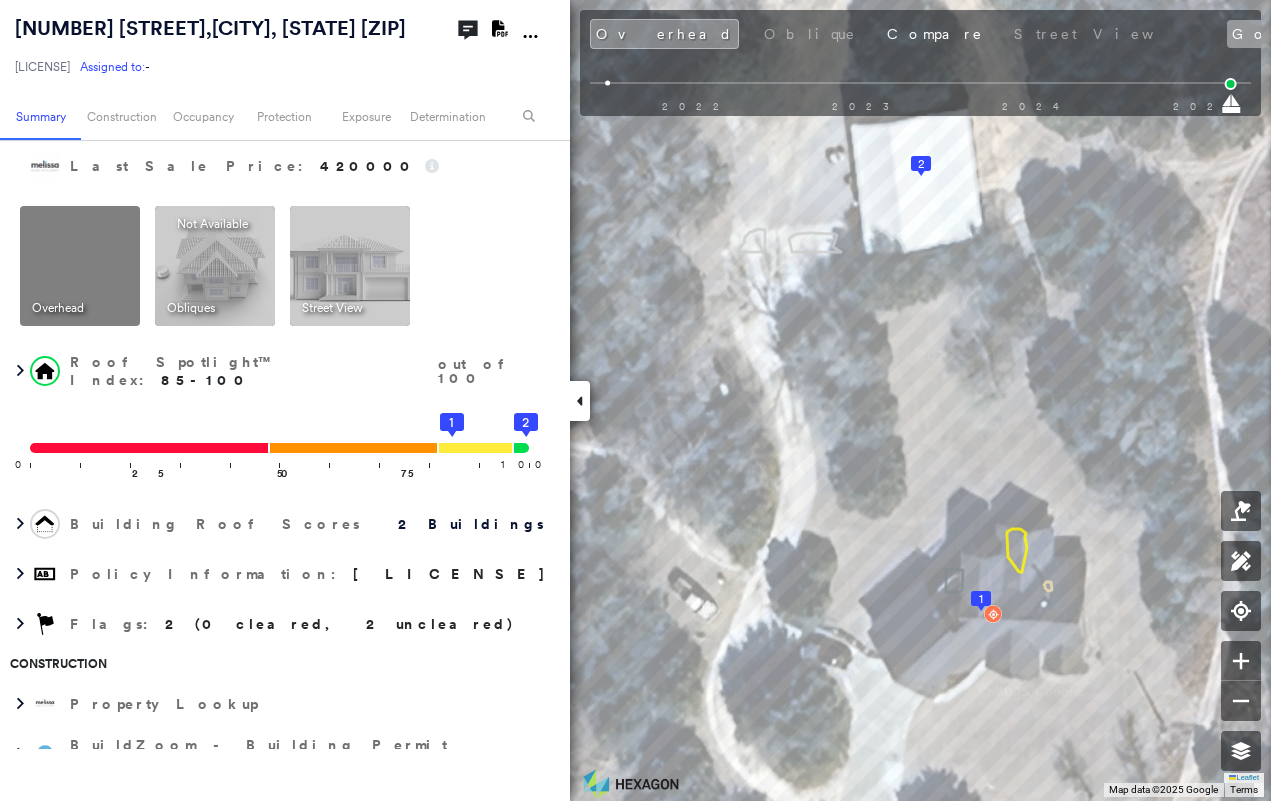 click on "Google" at bounding box center [1273, 34] 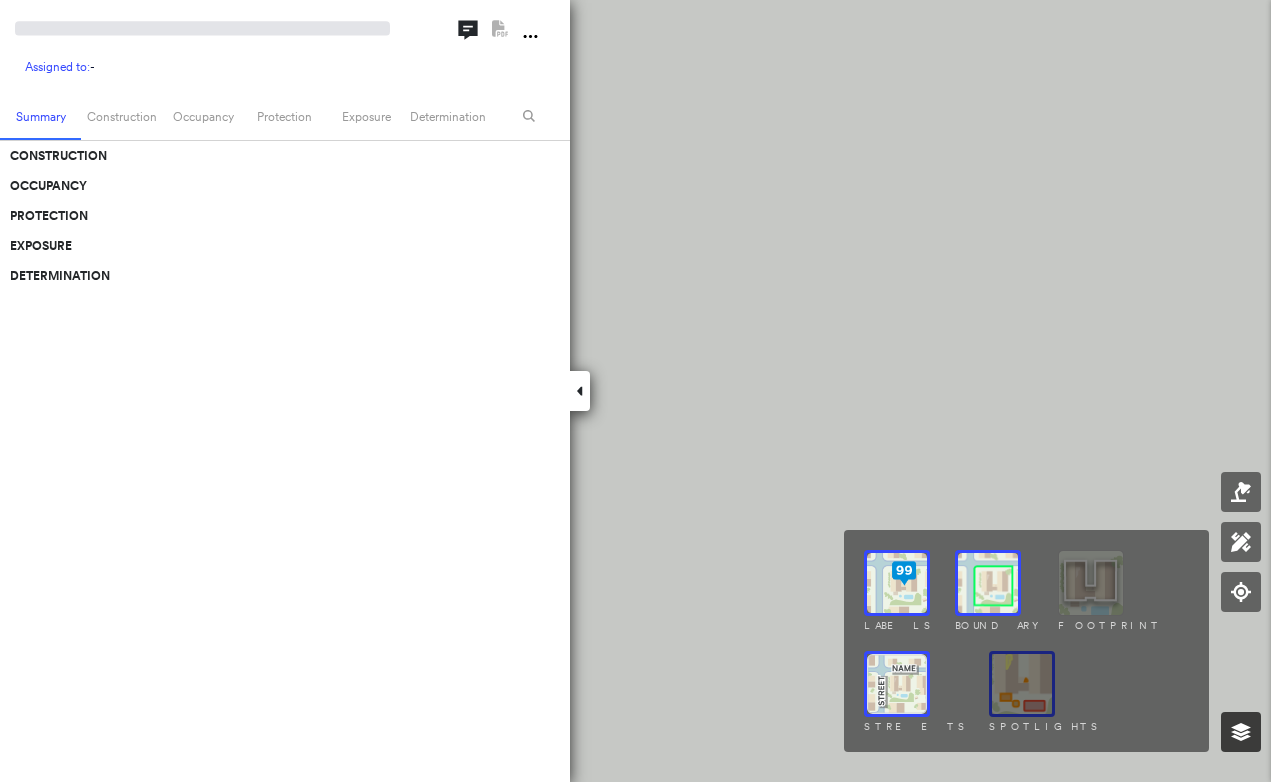 scroll, scrollTop: 0, scrollLeft: 0, axis: both 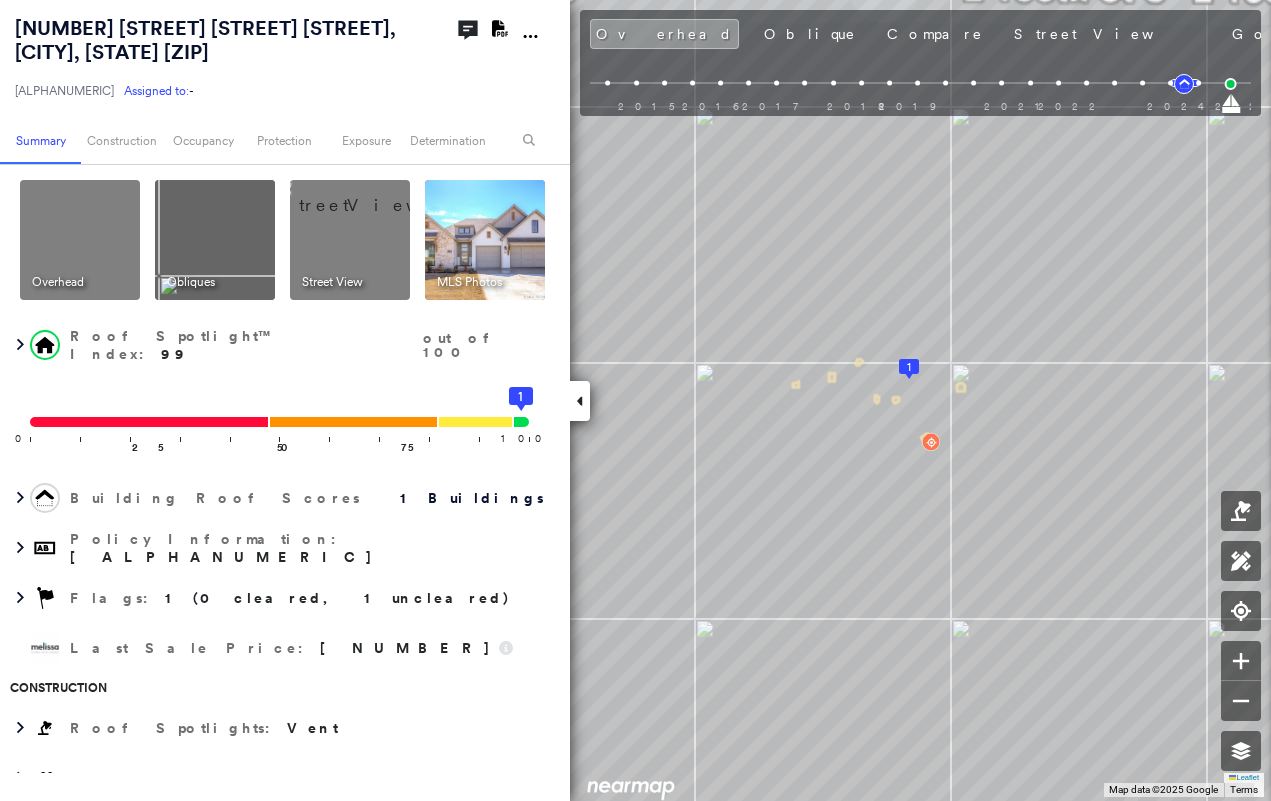 click on "Photos" at bounding box center [1380, 34] 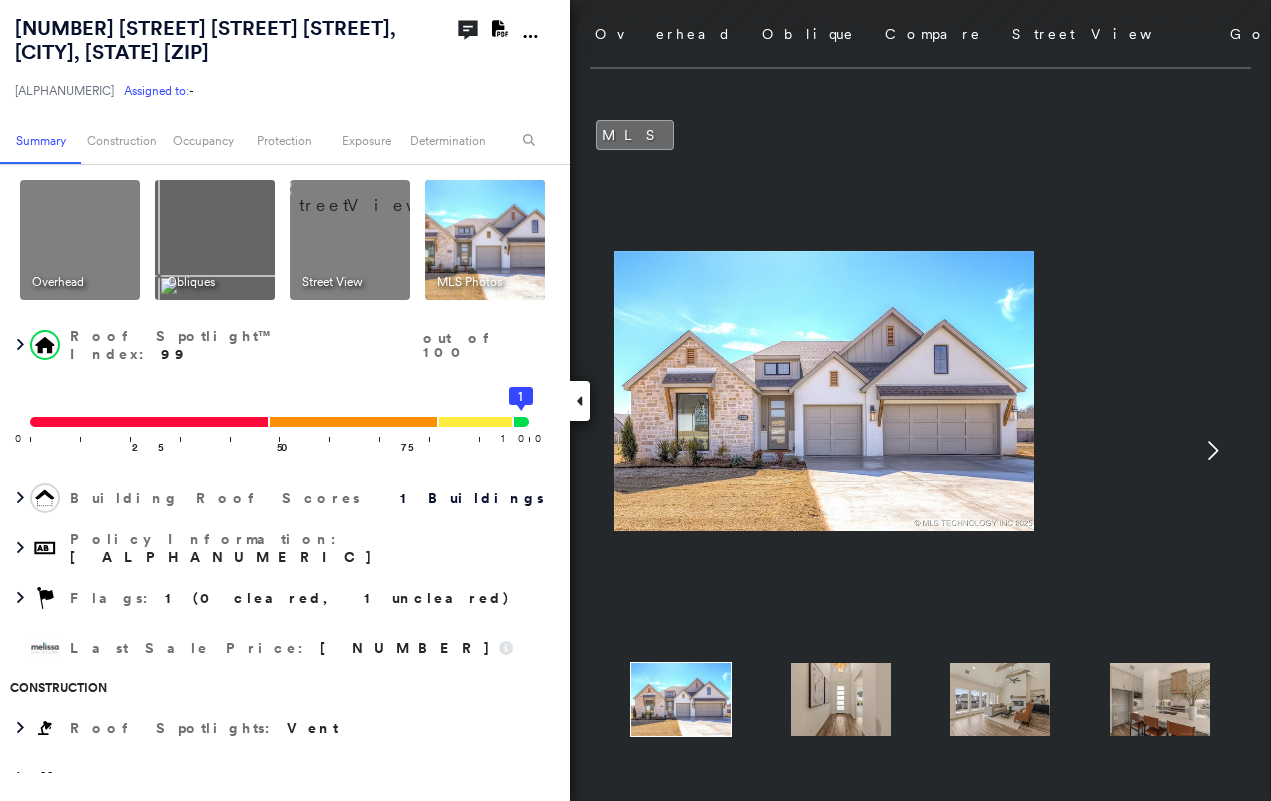 click 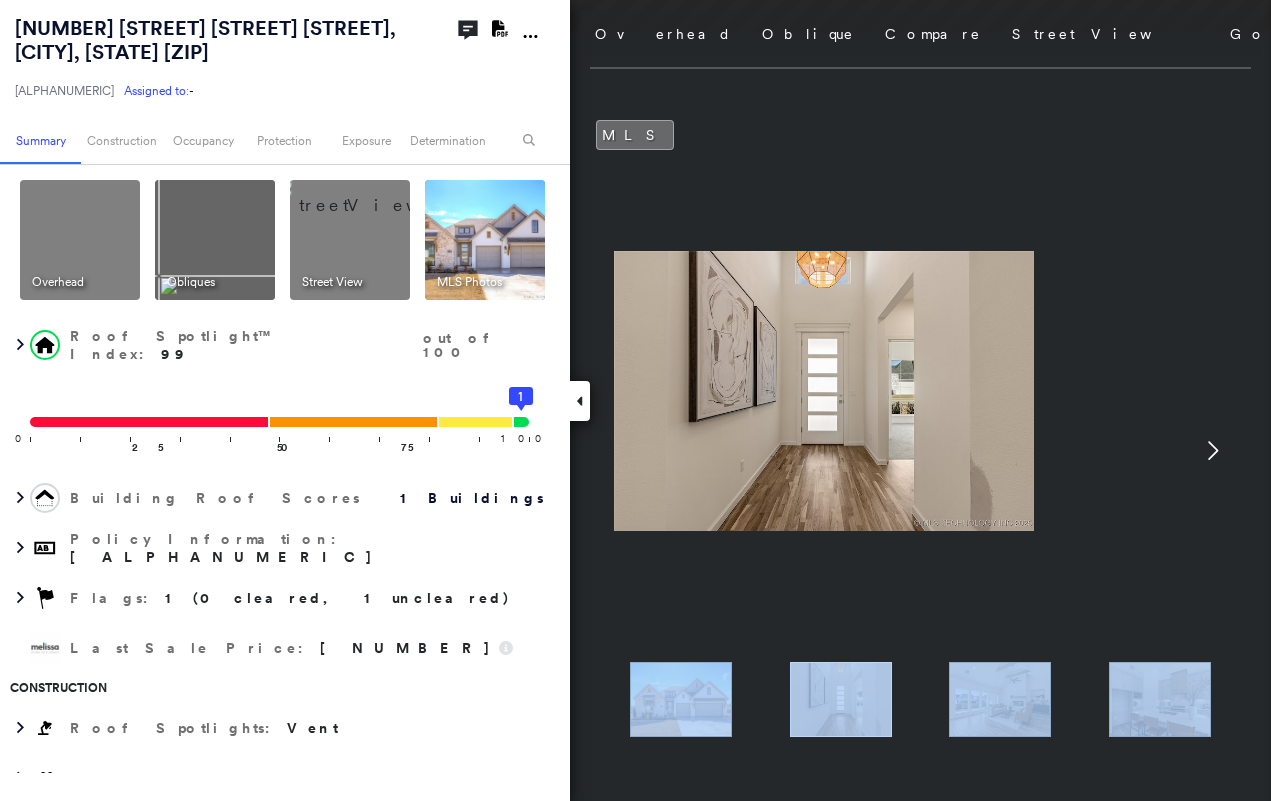 click 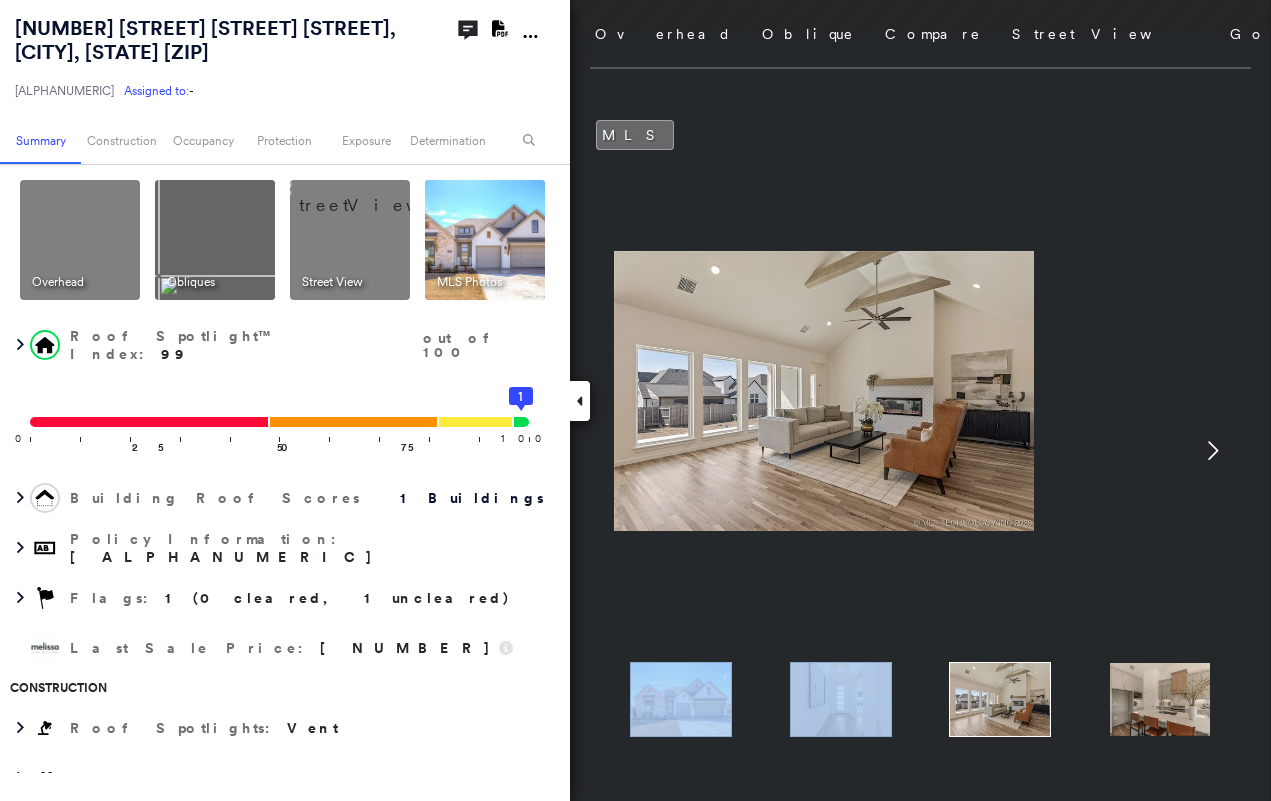 click 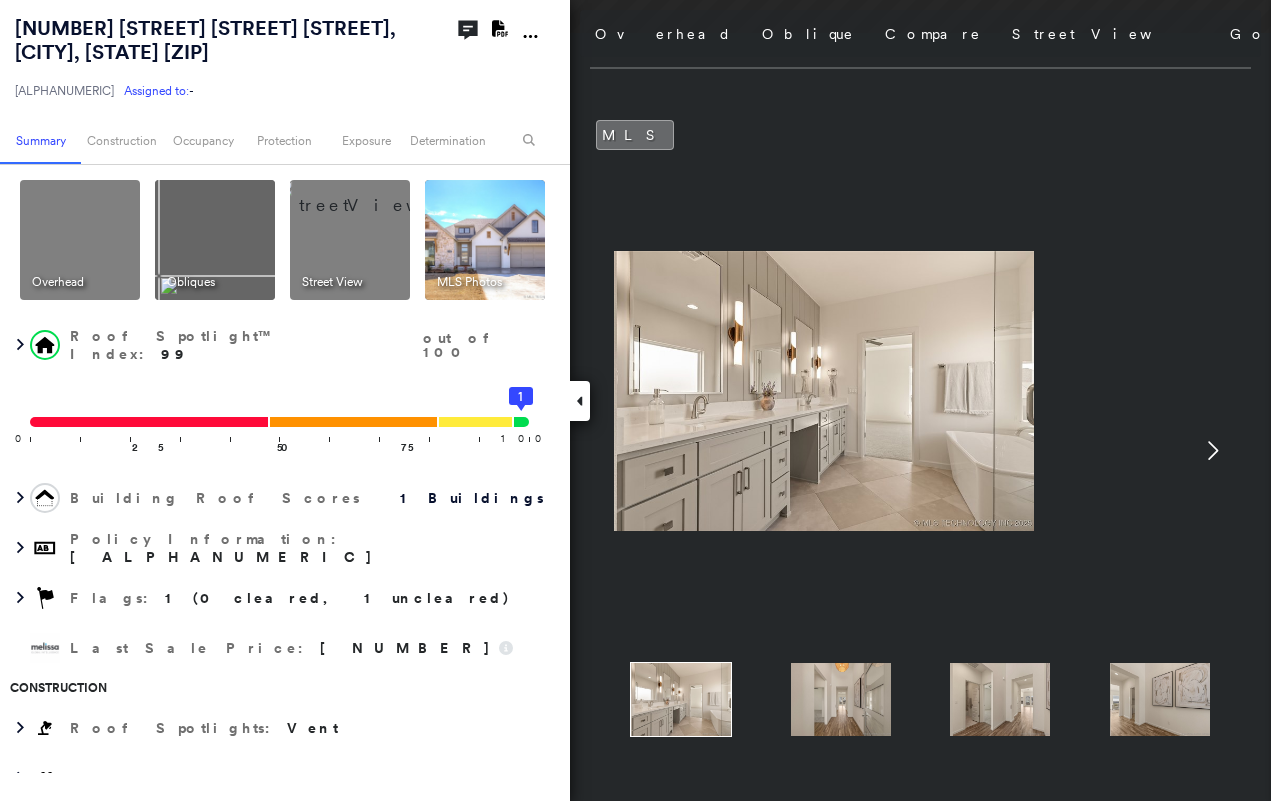 click 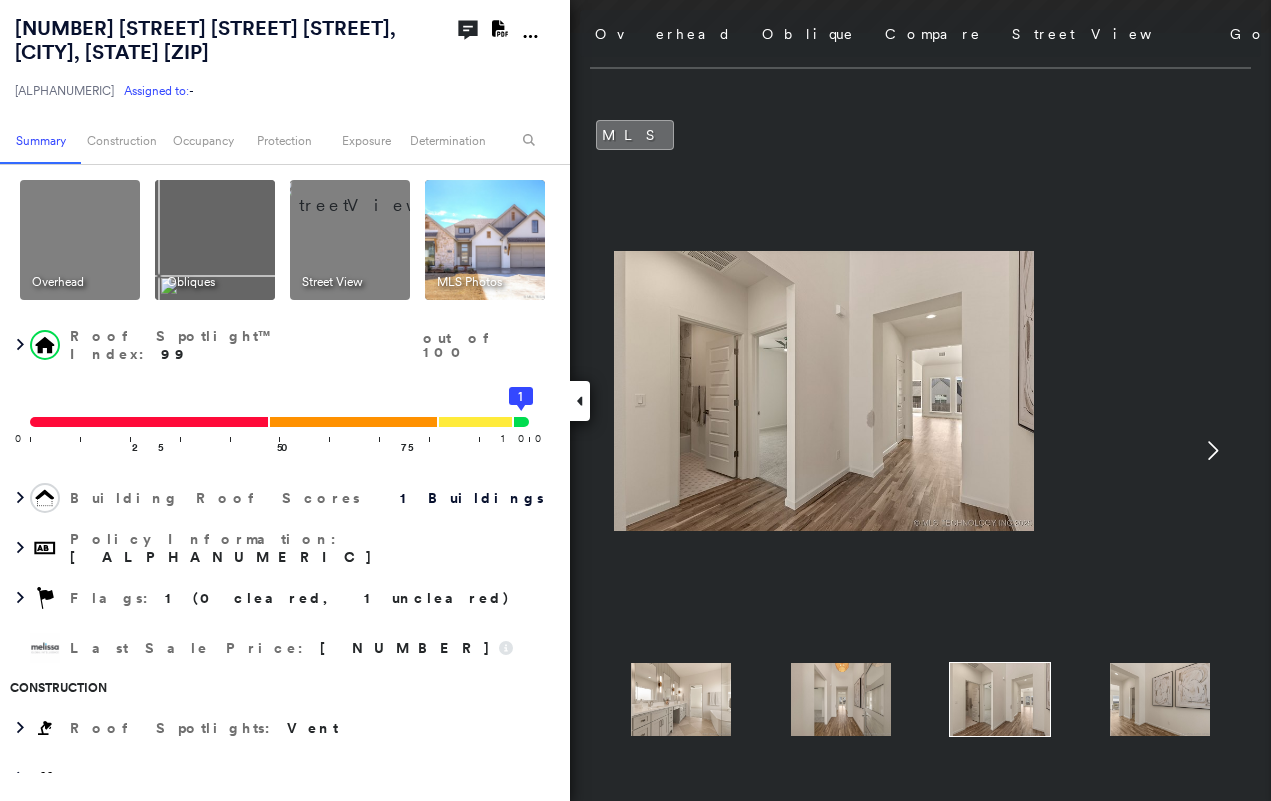 click 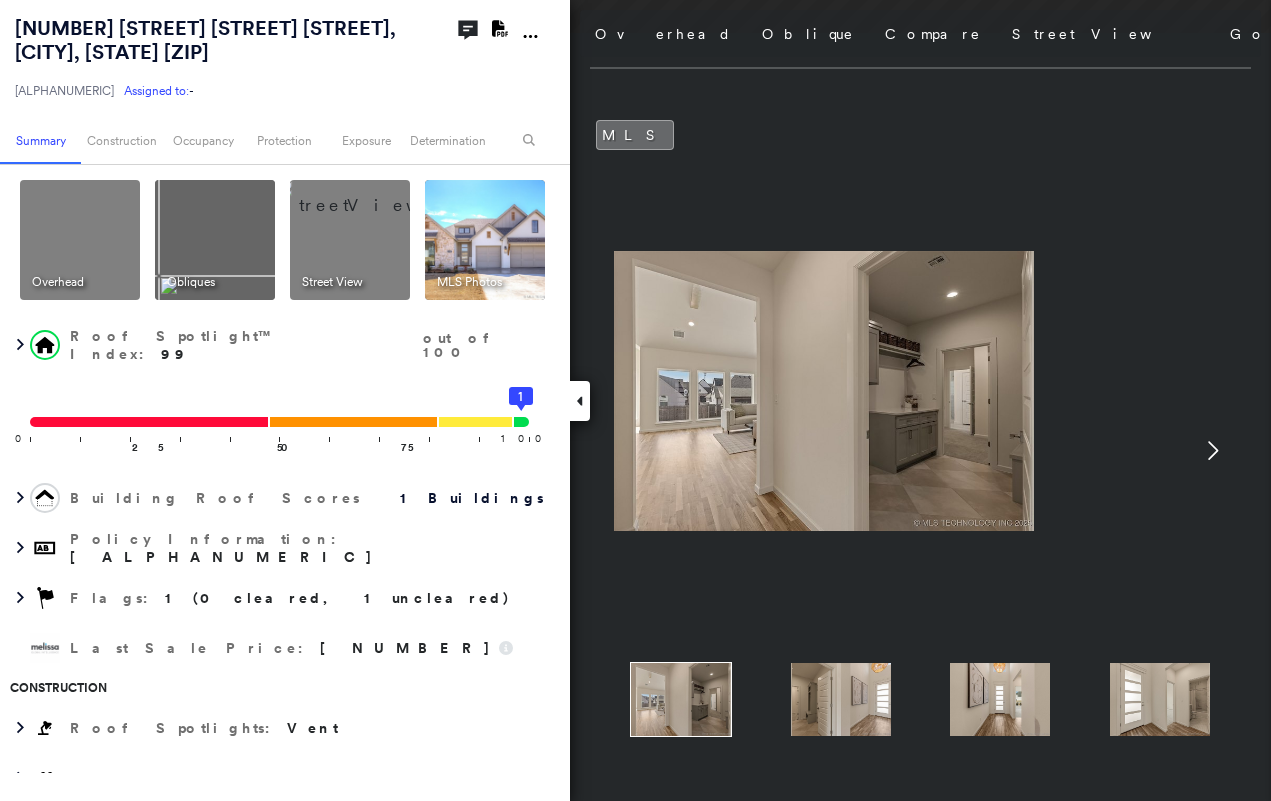 click 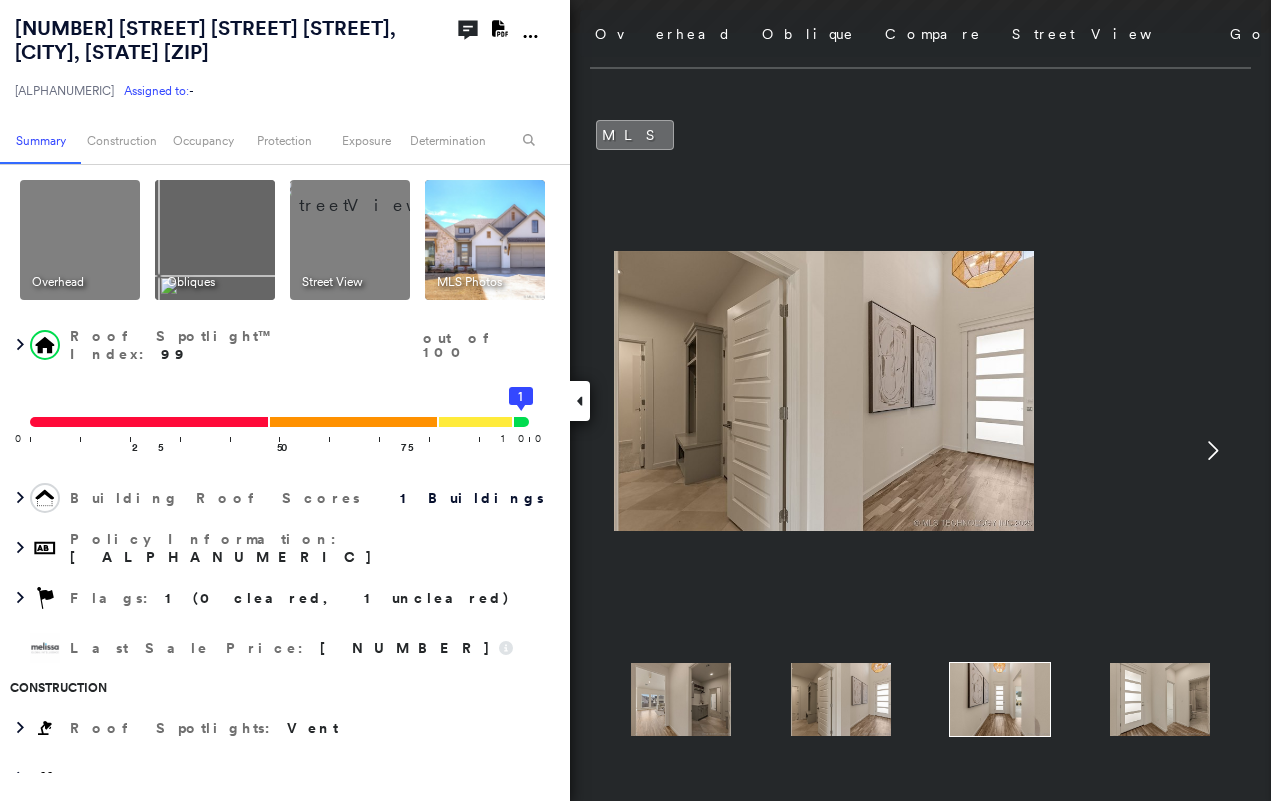 click 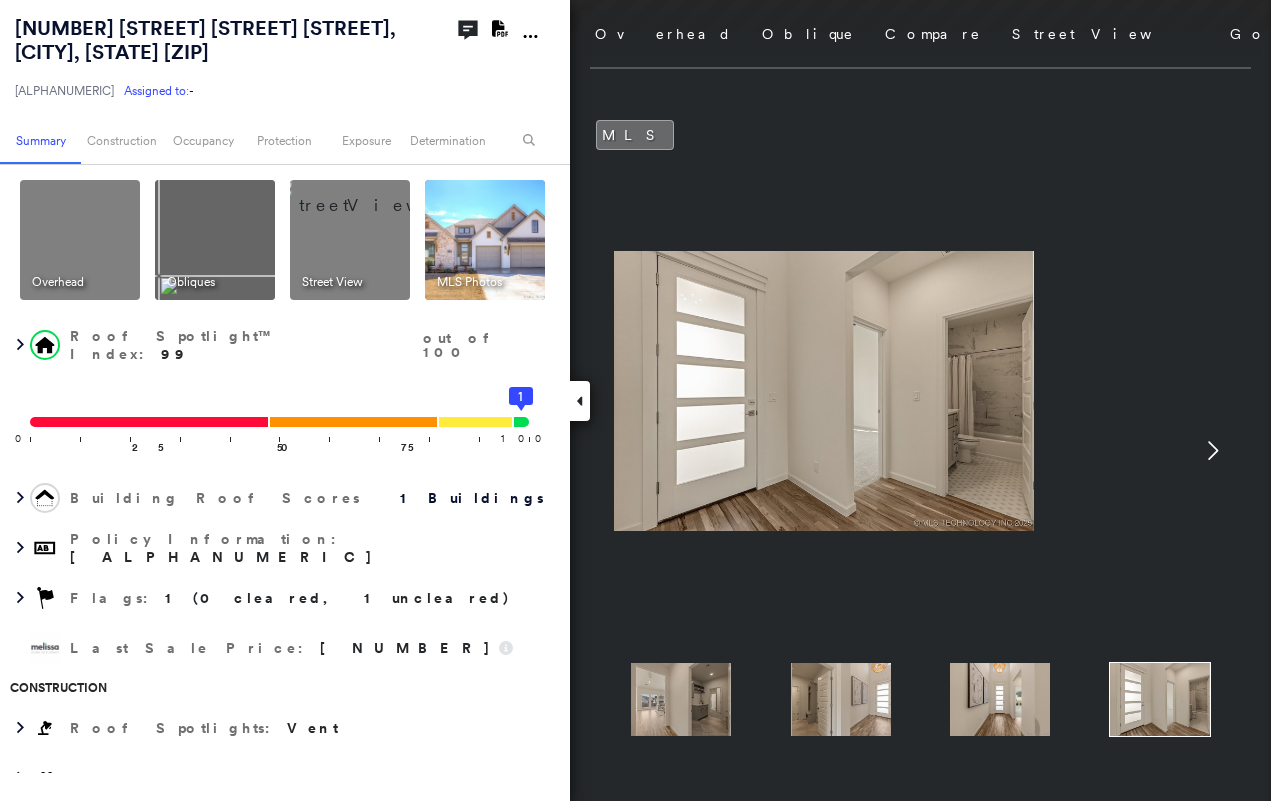 click 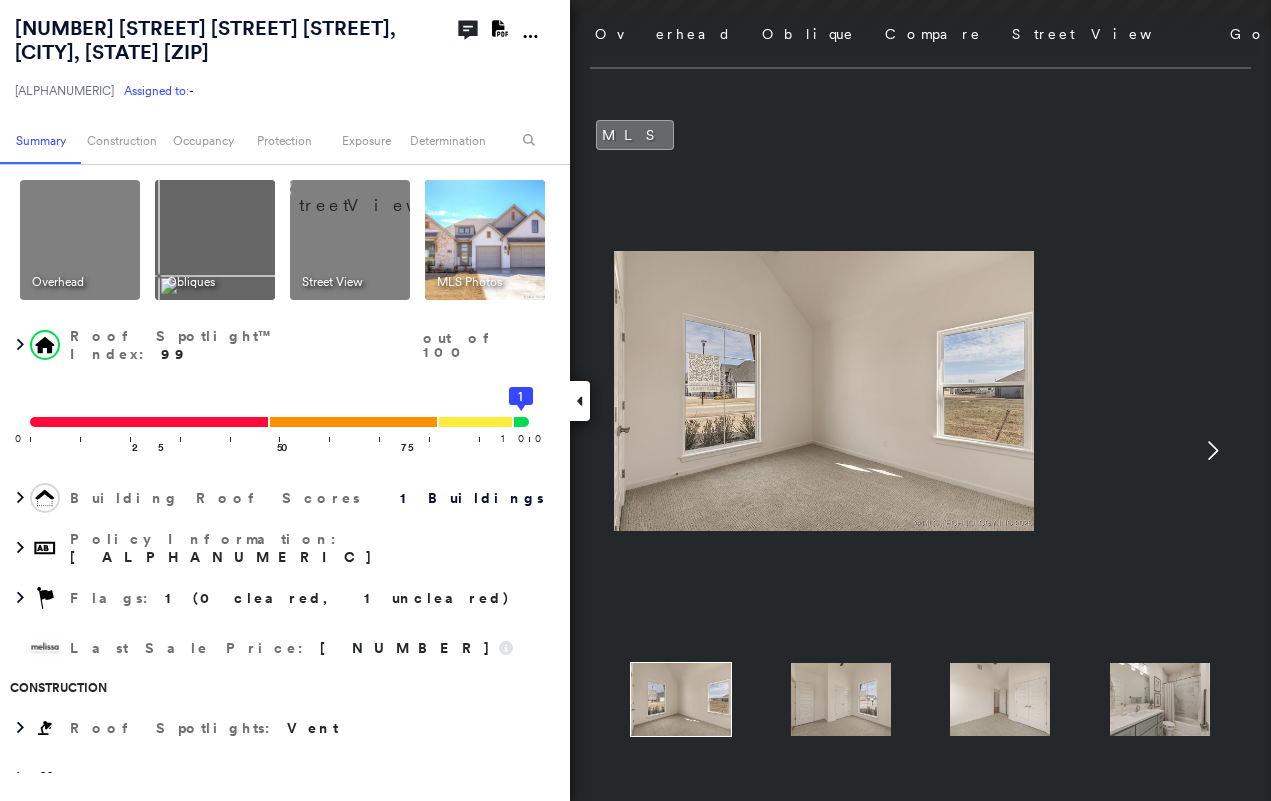 click 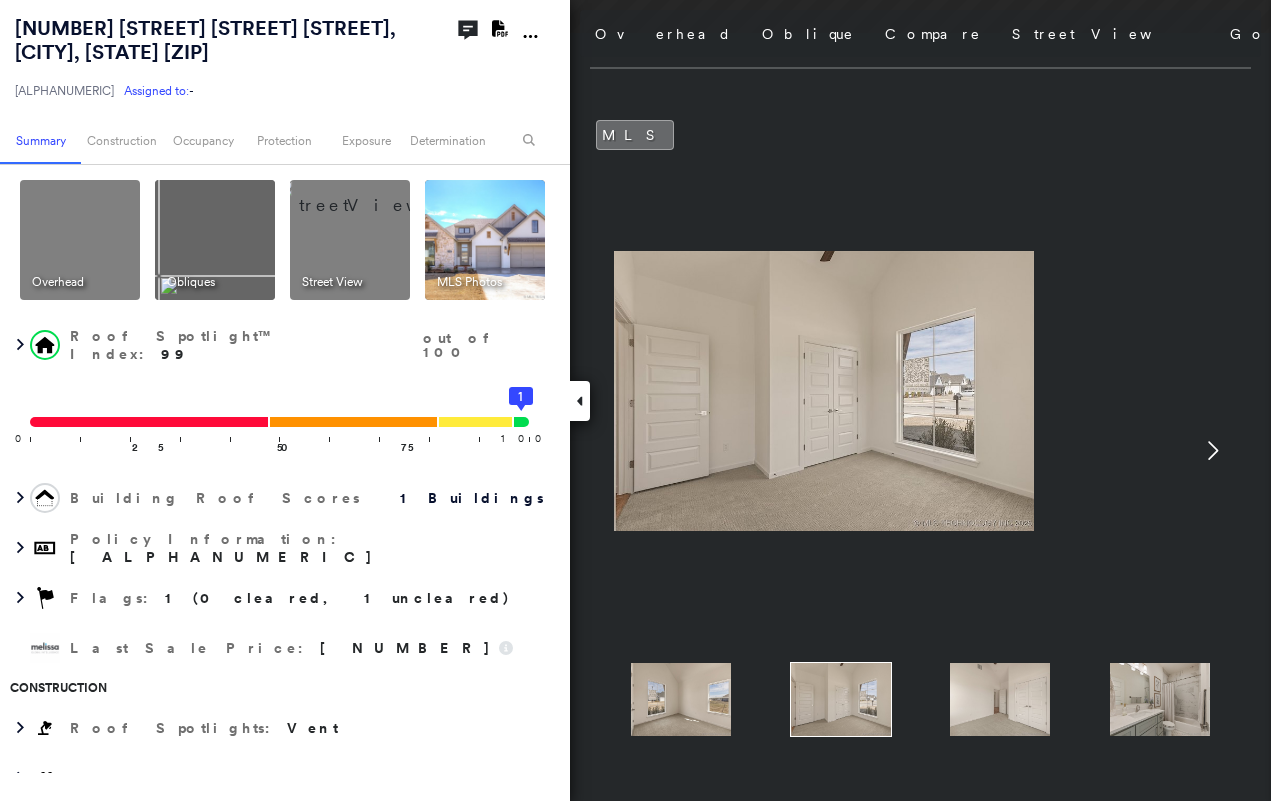 click 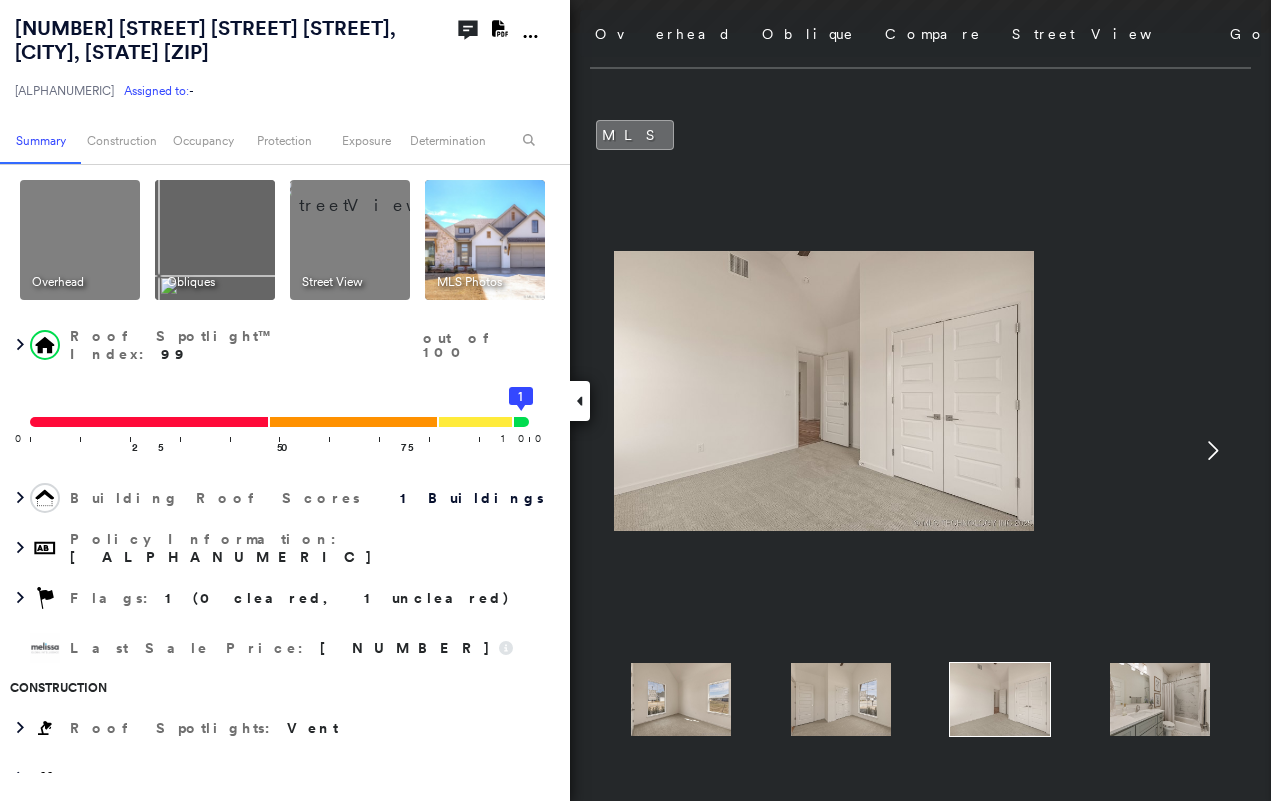 click 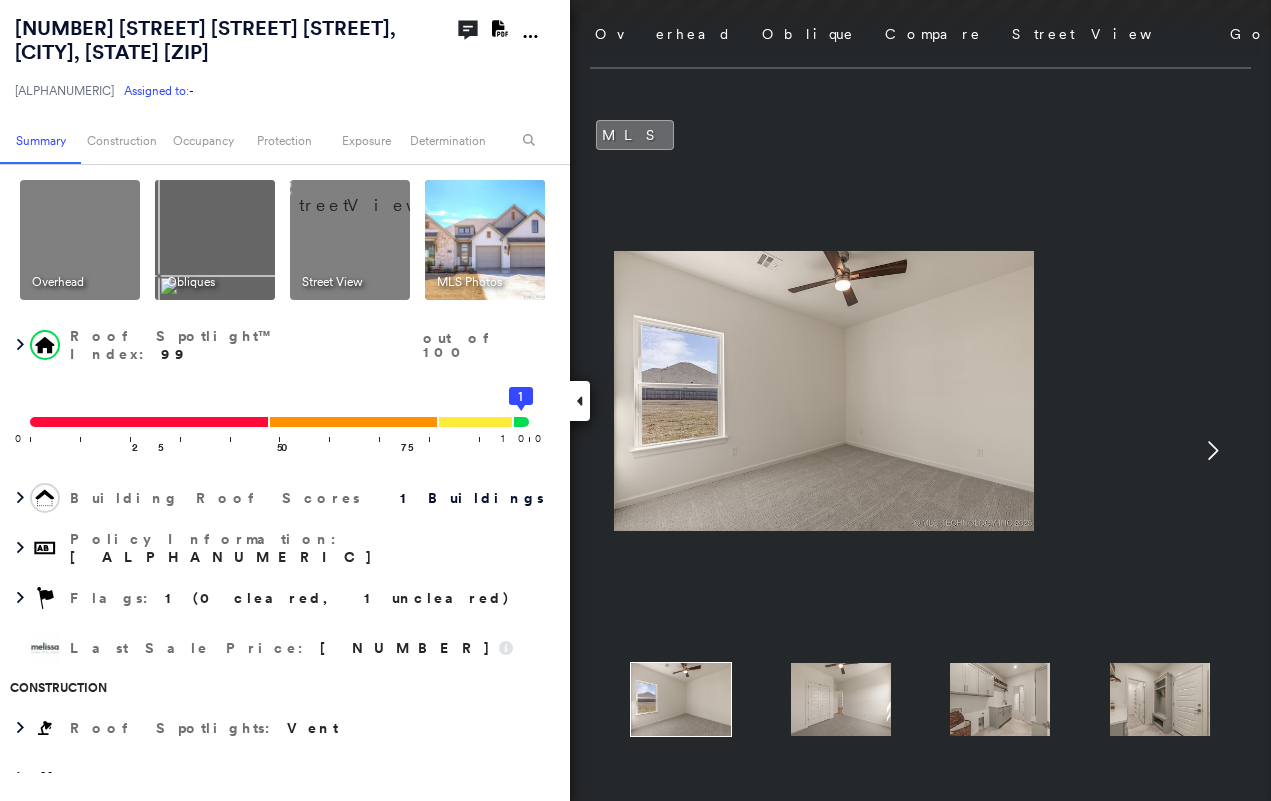 click 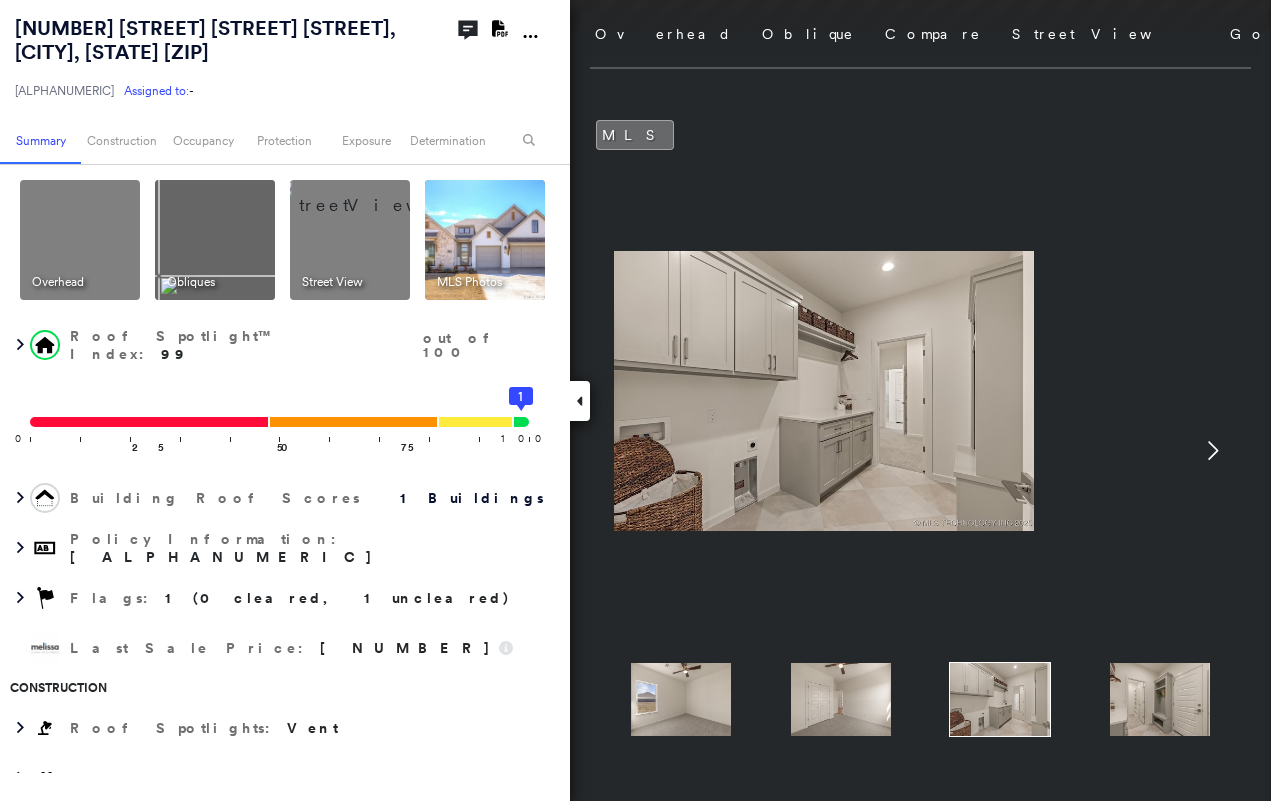 click 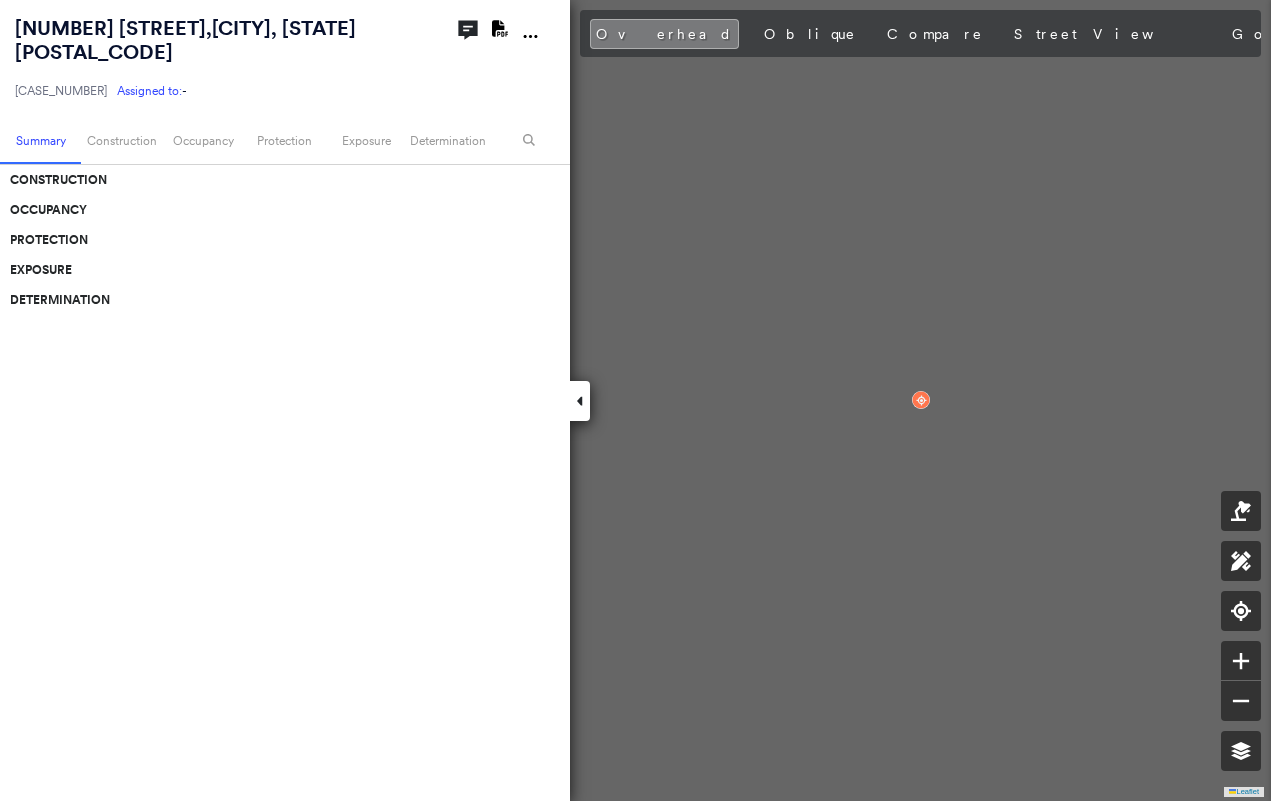 scroll, scrollTop: 0, scrollLeft: 0, axis: both 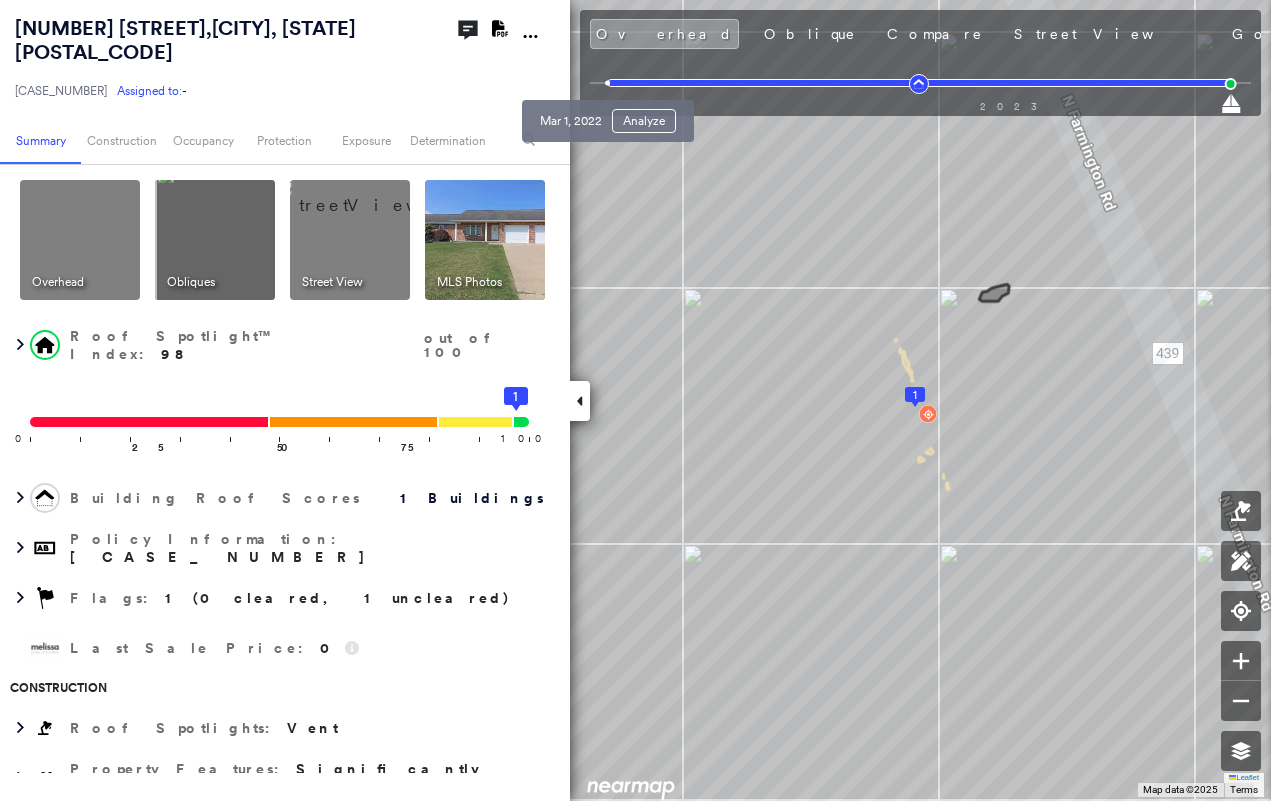 click at bounding box center [608, 83] 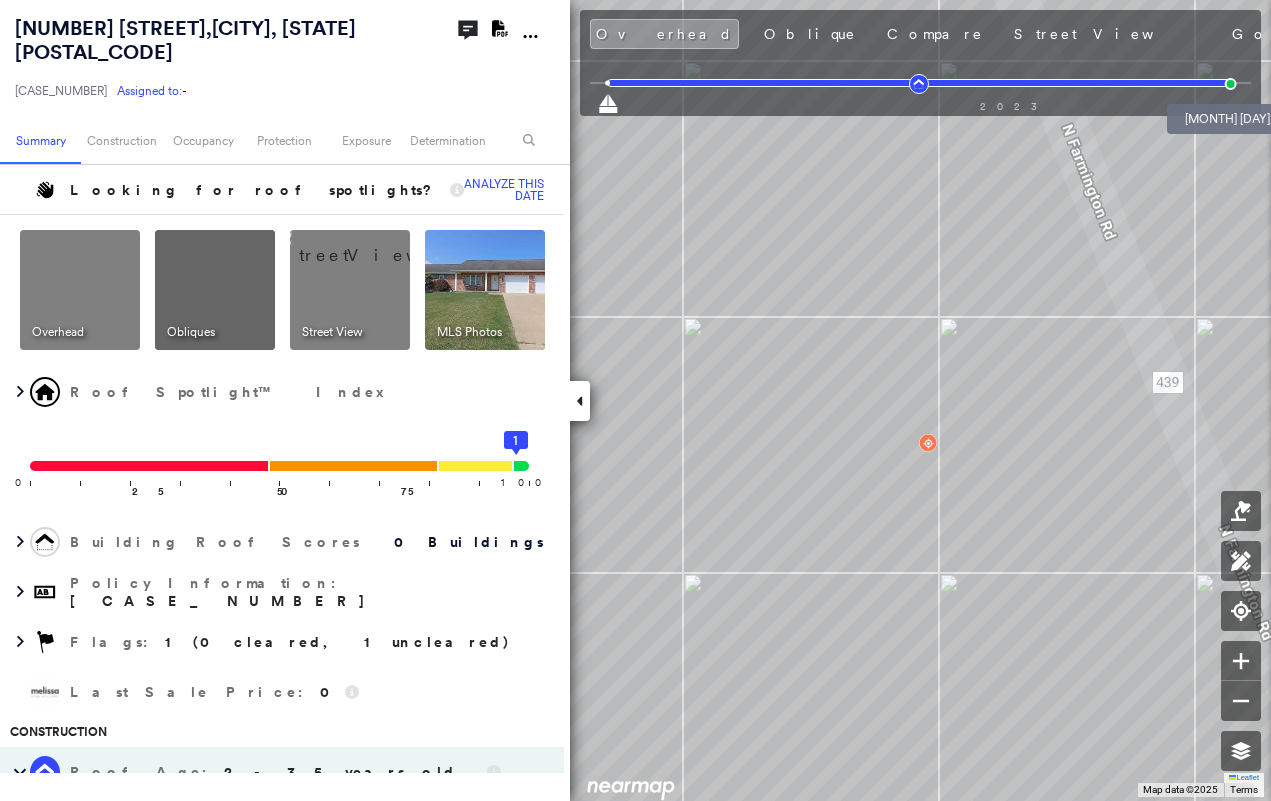 click at bounding box center [1231, 84] 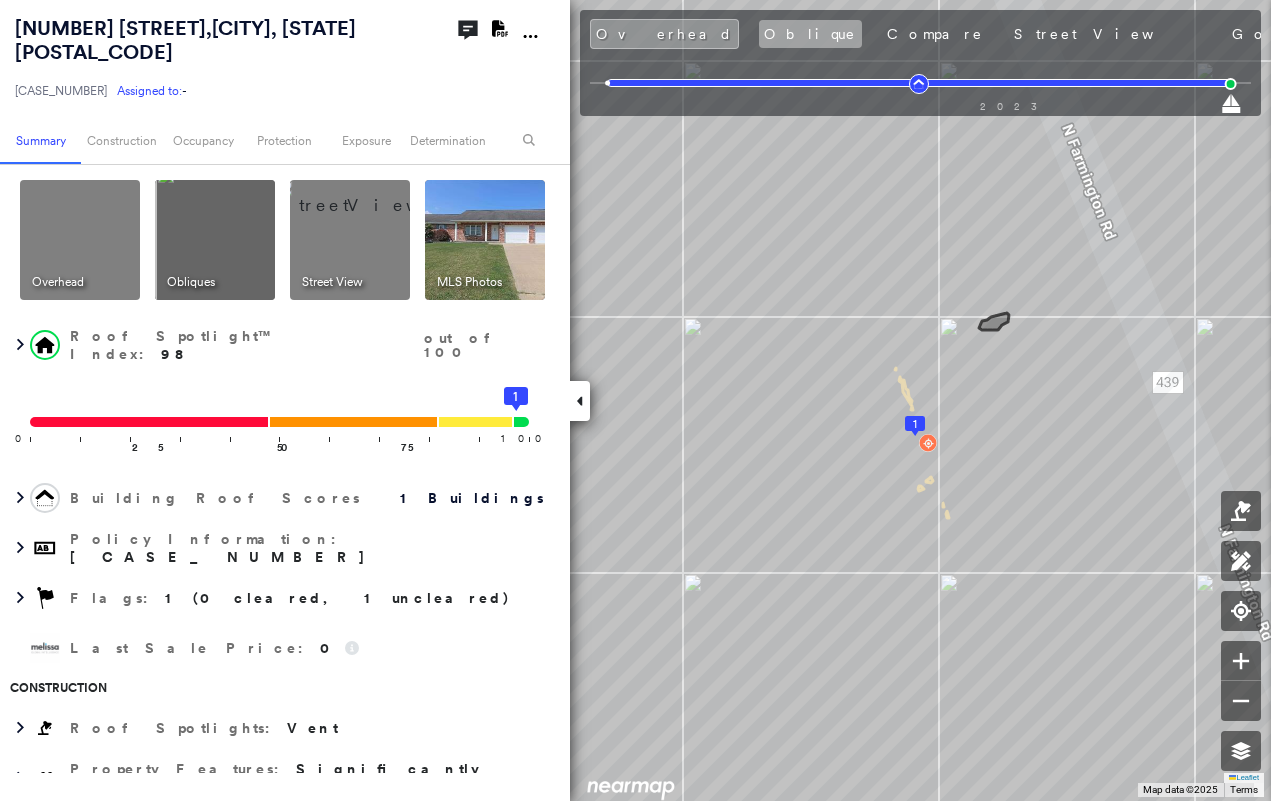 click on "Oblique" at bounding box center (810, 34) 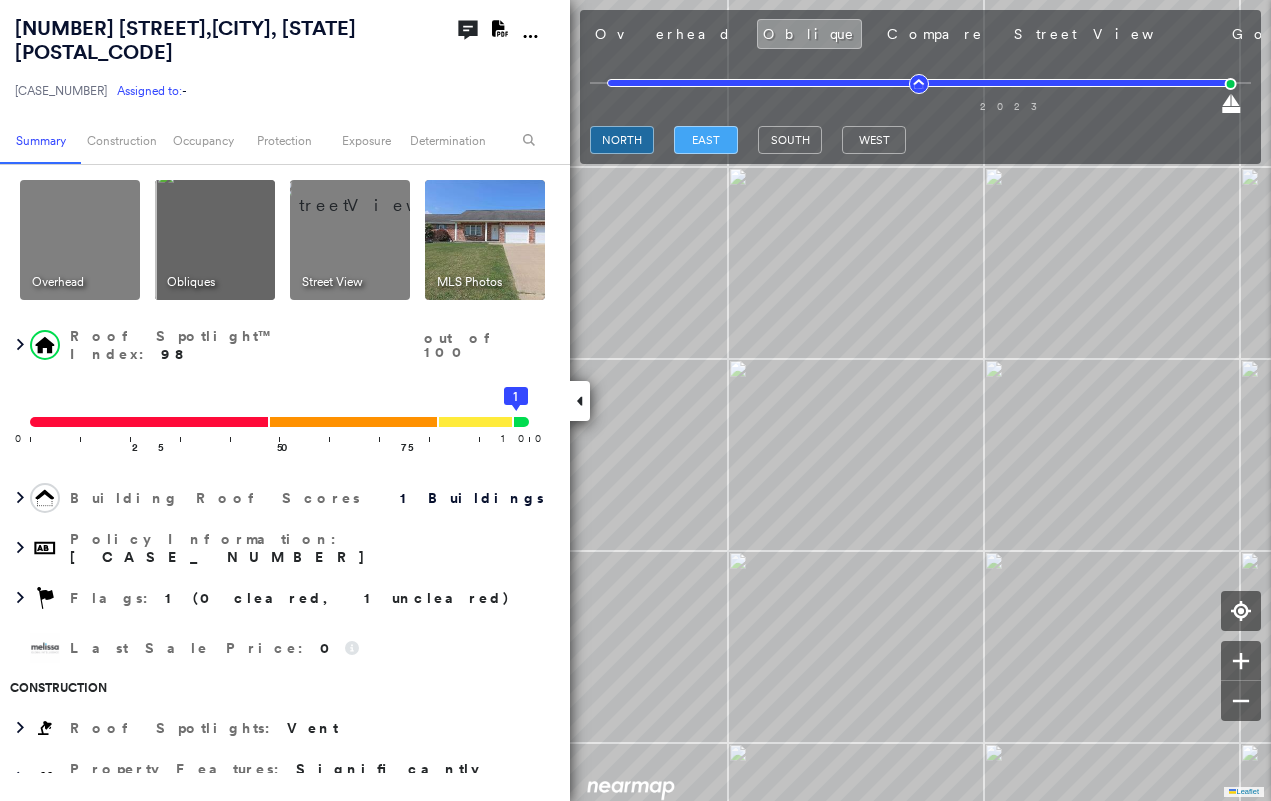 click on "east" at bounding box center [706, 140] 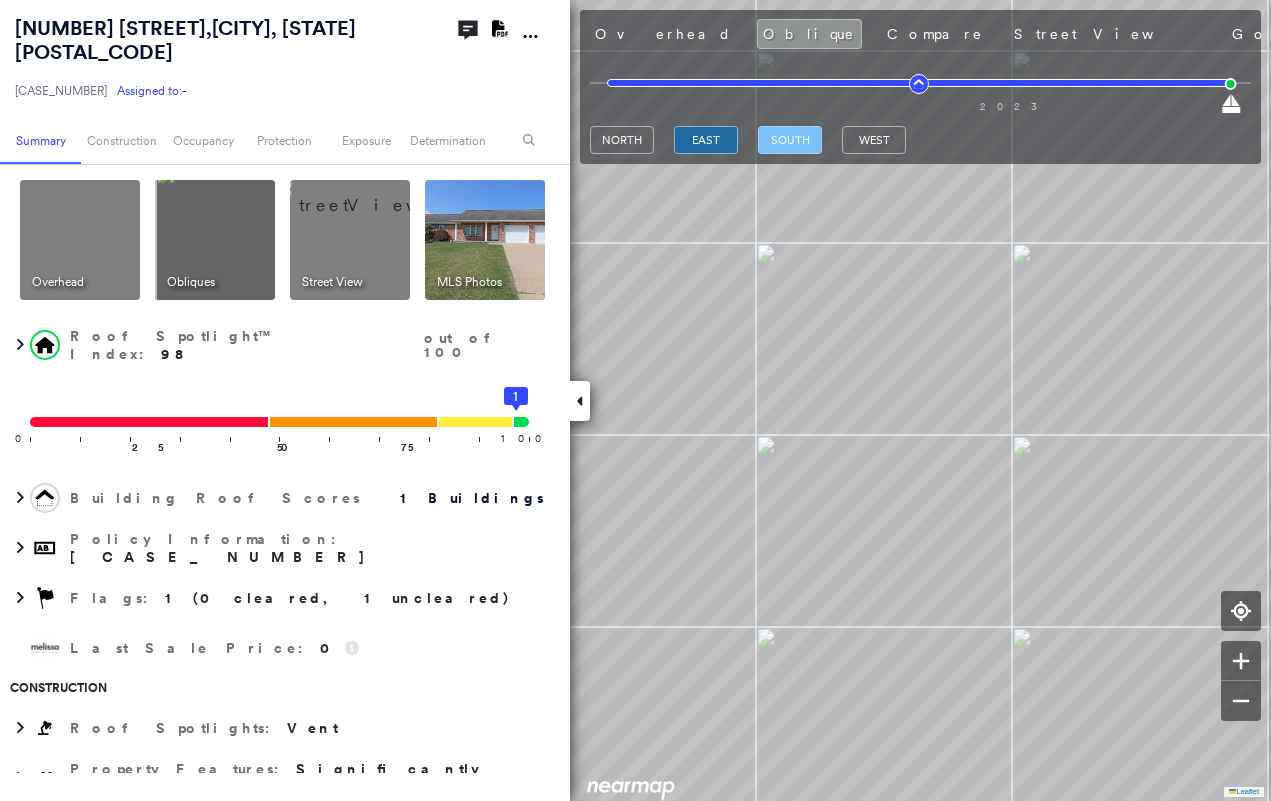 click on "south" at bounding box center [790, 140] 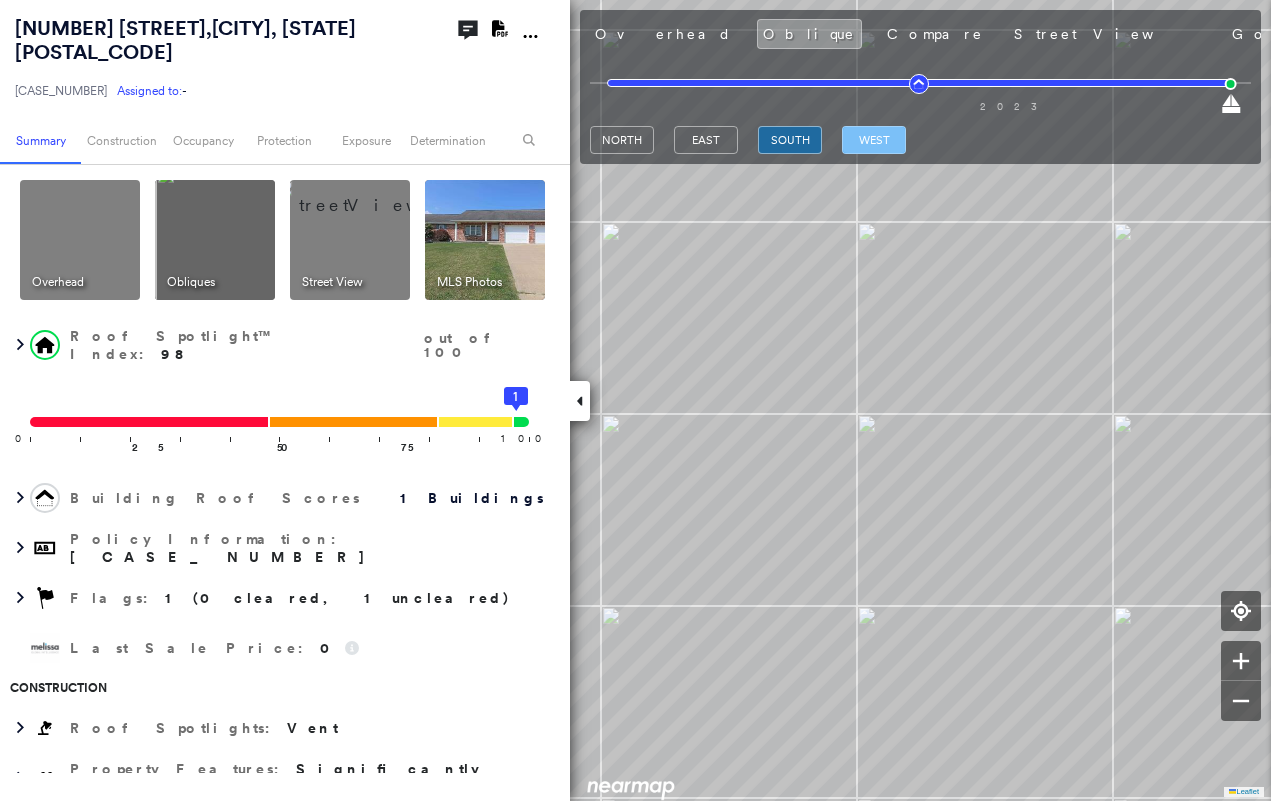 click on "west" at bounding box center [874, 140] 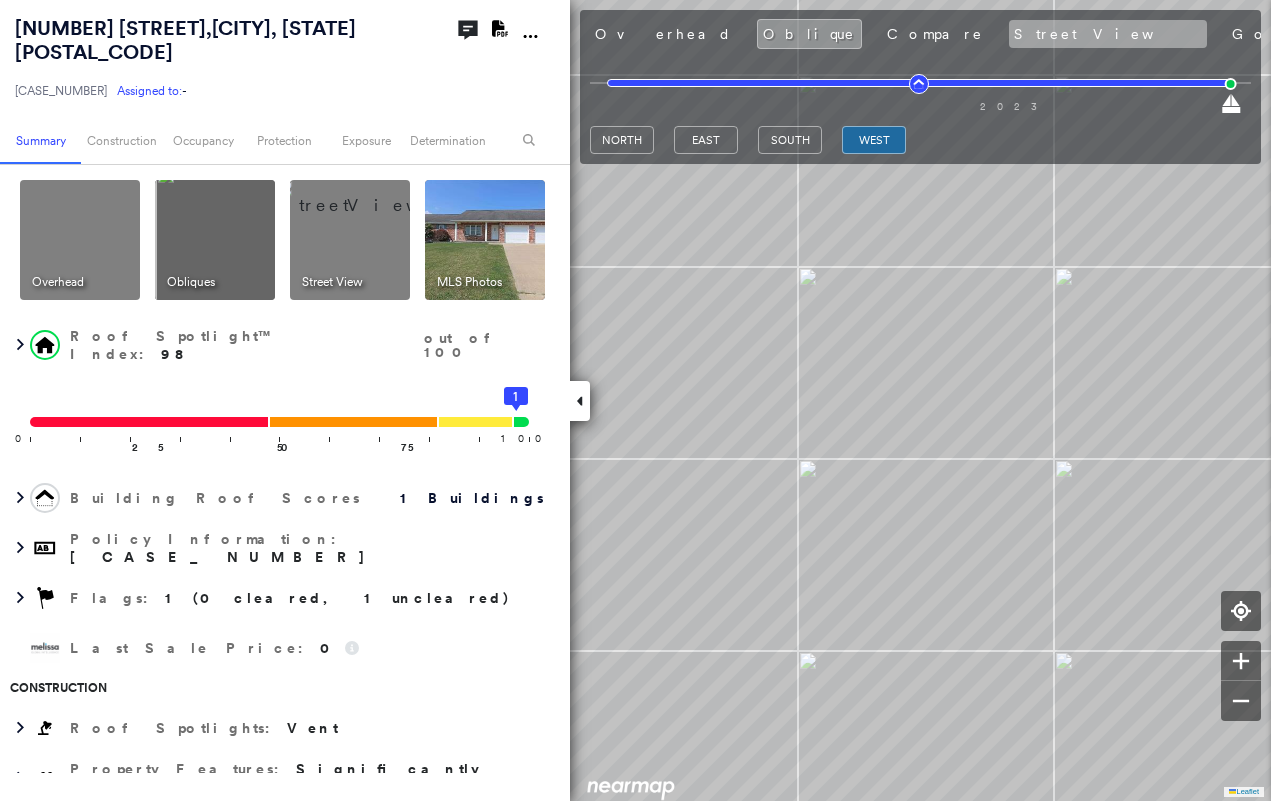 click on "Street View" at bounding box center (1108, 34) 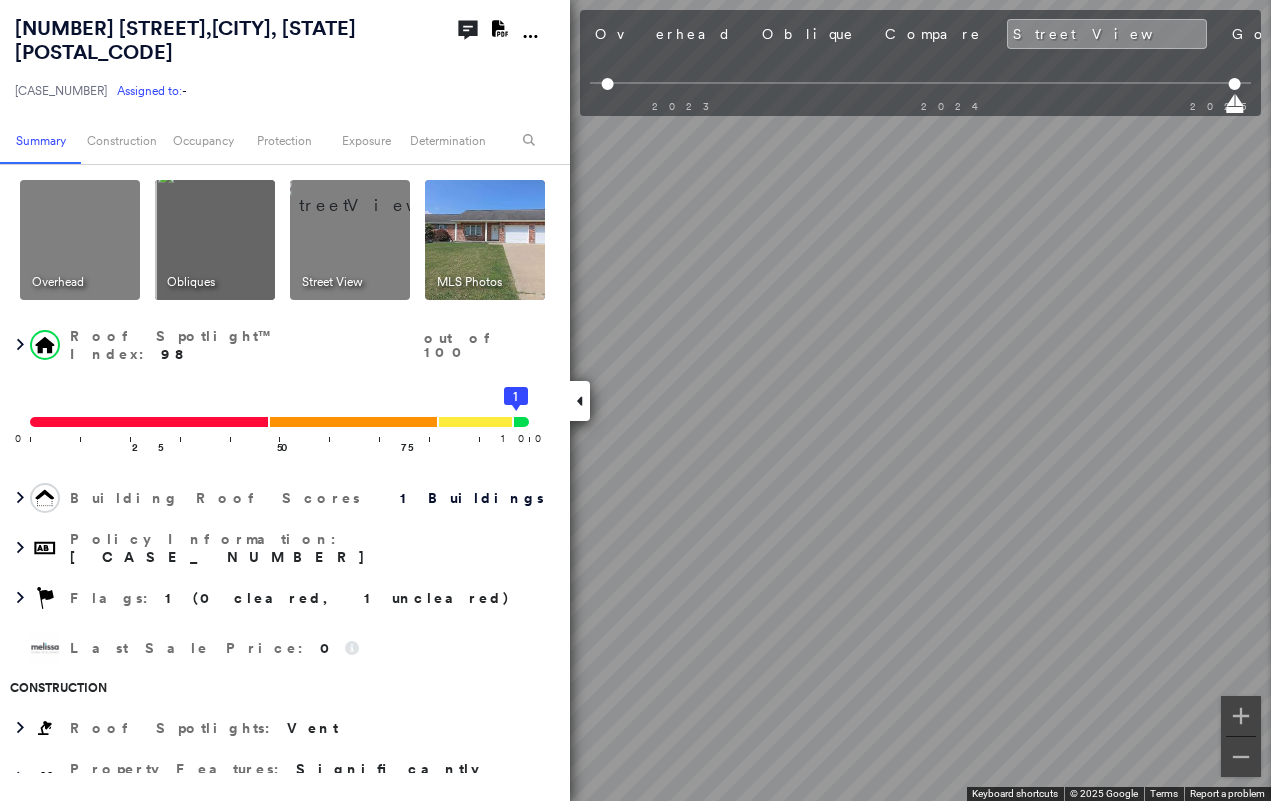 click at bounding box center [580, 401] 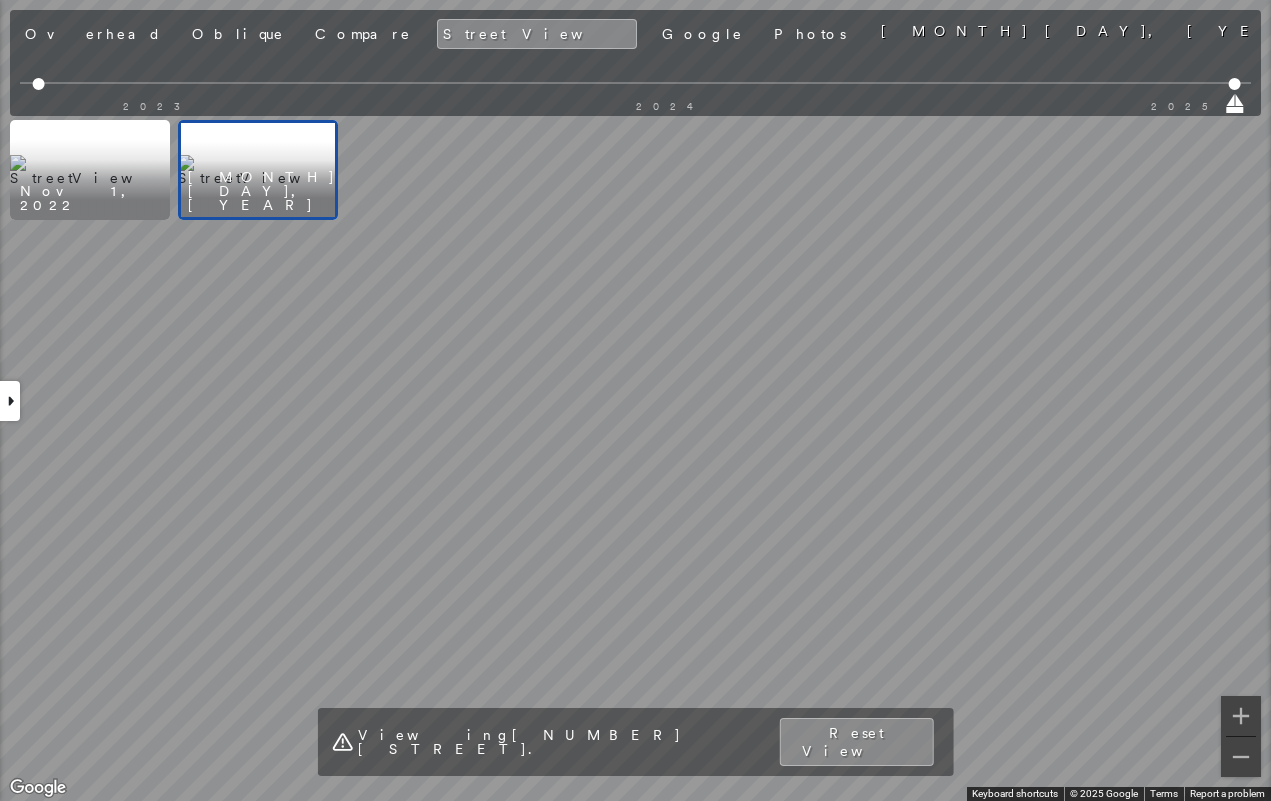 click on "Oblique" at bounding box center [238, 34] 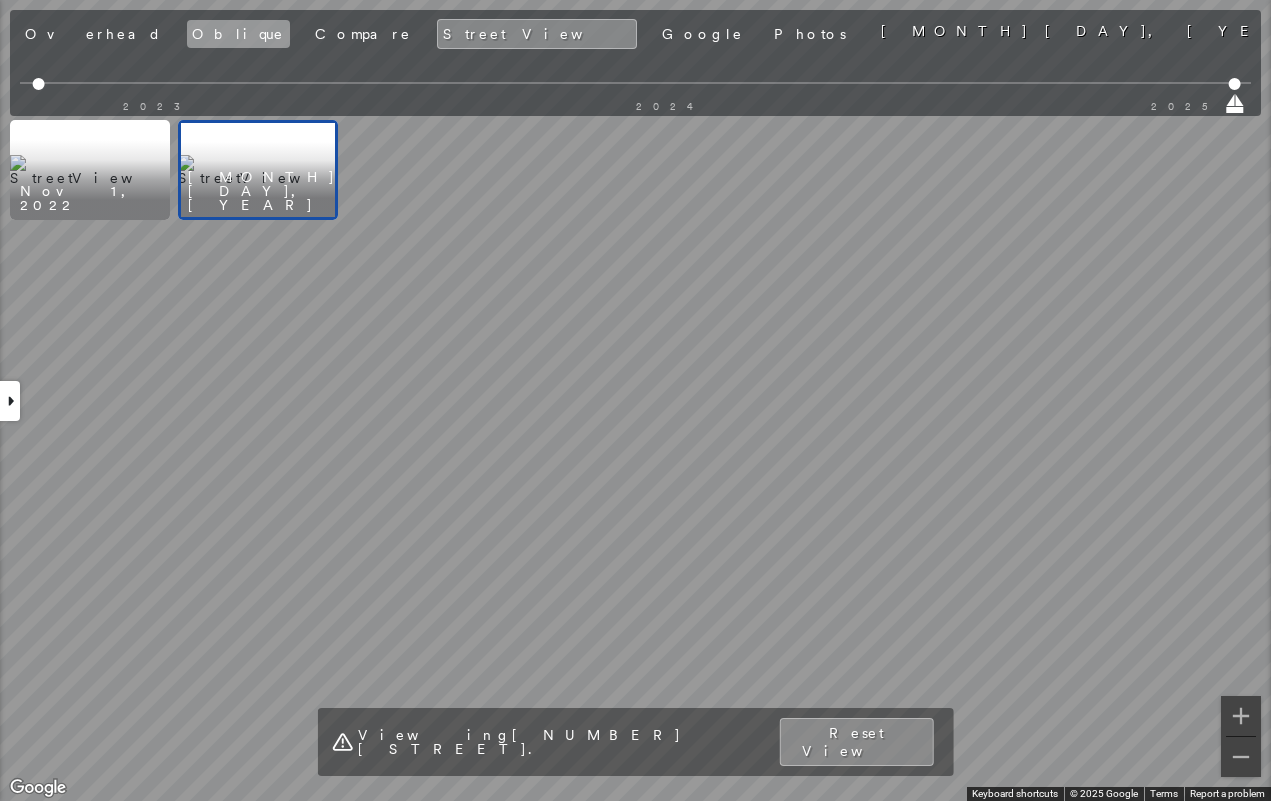 click on "Oblique" at bounding box center [238, 34] 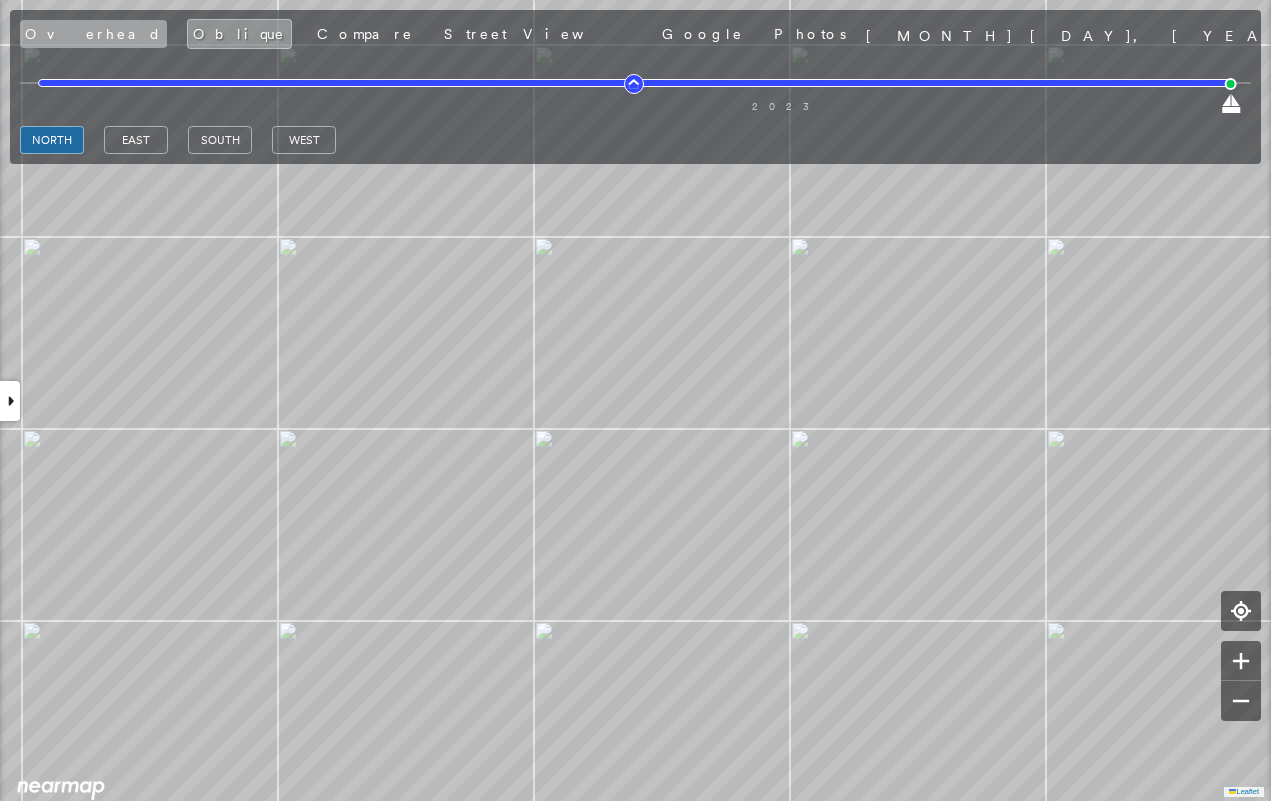click on "Overhead" at bounding box center (93, 34) 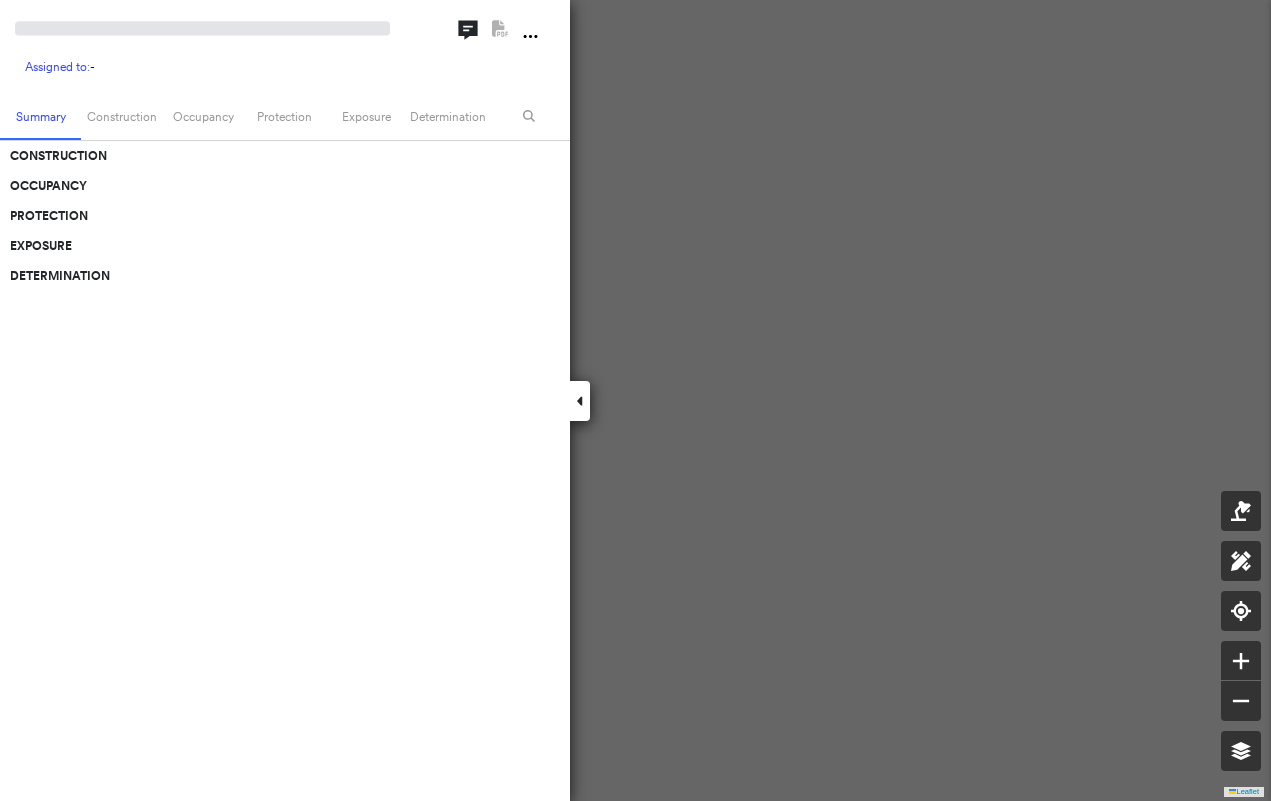 scroll, scrollTop: 0, scrollLeft: 0, axis: both 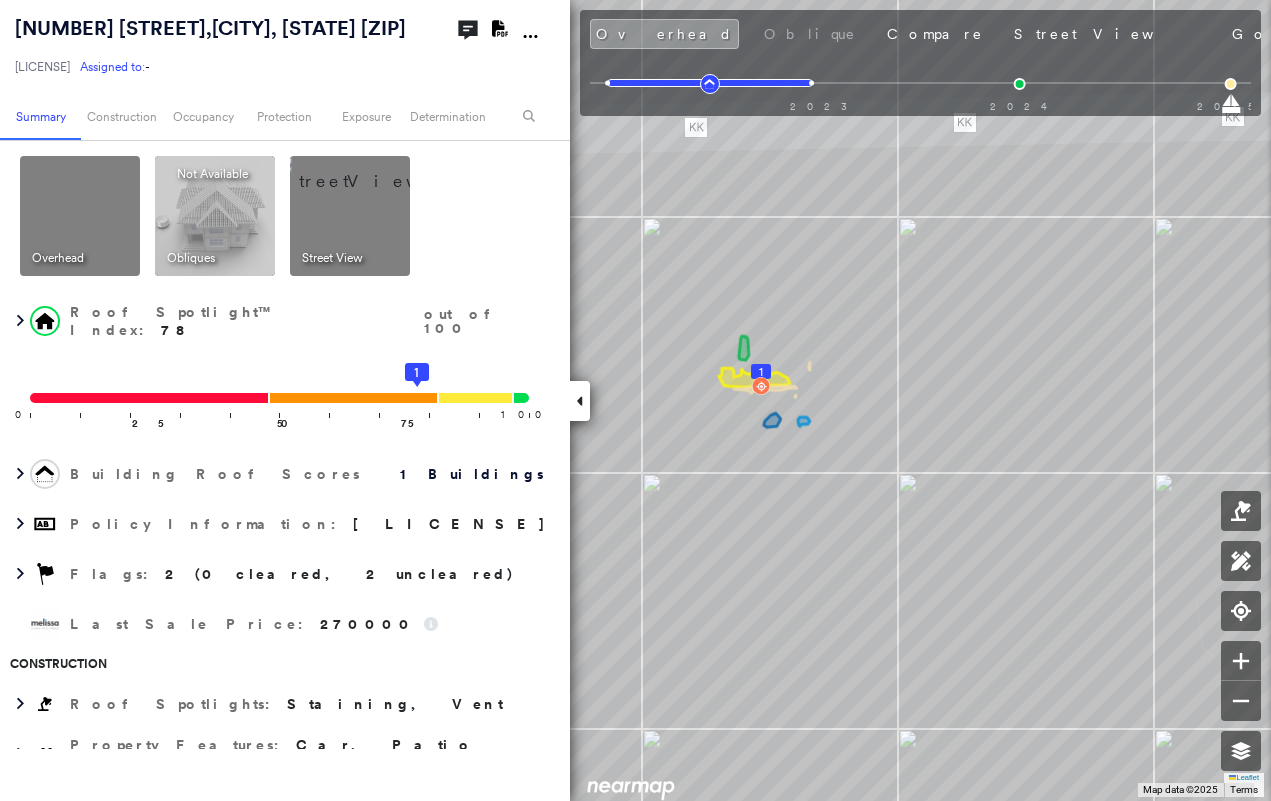 click 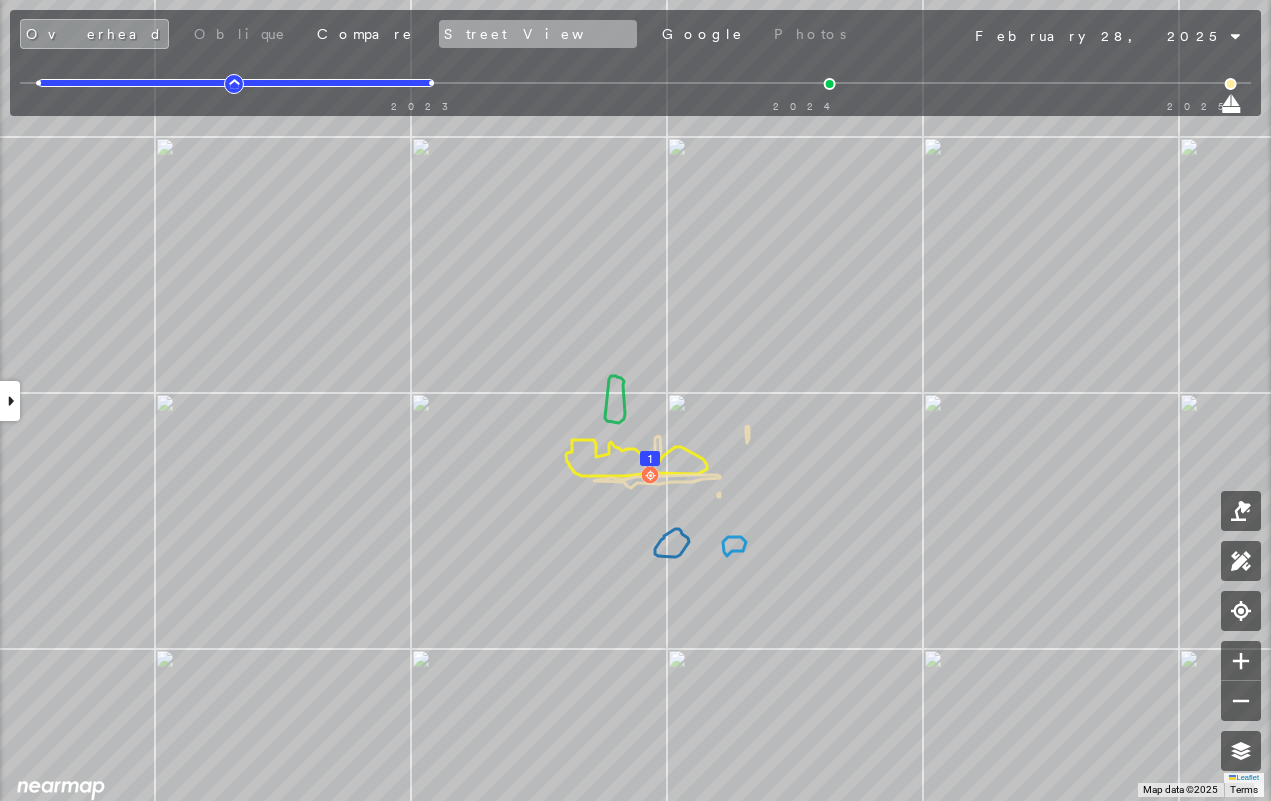 click on "Street View" at bounding box center [538, 34] 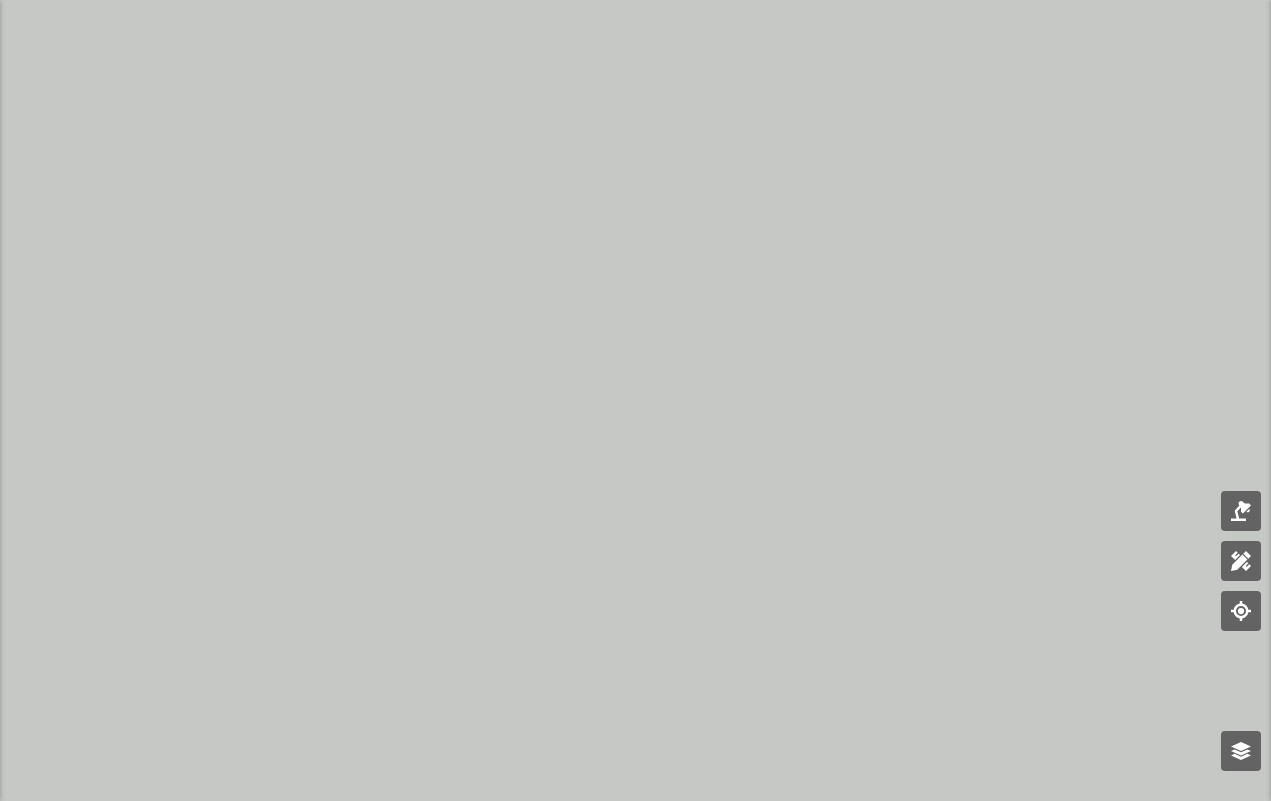 scroll, scrollTop: 0, scrollLeft: 0, axis: both 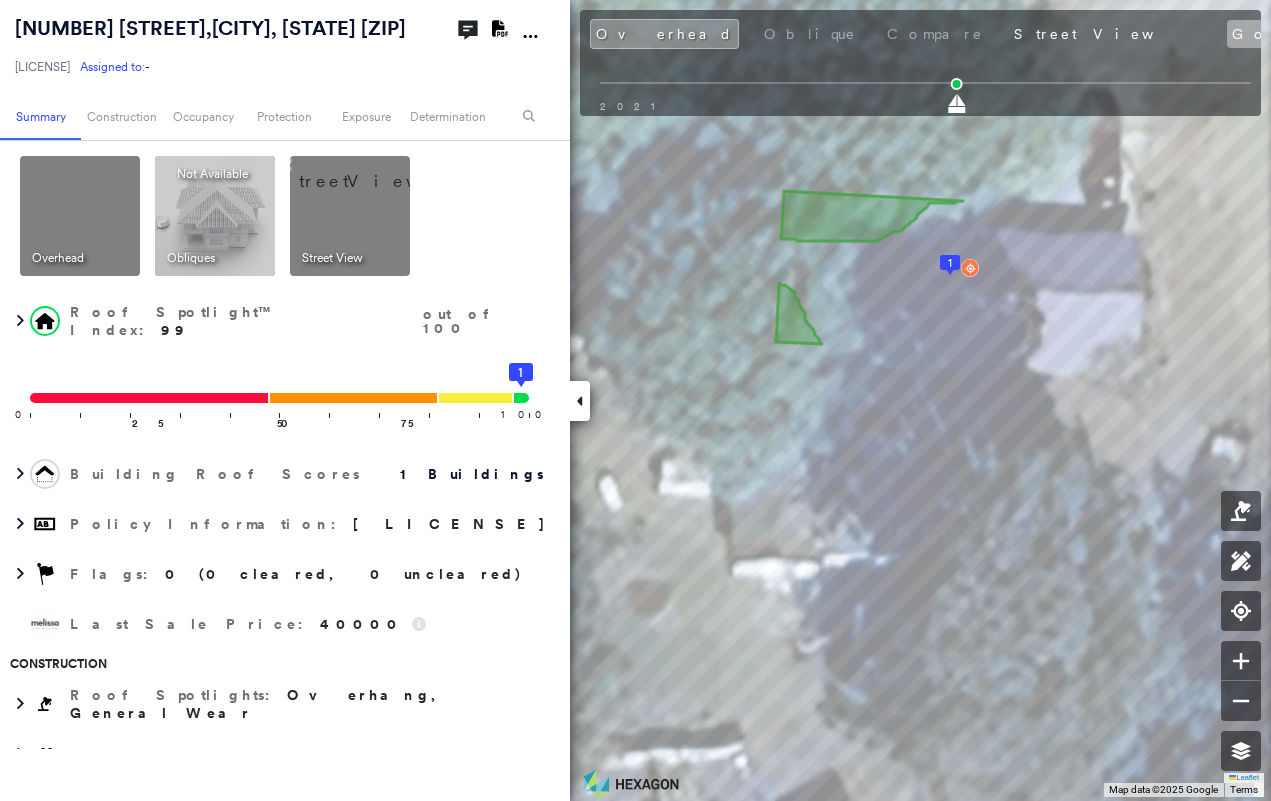 click on "Google" at bounding box center (1273, 34) 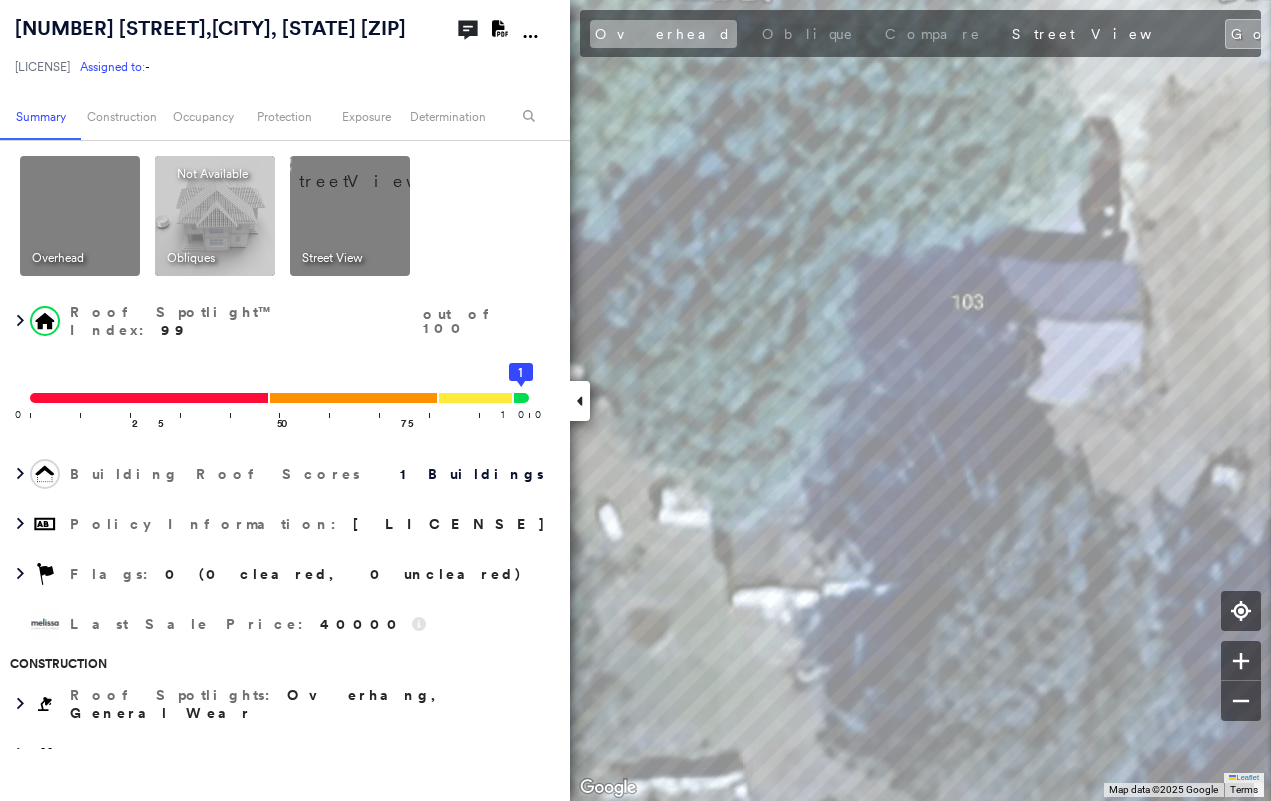 click on "Overhead" at bounding box center (663, 34) 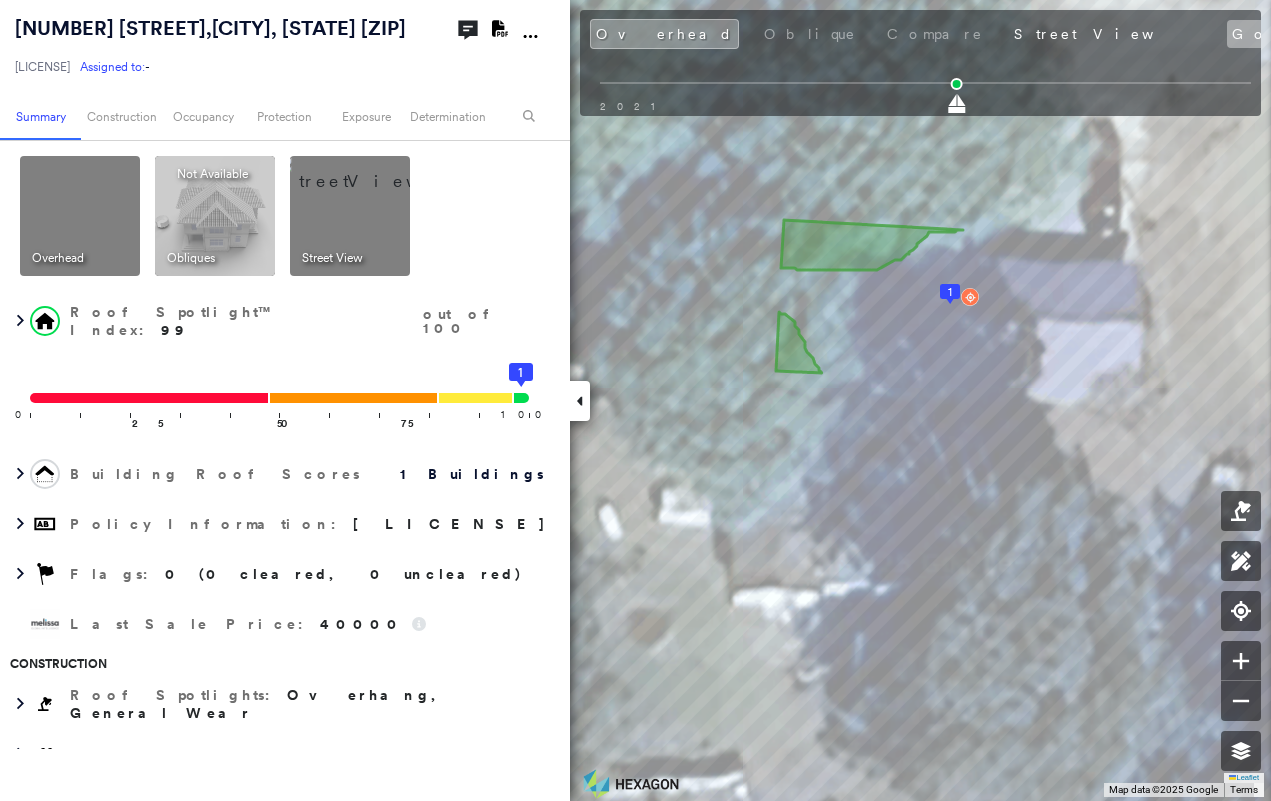 click on "Google" at bounding box center [1273, 34] 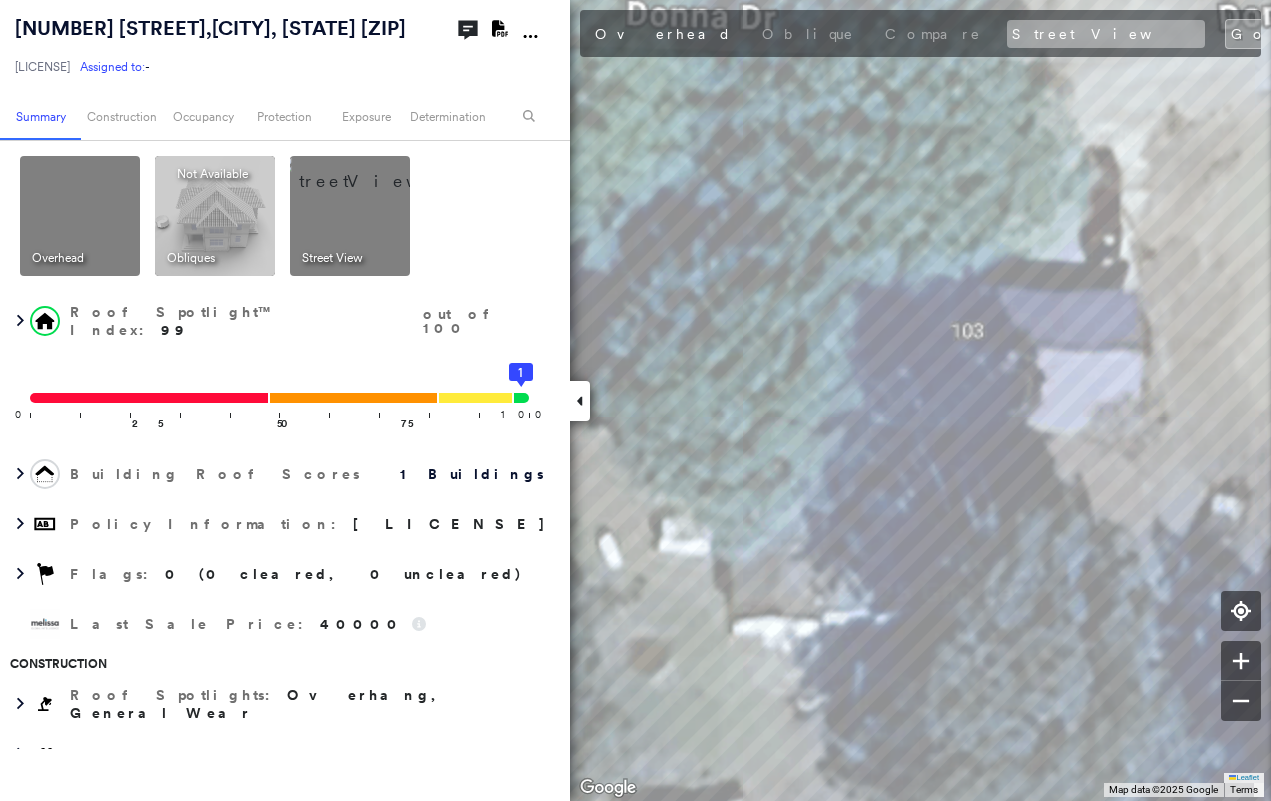 click on "Street View" at bounding box center [1106, 34] 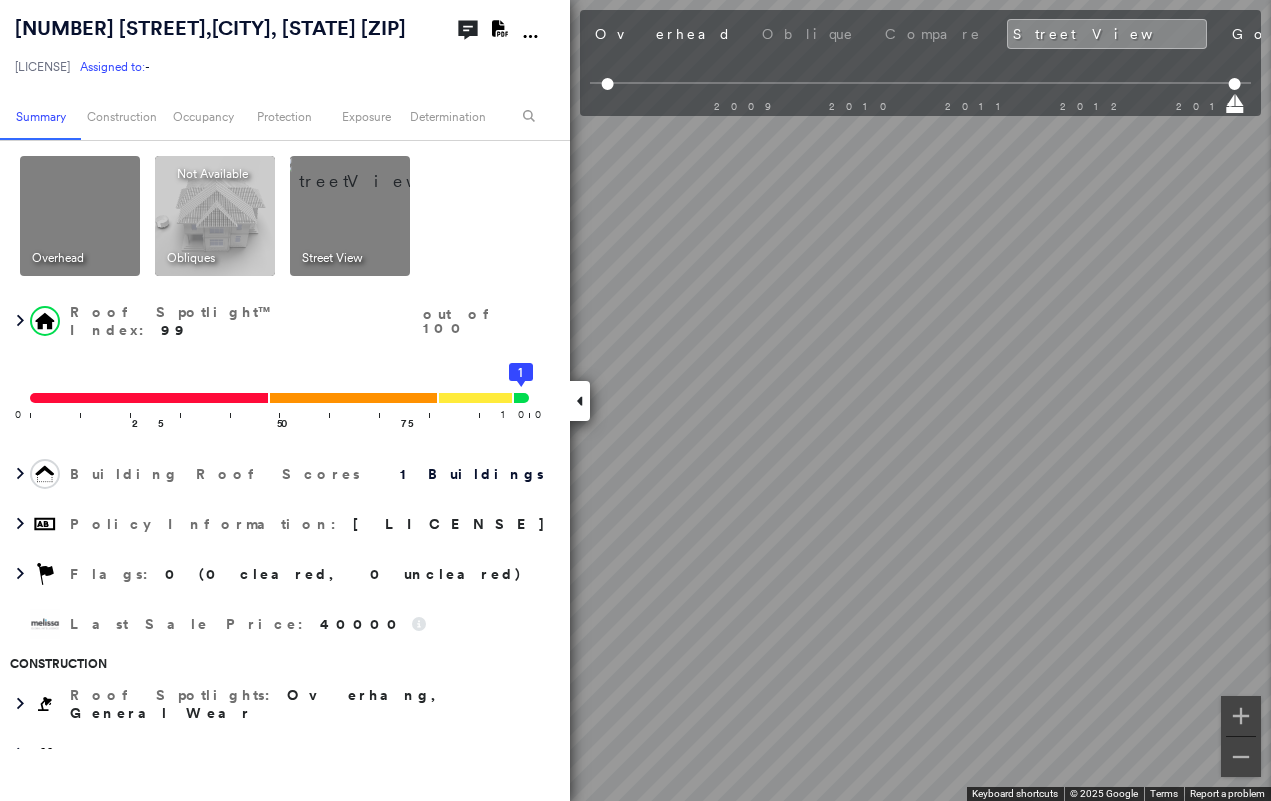 click at bounding box center [580, 401] 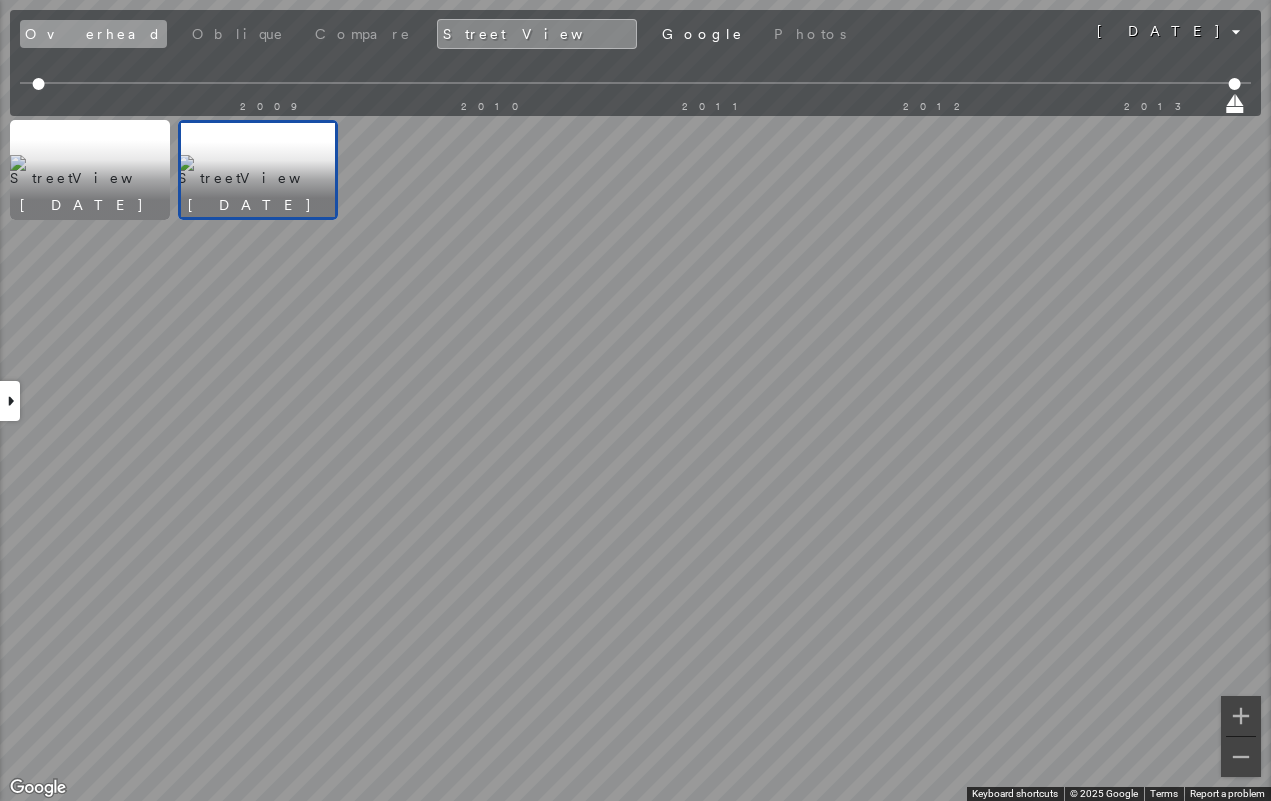 click on "Overhead" at bounding box center [93, 34] 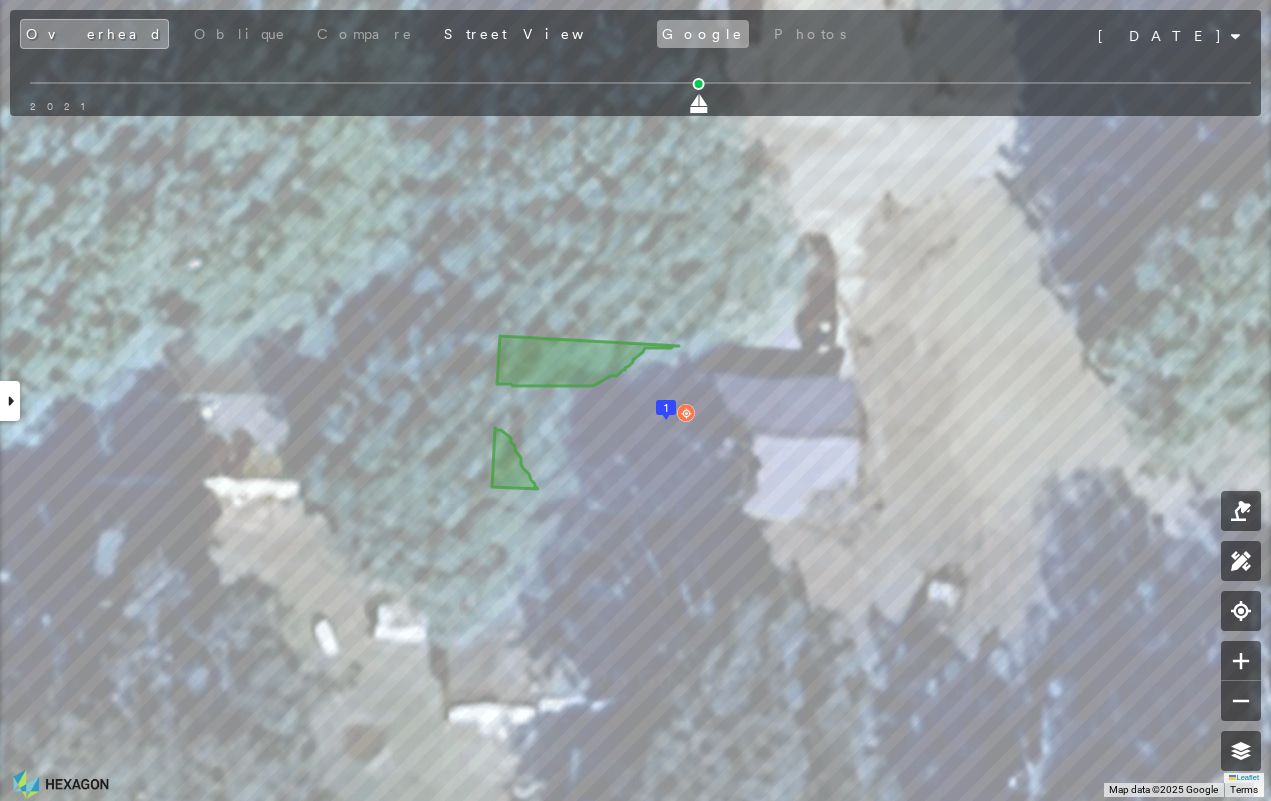 click on "Google" at bounding box center [703, 34] 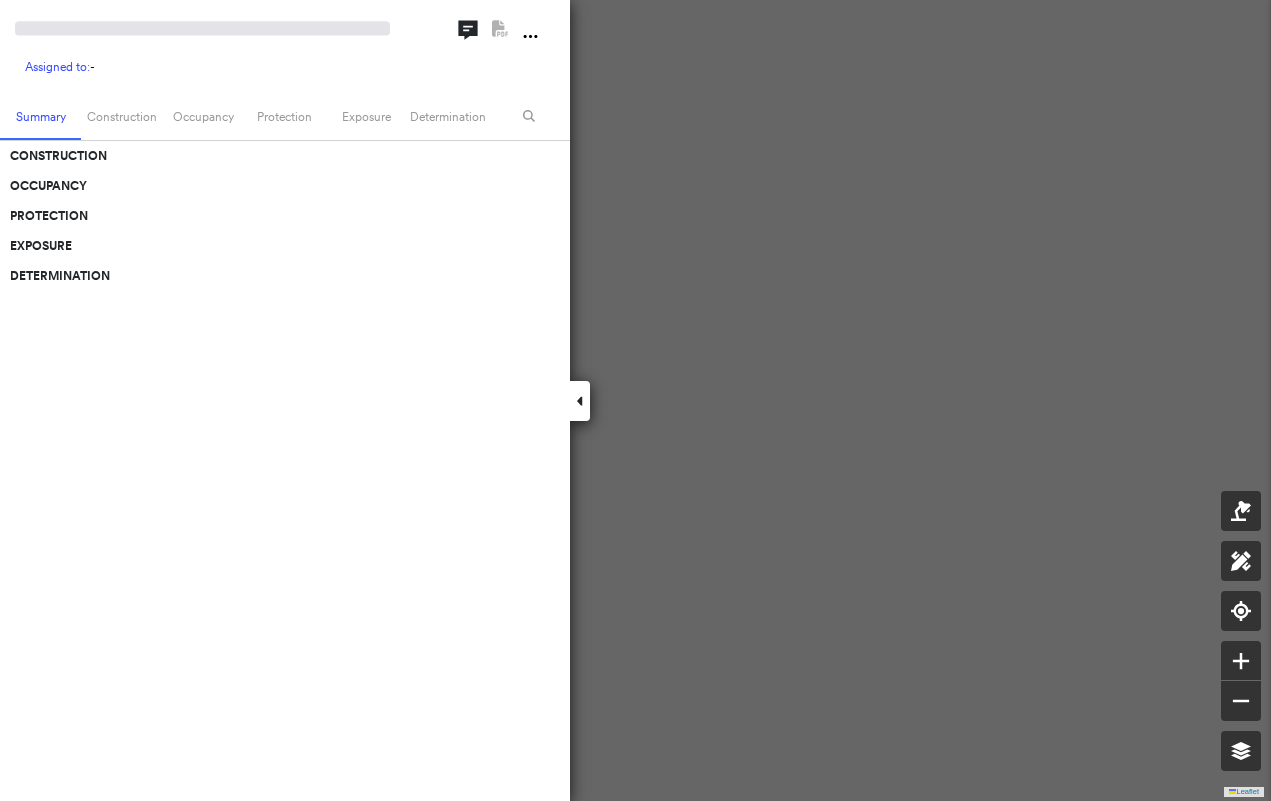 scroll, scrollTop: 0, scrollLeft: 0, axis: both 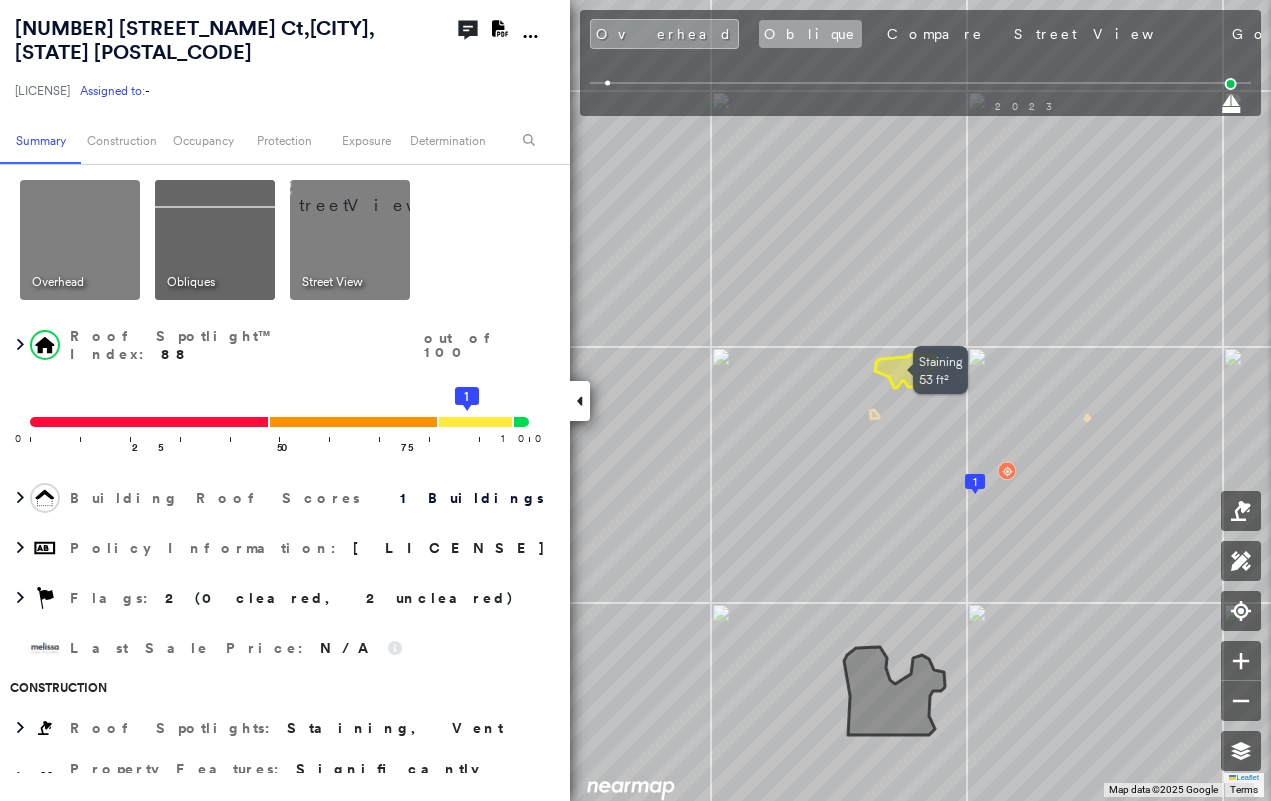 click on "Oblique" at bounding box center [810, 34] 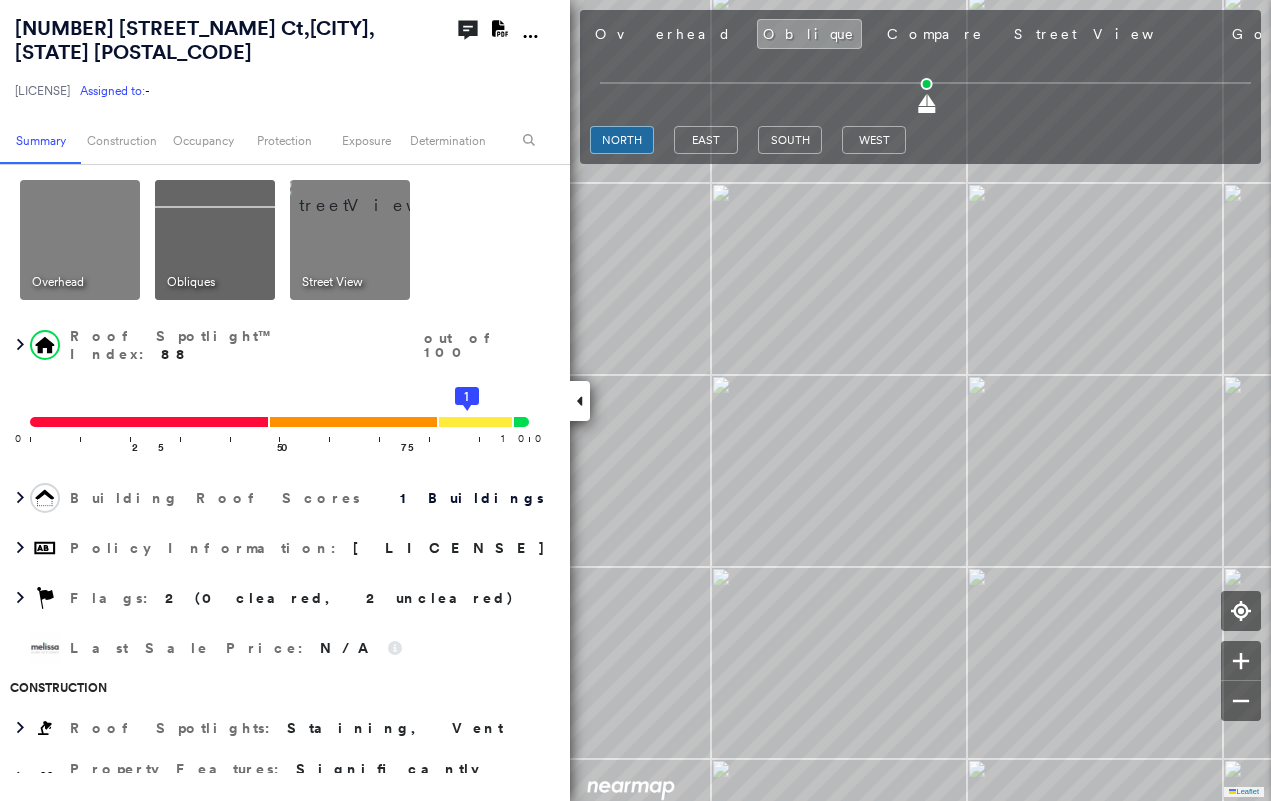 click 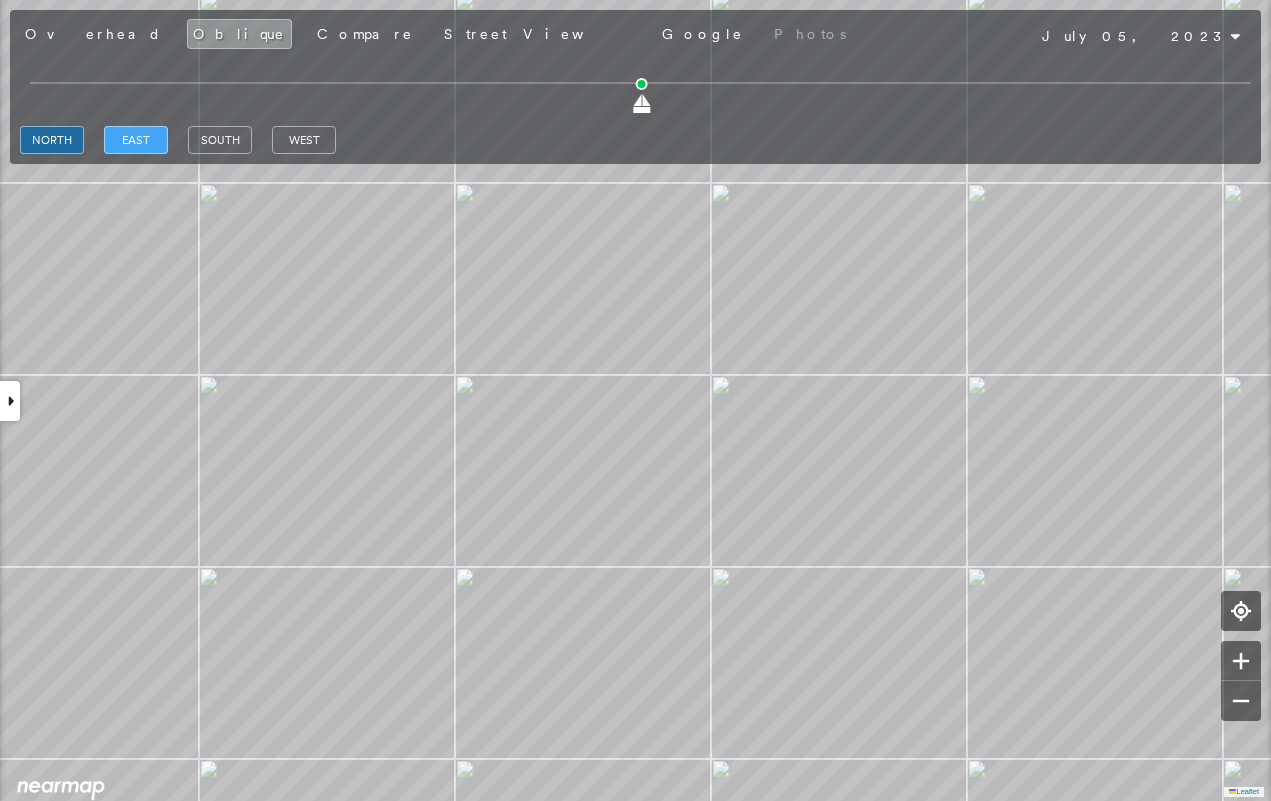click on "east" at bounding box center [136, 140] 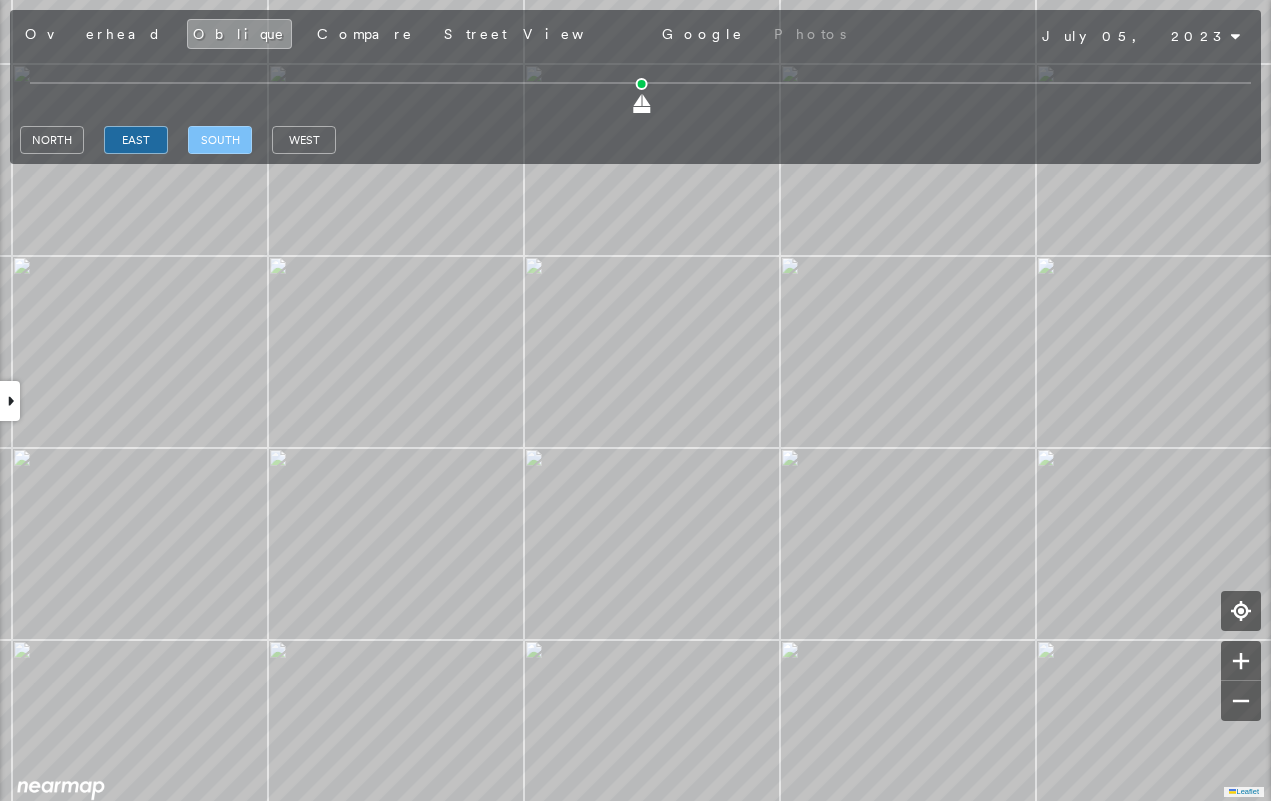 click on "south" at bounding box center [220, 140] 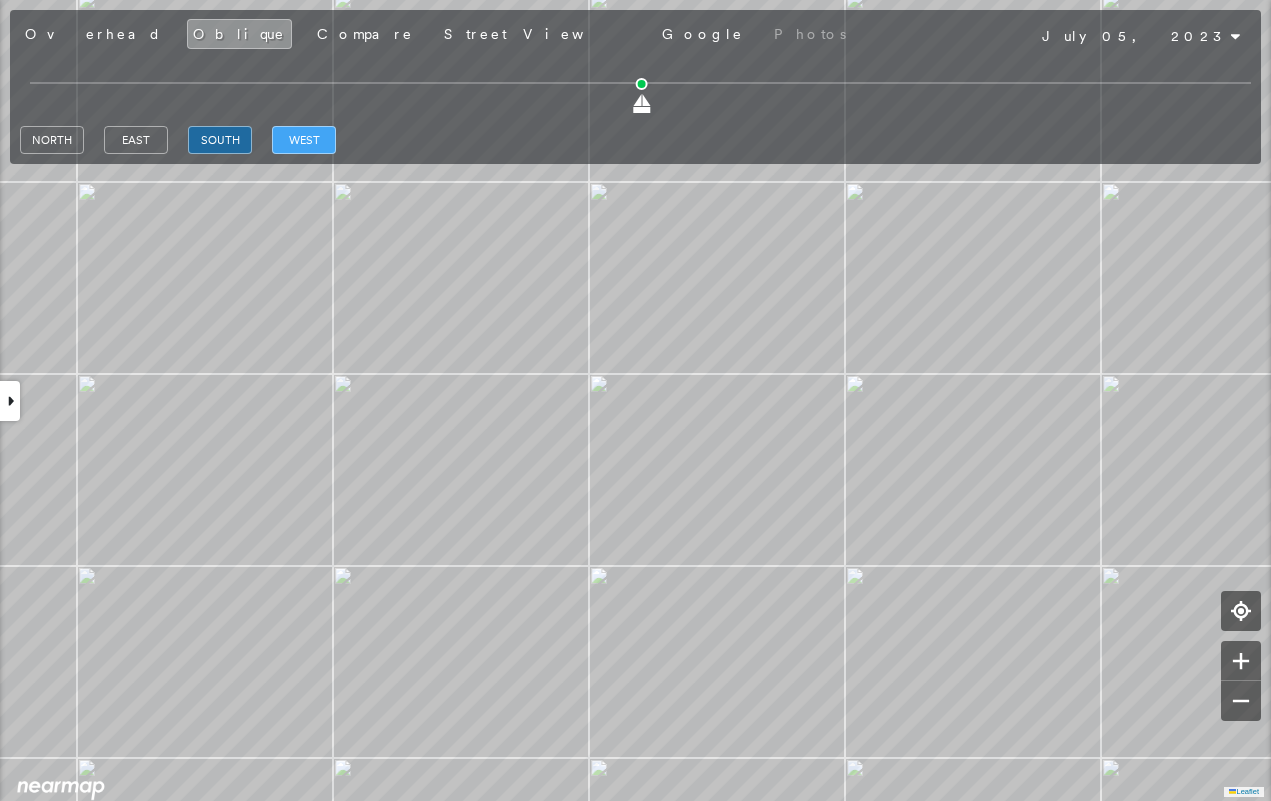 click on "west" at bounding box center [304, 140] 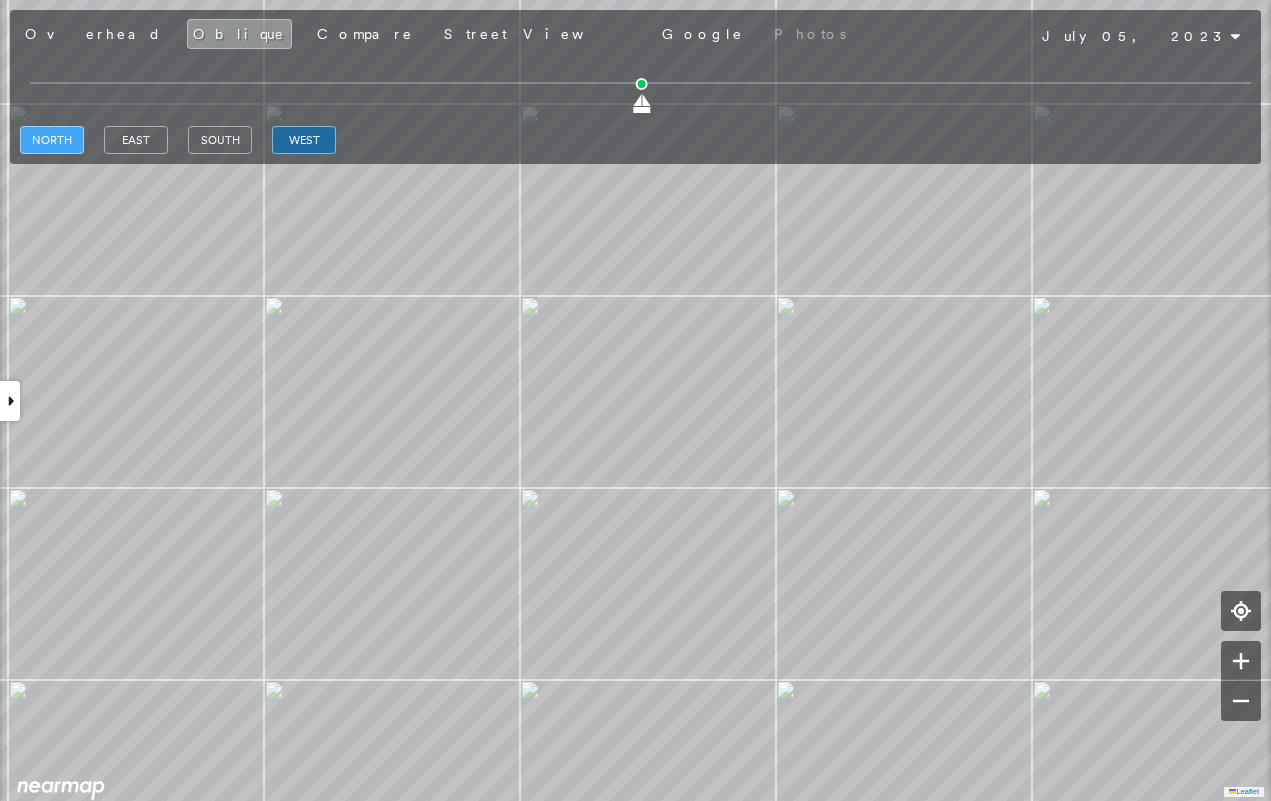 click on "north" at bounding box center [52, 140] 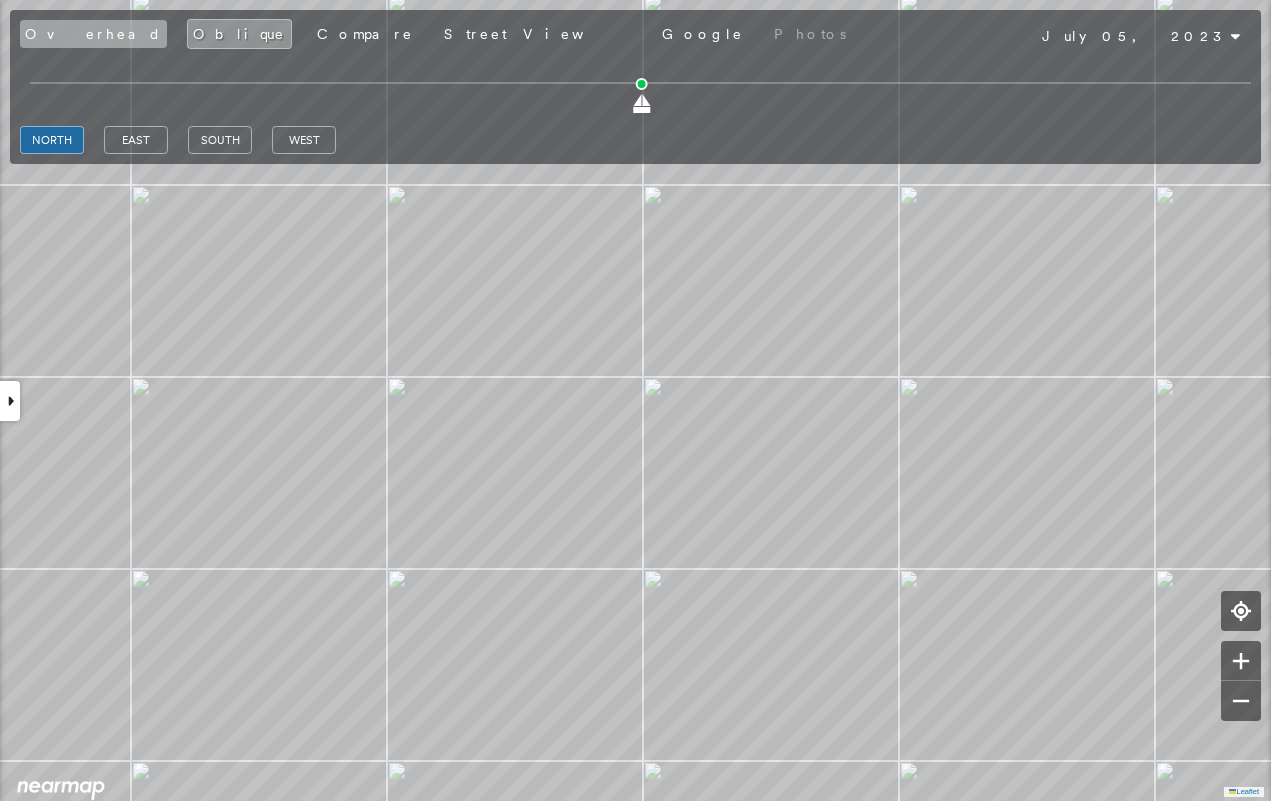 click on "Overhead" at bounding box center [93, 34] 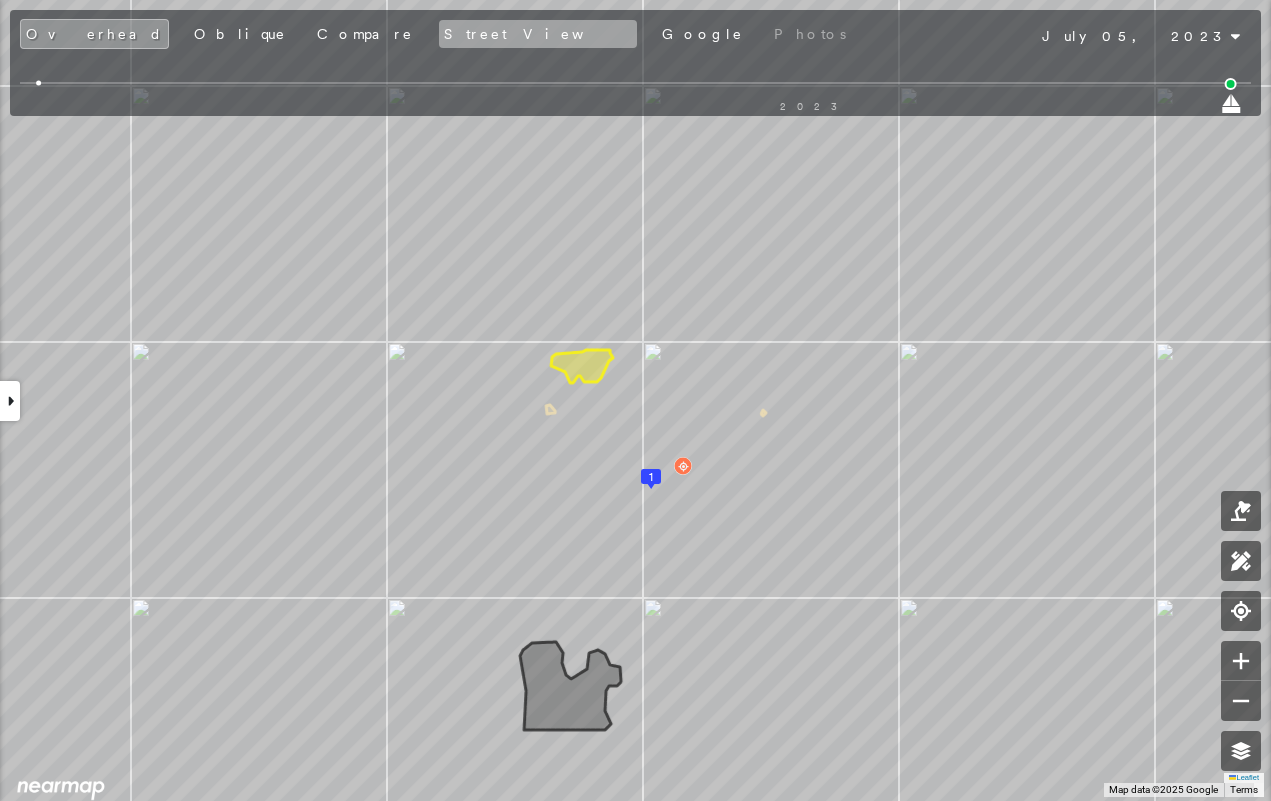 click on "Street View" at bounding box center (538, 34) 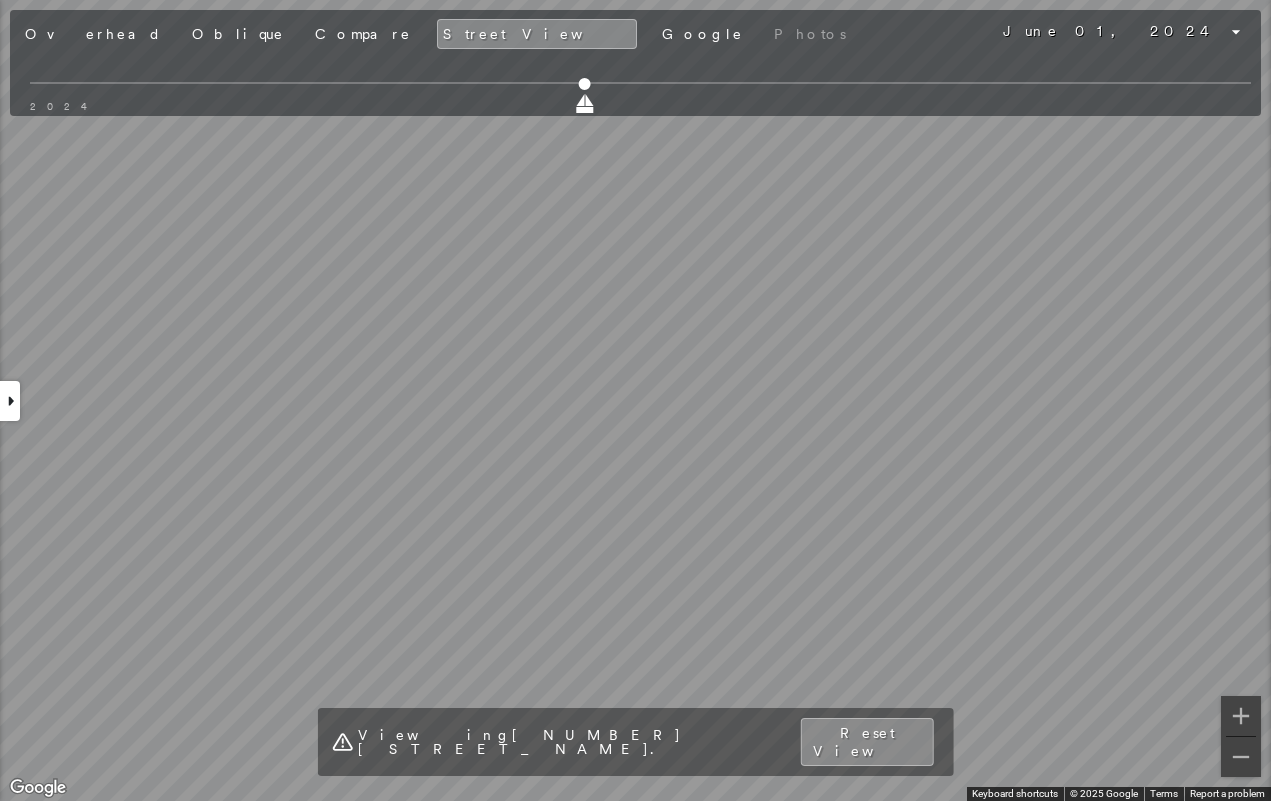 click 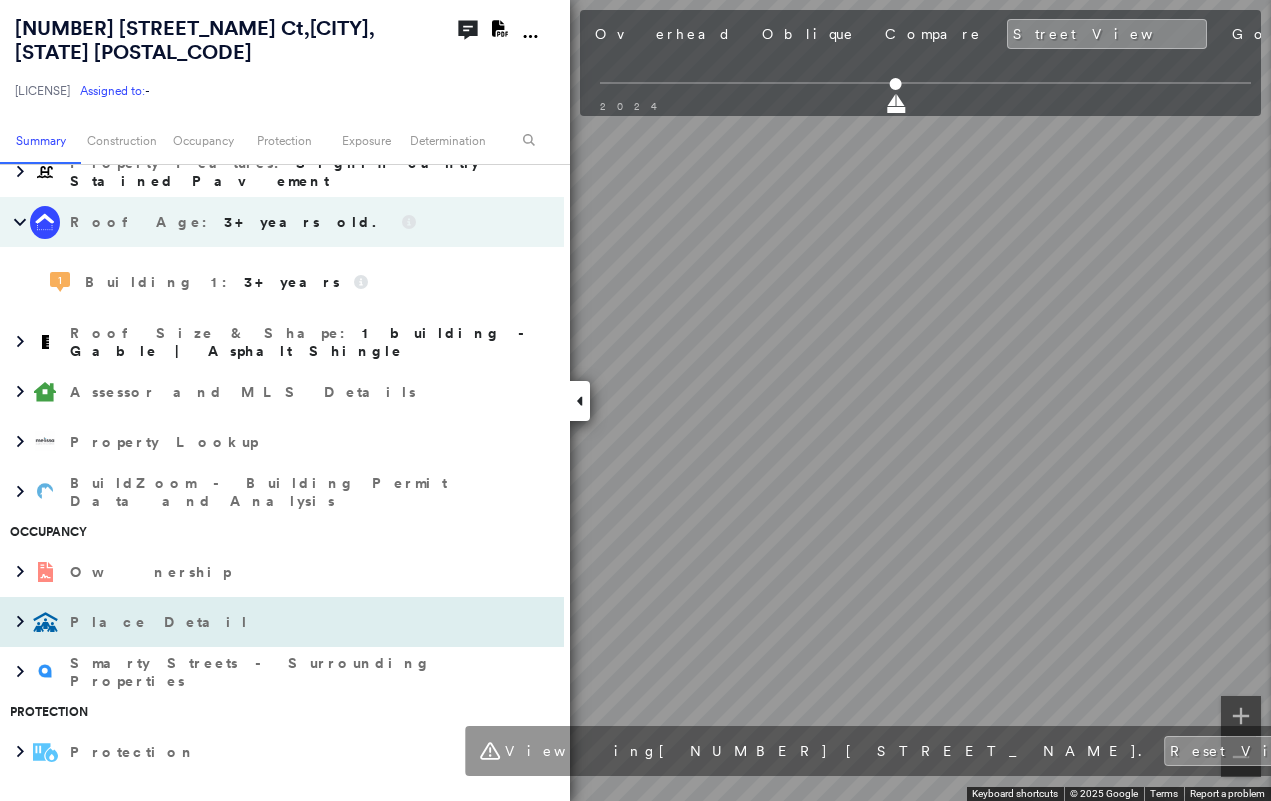 scroll, scrollTop: 700, scrollLeft: 0, axis: vertical 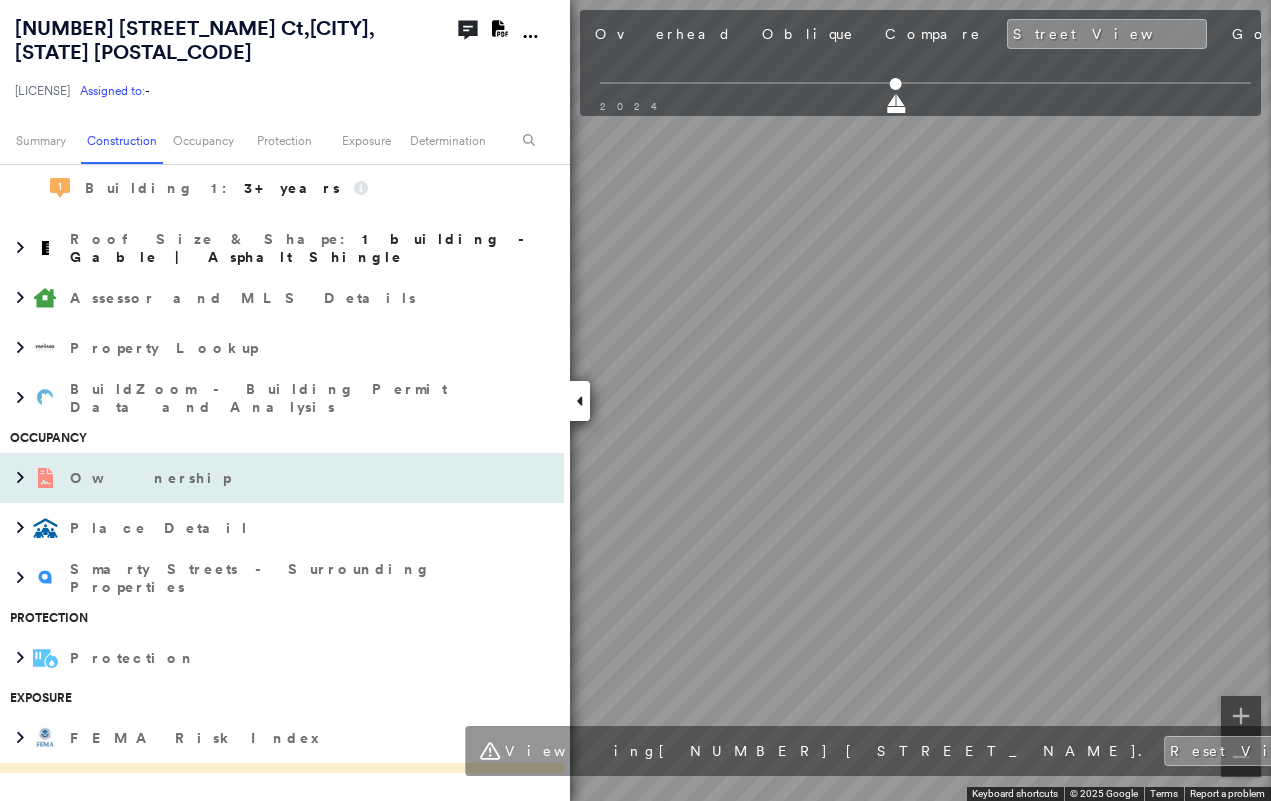 click at bounding box center (15, 478) 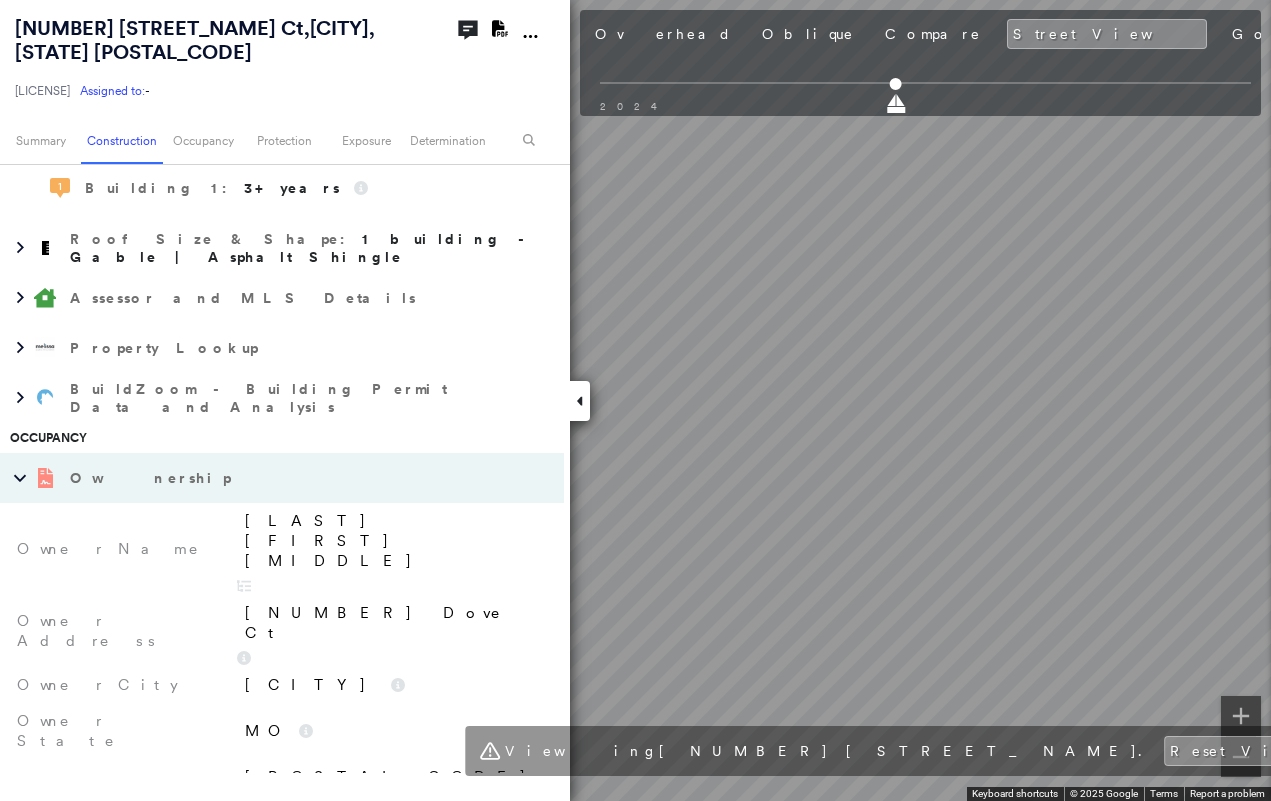 drag, startPoint x: 33, startPoint y: 442, endPoint x: 0, endPoint y: 449, distance: 33.734257 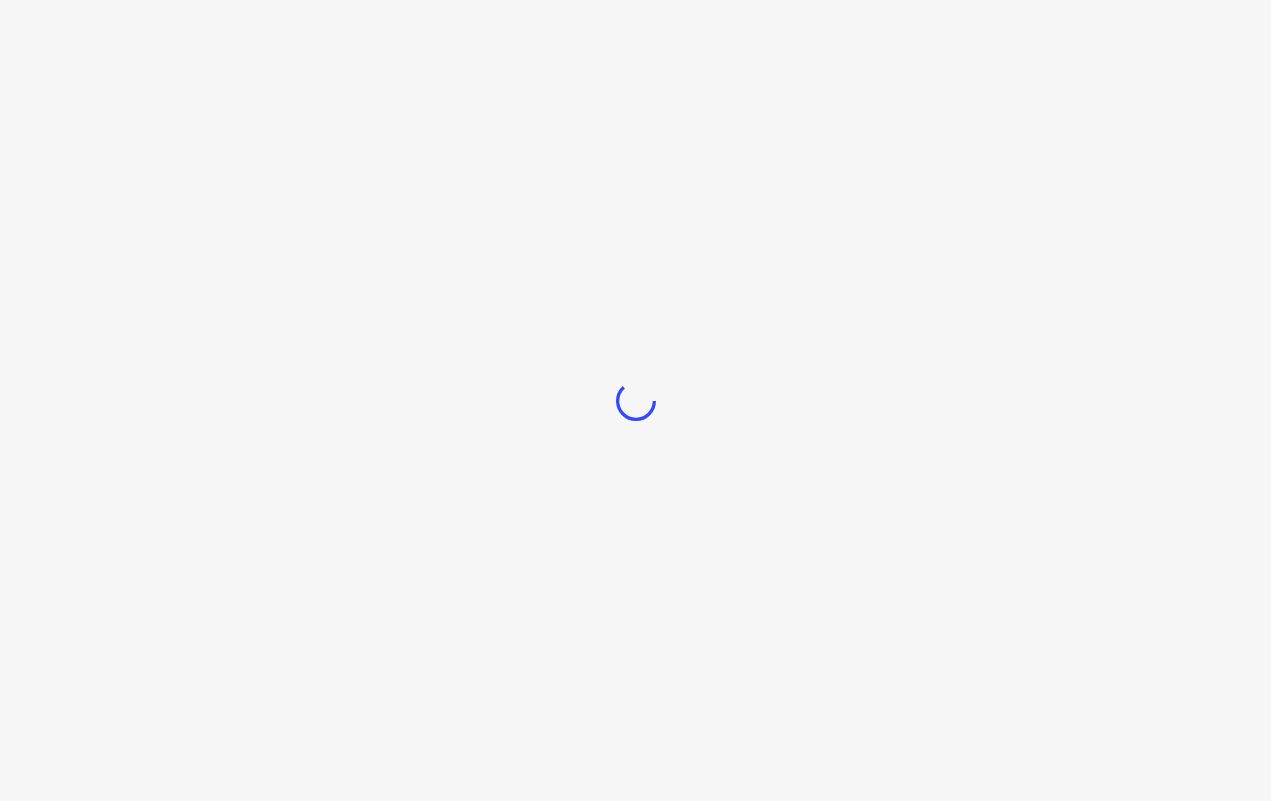 scroll, scrollTop: 0, scrollLeft: 0, axis: both 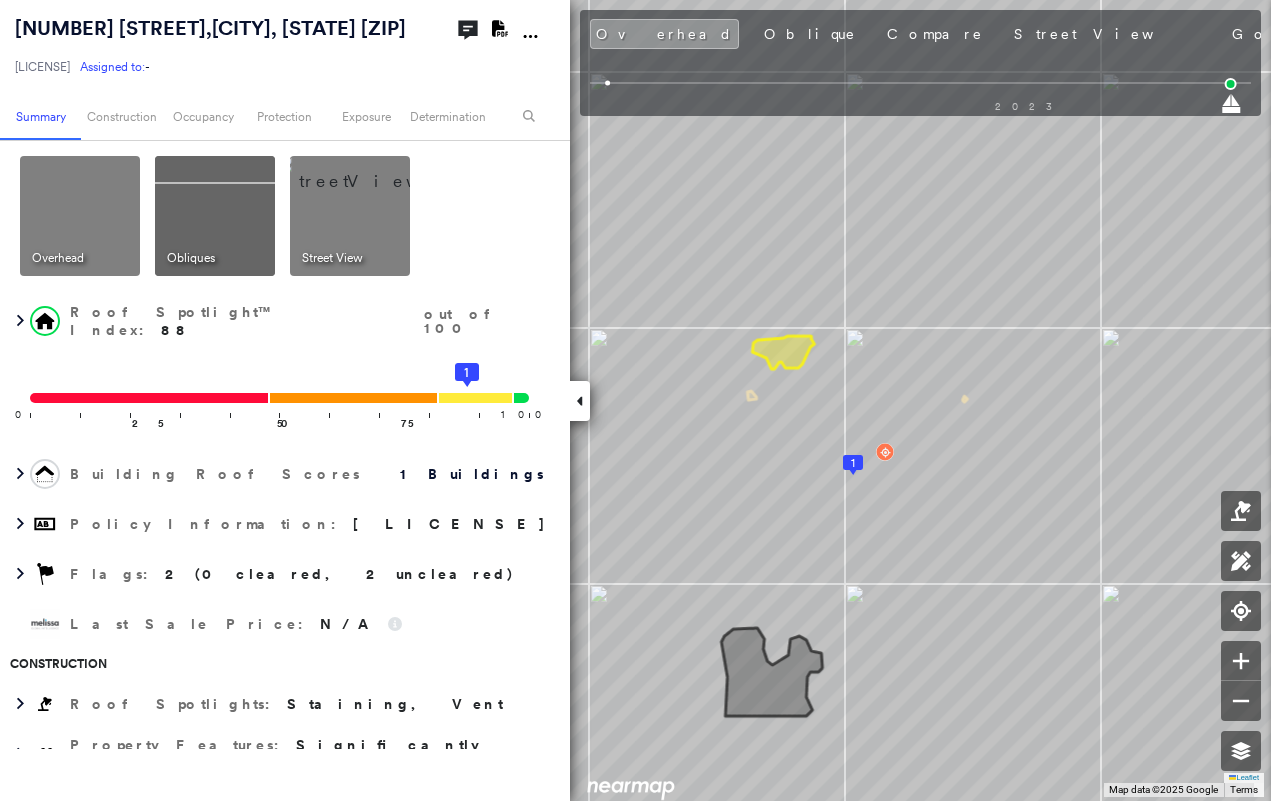 click at bounding box center (580, 401) 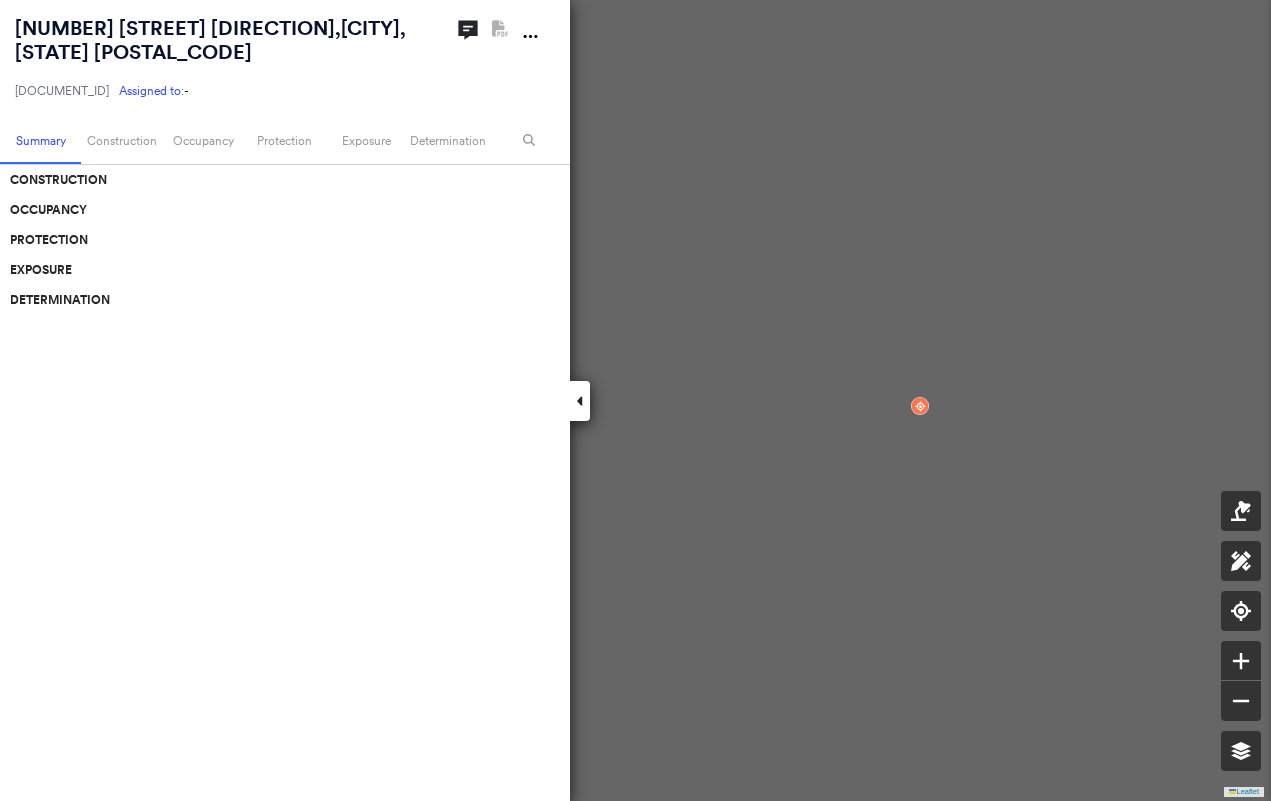 scroll, scrollTop: 0, scrollLeft: 0, axis: both 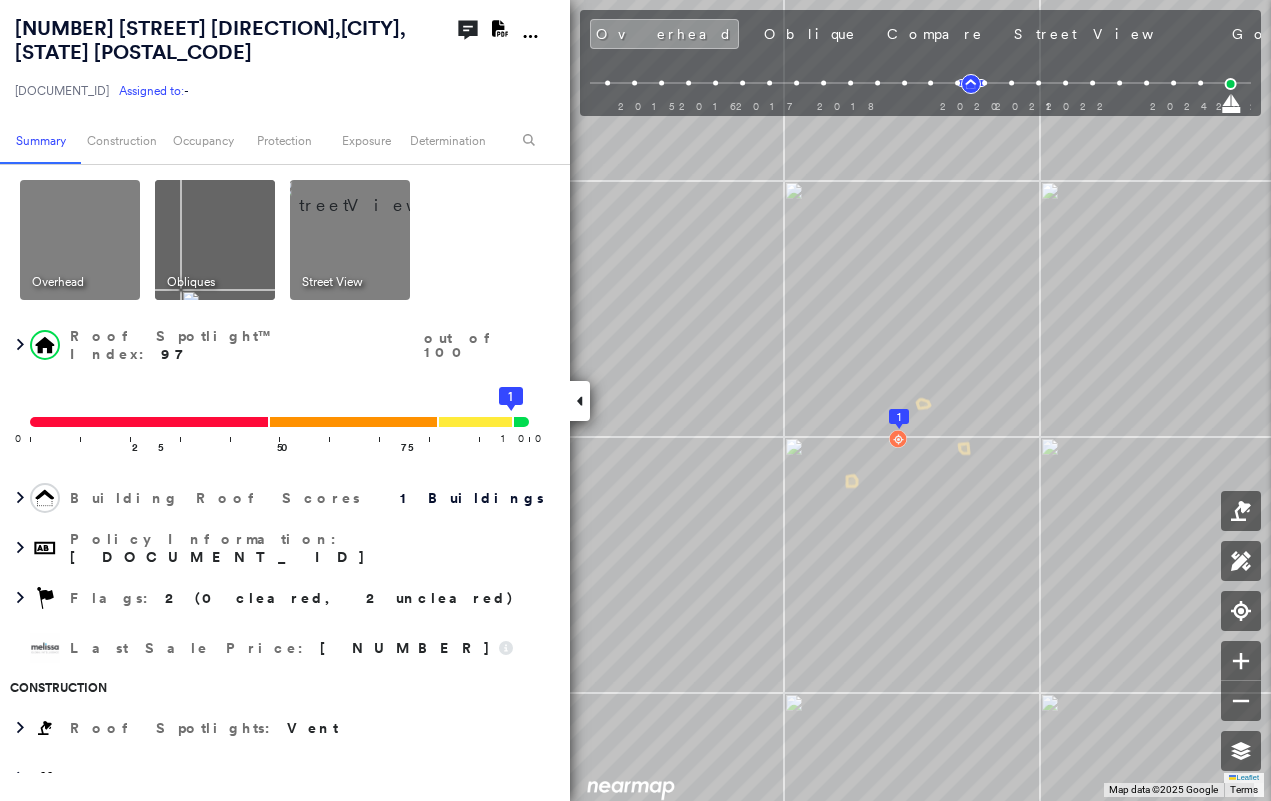 click 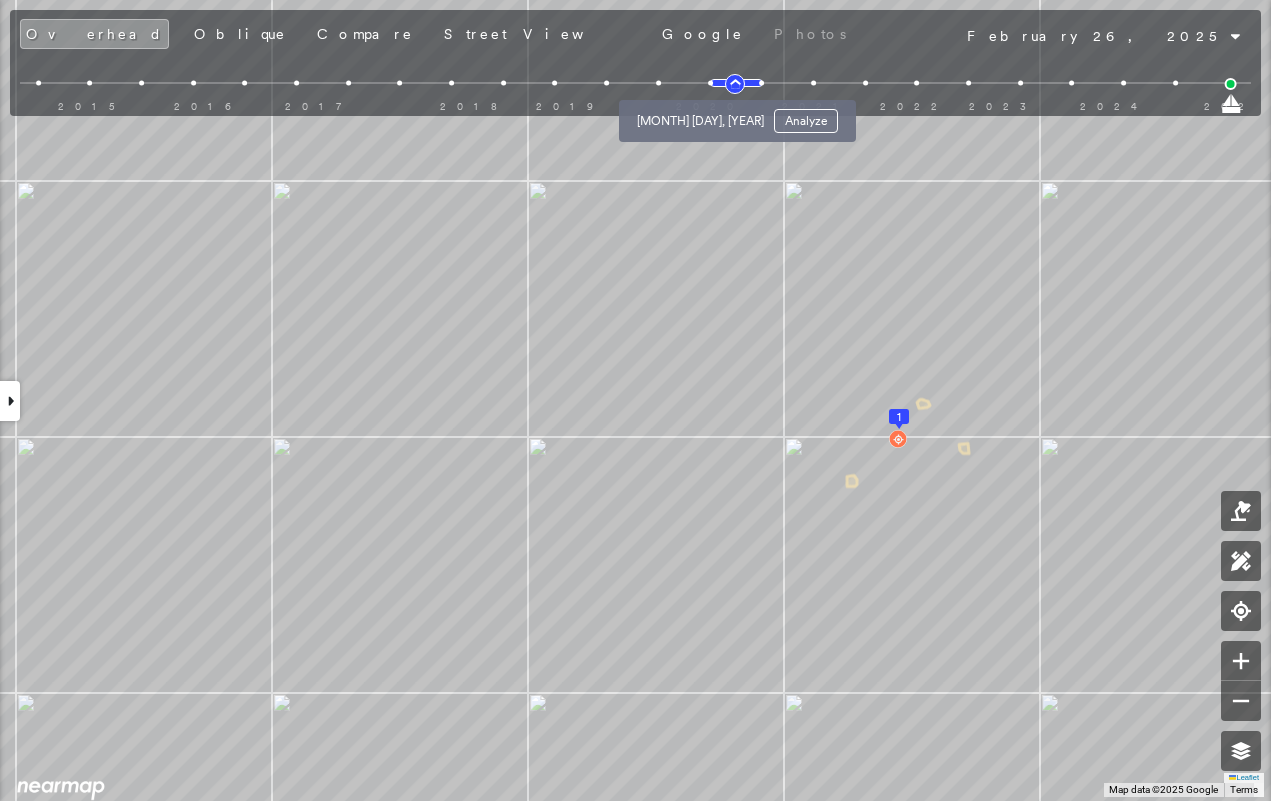 click at bounding box center [710, 83] 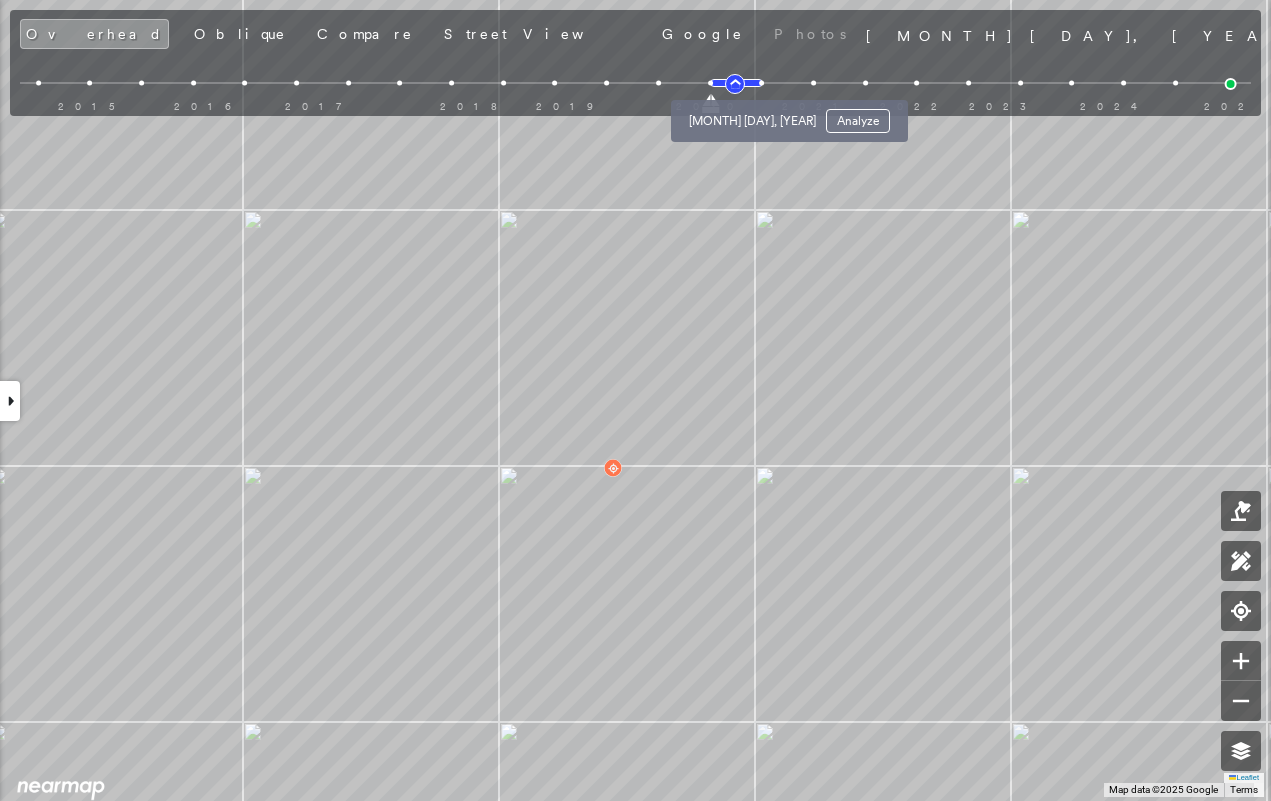 click at bounding box center (761, 83) 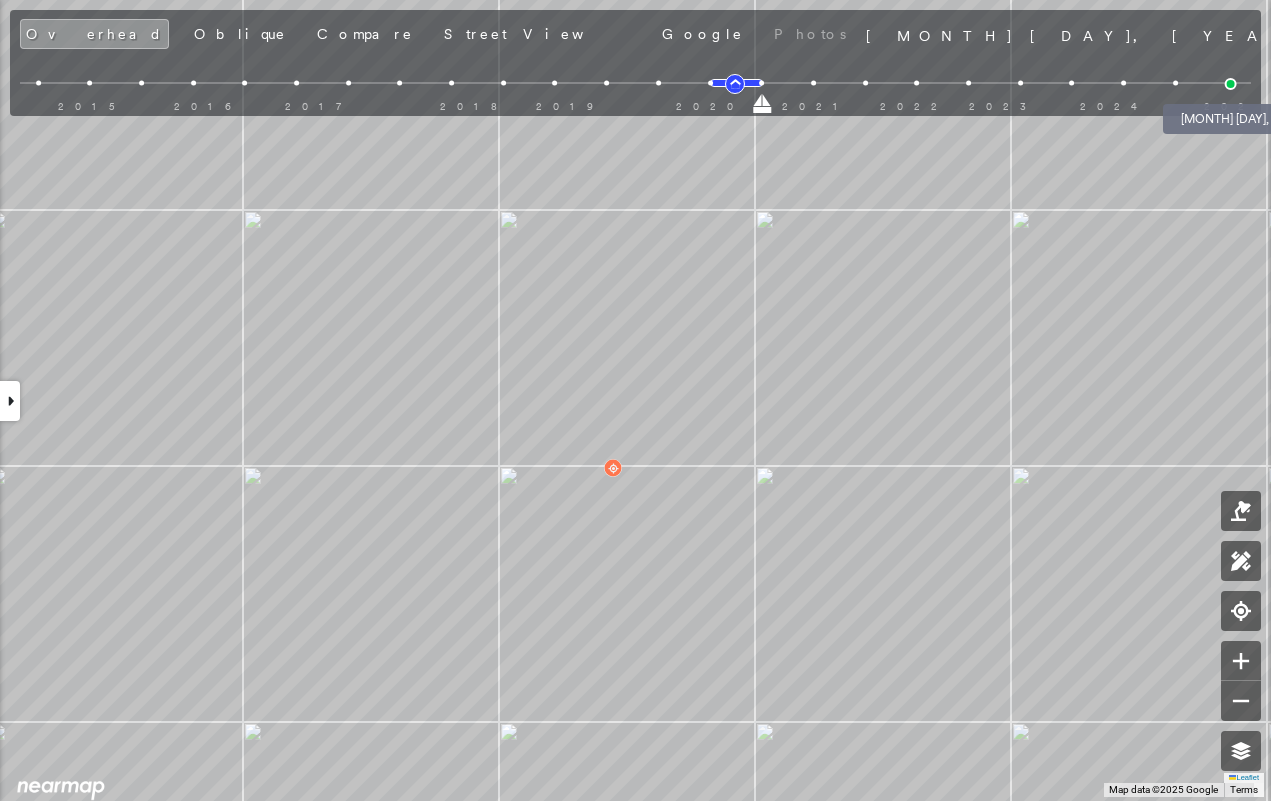 click at bounding box center (1231, 84) 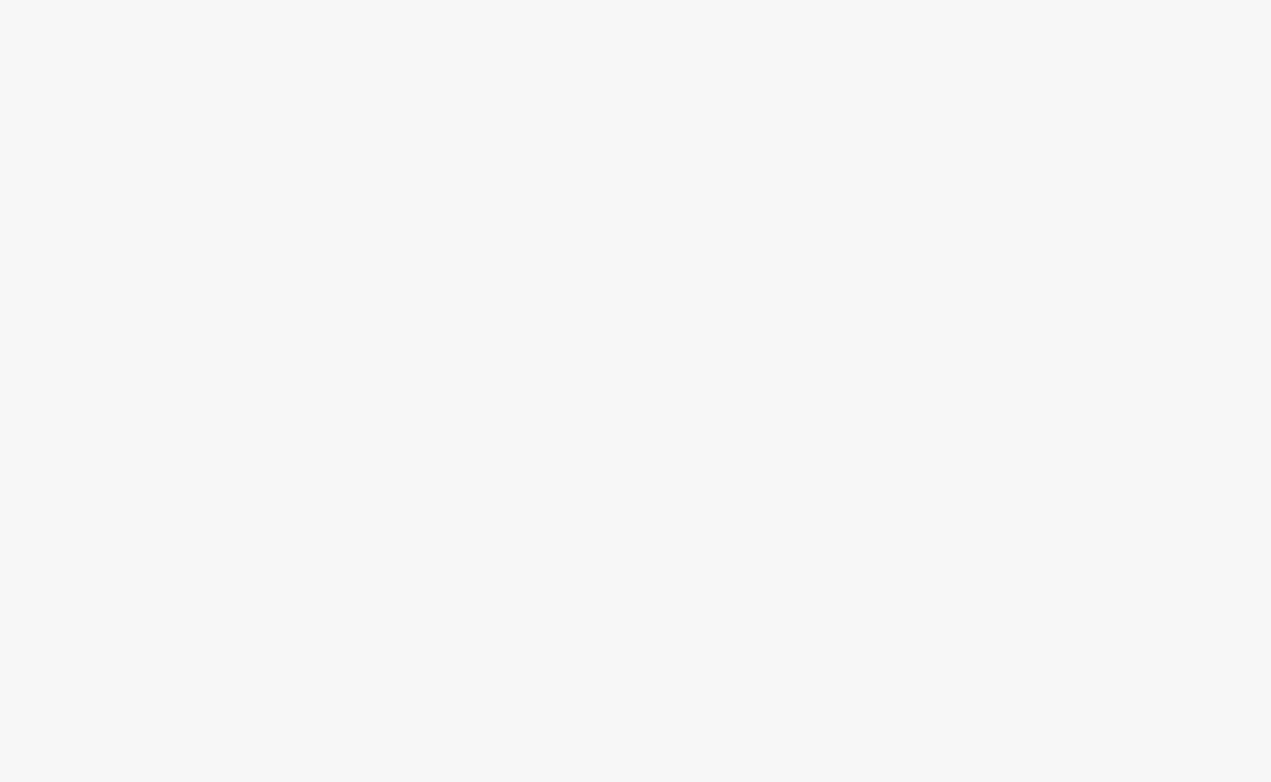 scroll, scrollTop: 0, scrollLeft: 0, axis: both 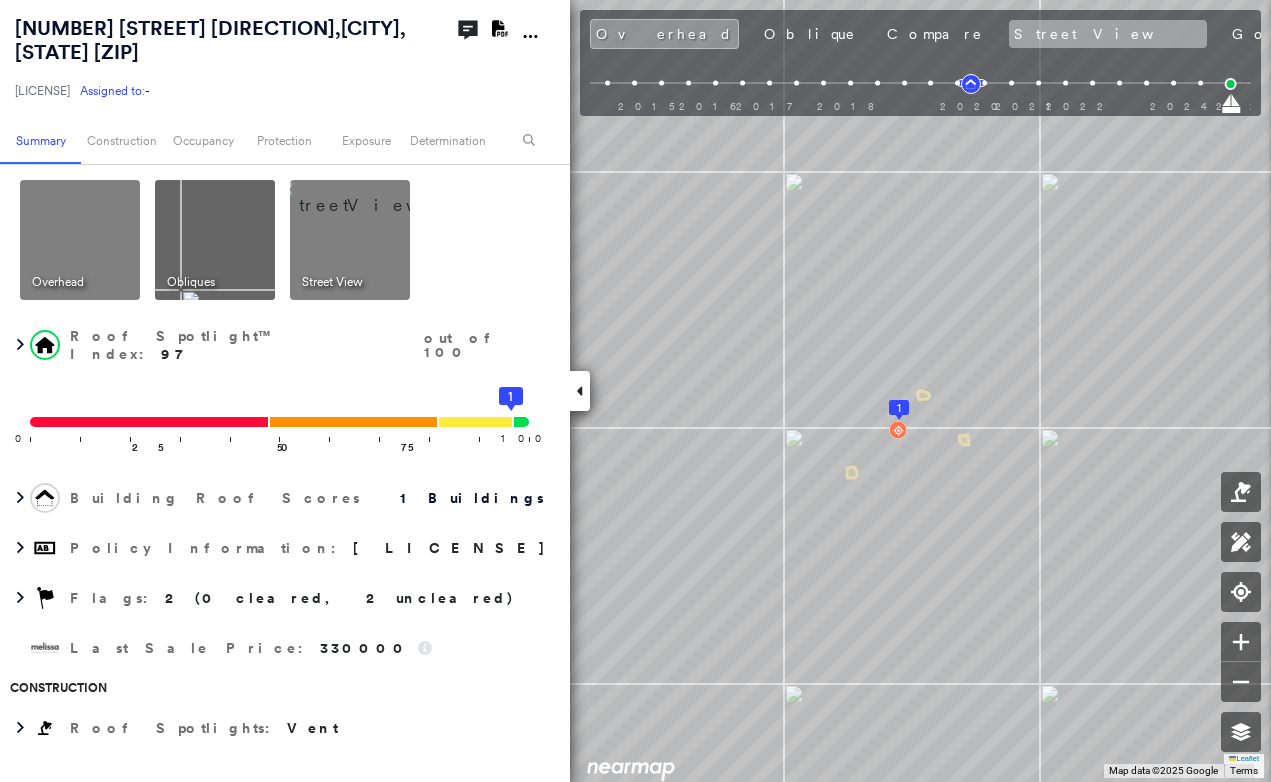 click on "Street View" at bounding box center [1108, 34] 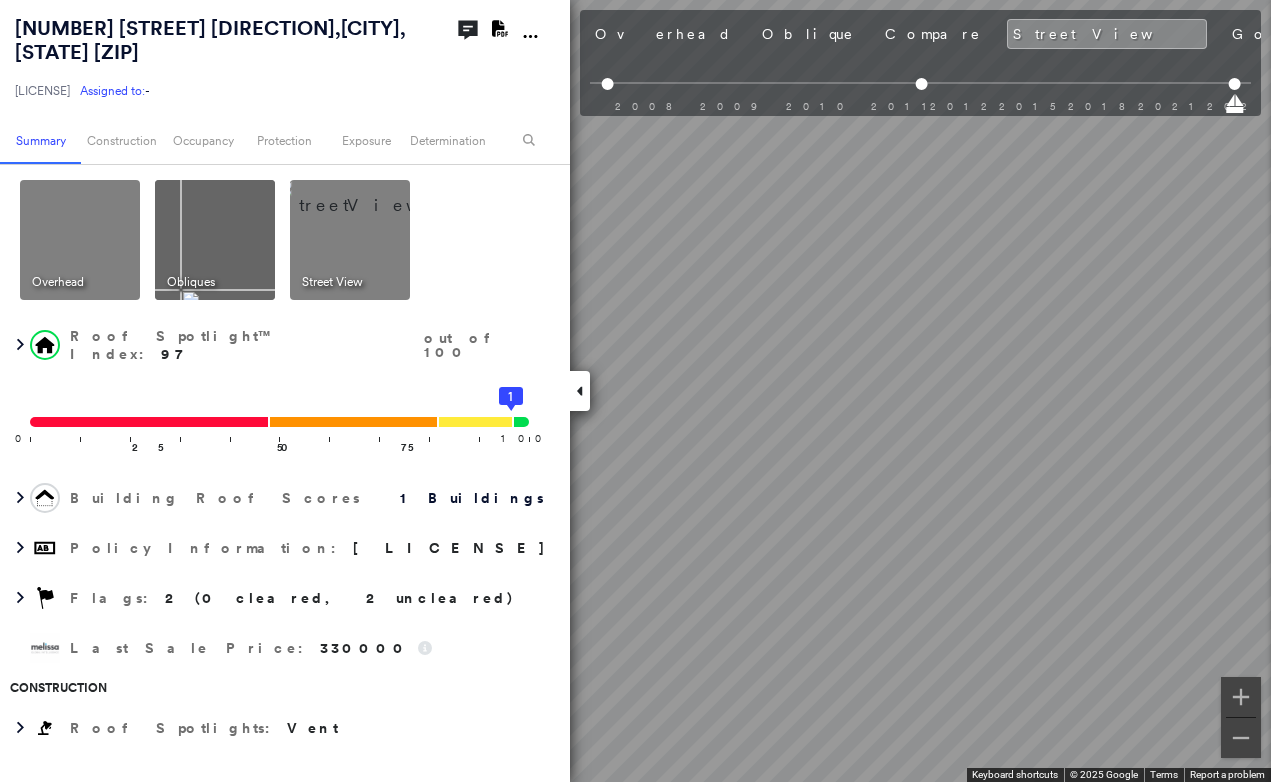 click at bounding box center (580, 391) 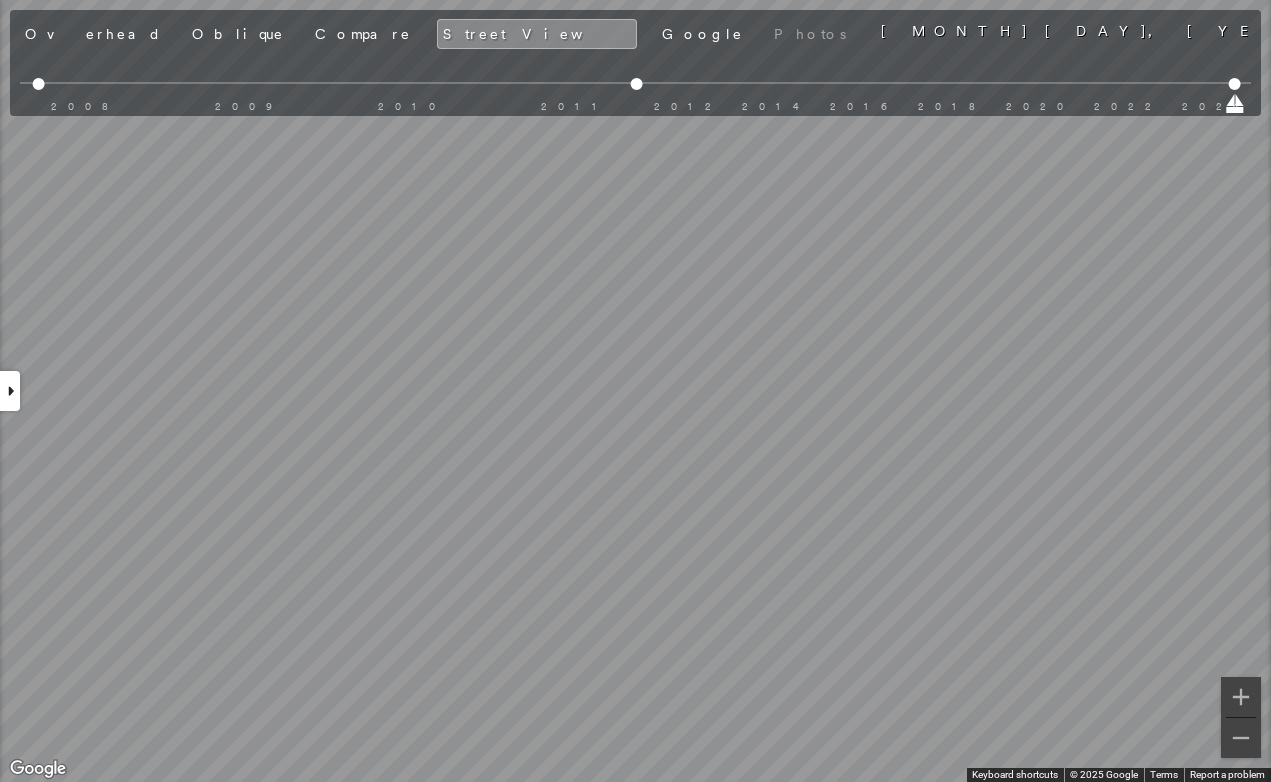 click at bounding box center (10, 391) 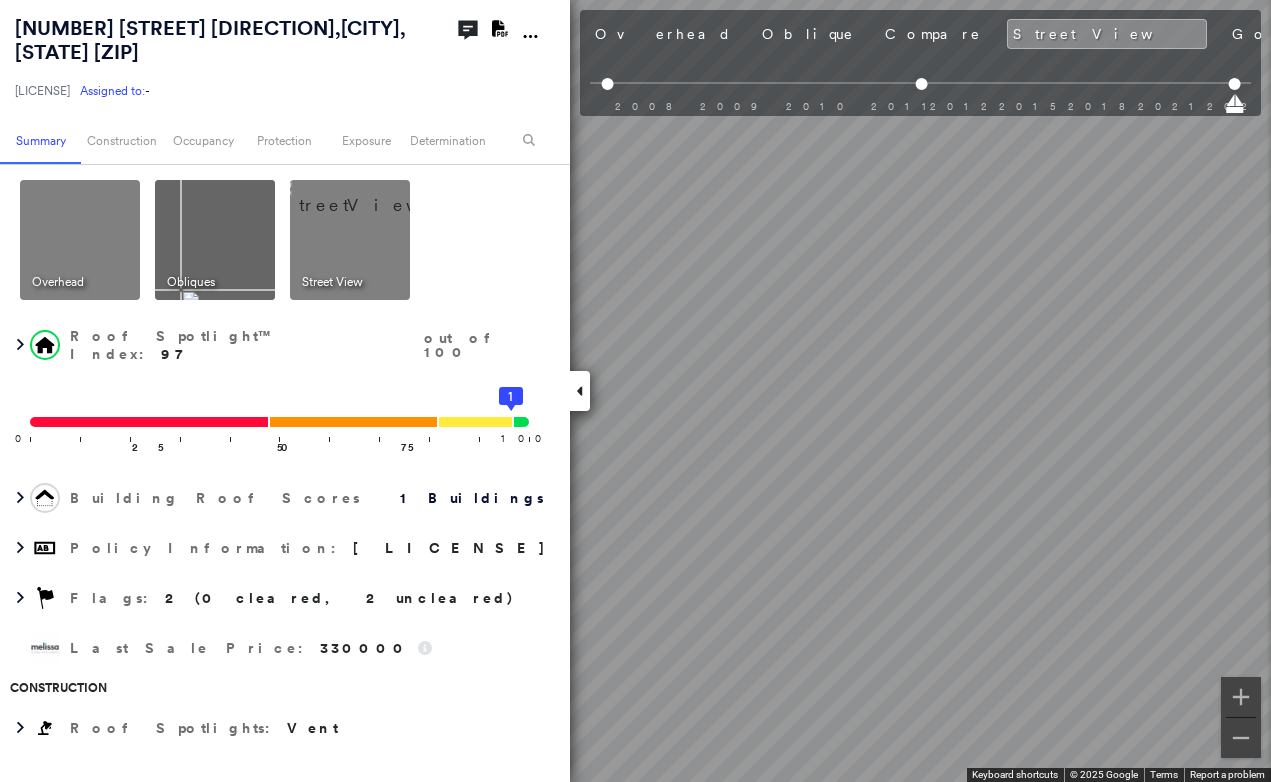 click 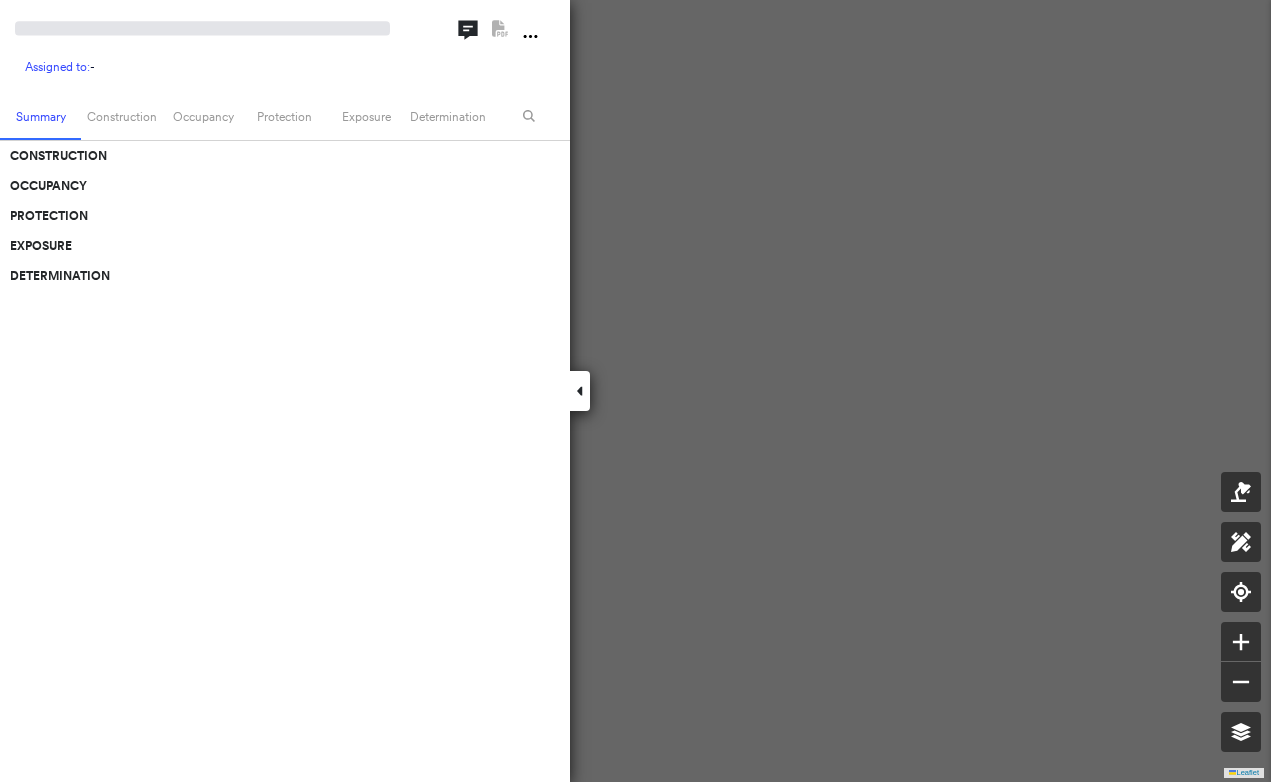 scroll, scrollTop: 0, scrollLeft: 0, axis: both 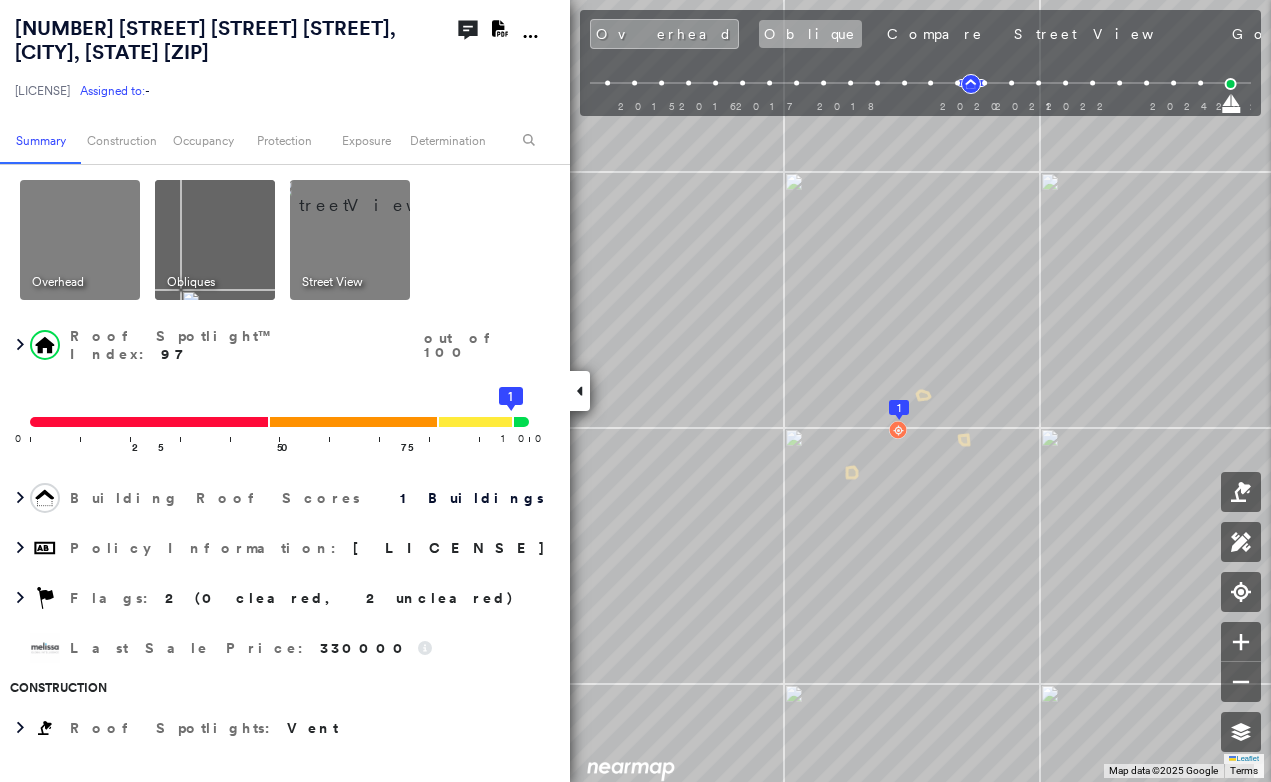 click on "Oblique" at bounding box center [810, 34] 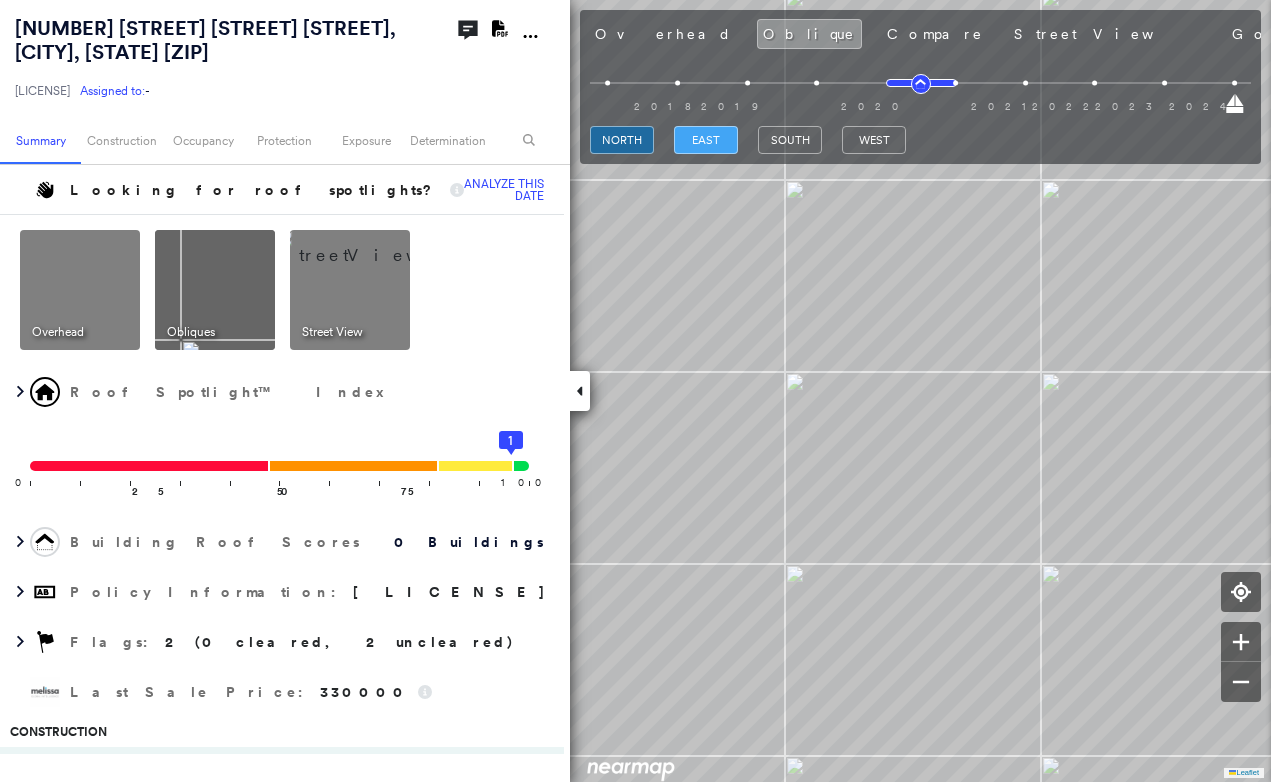 click on "east" at bounding box center [706, 140] 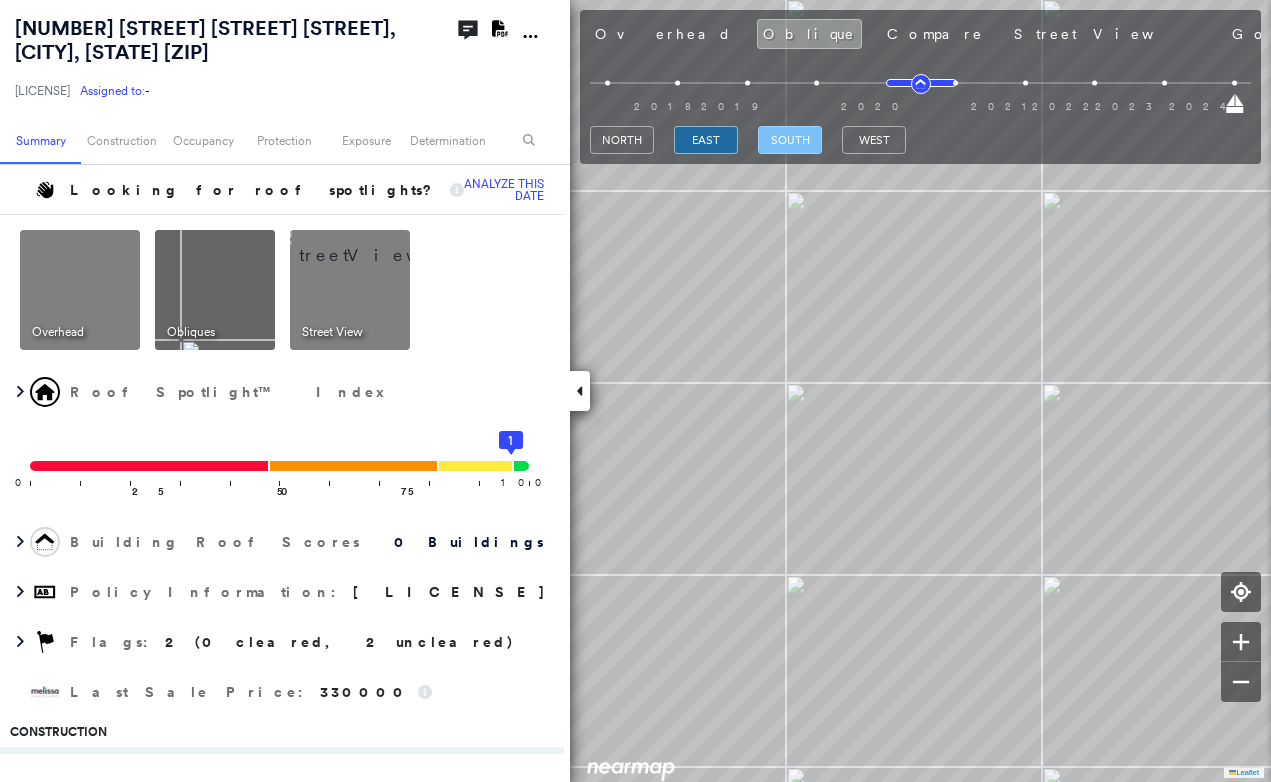 click on "south" at bounding box center [790, 140] 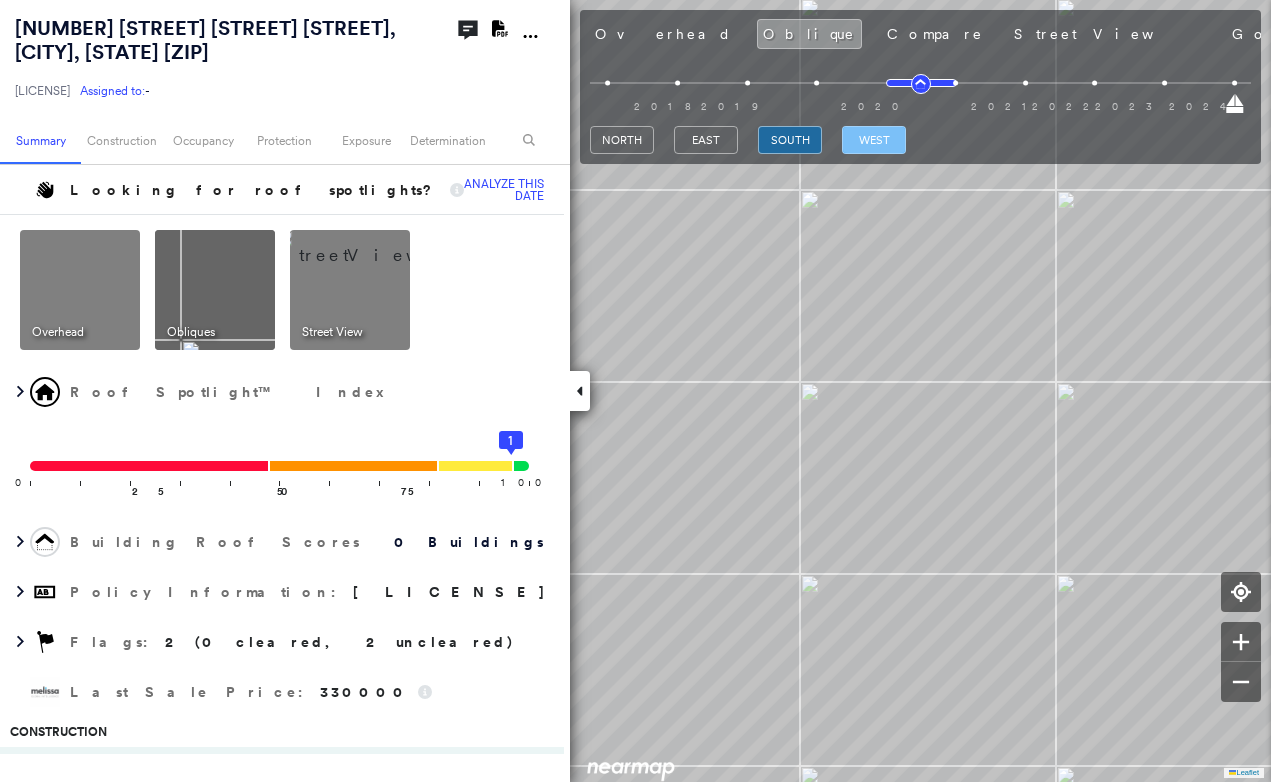 click on "west" at bounding box center [874, 140] 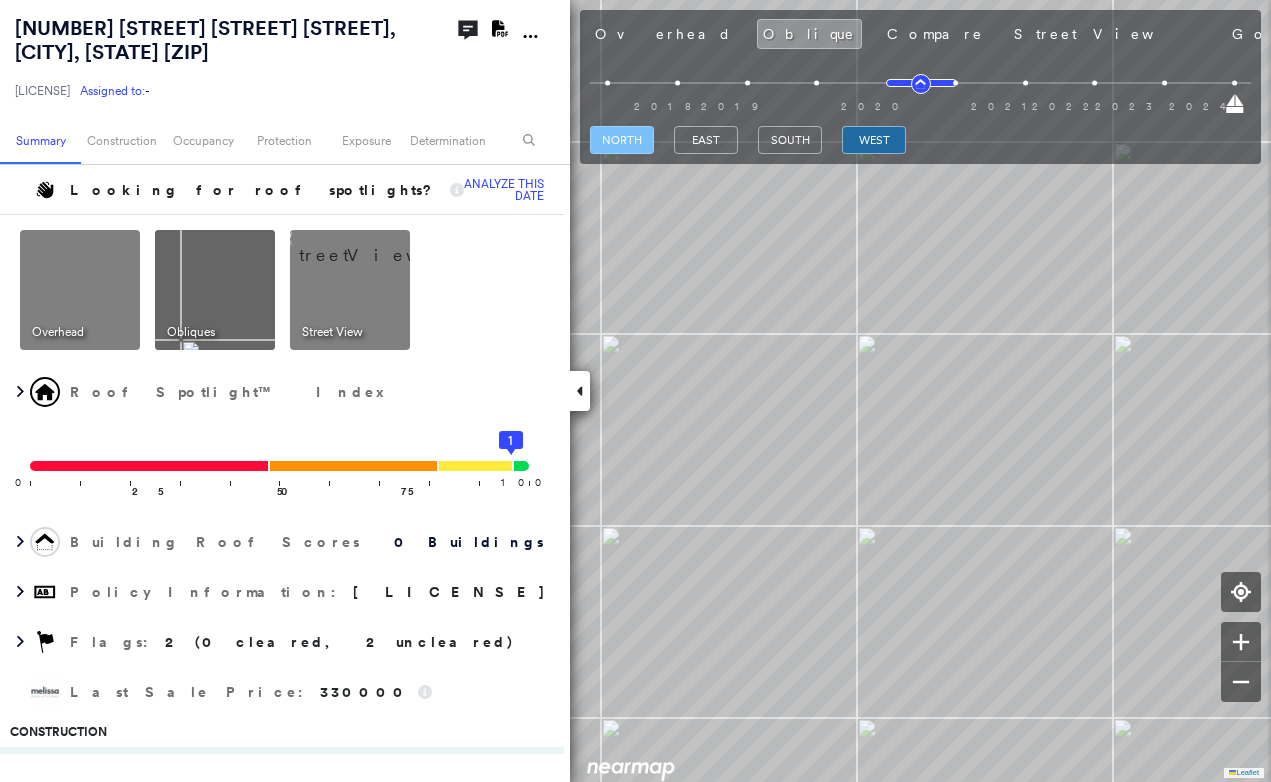 click on "north" at bounding box center (622, 140) 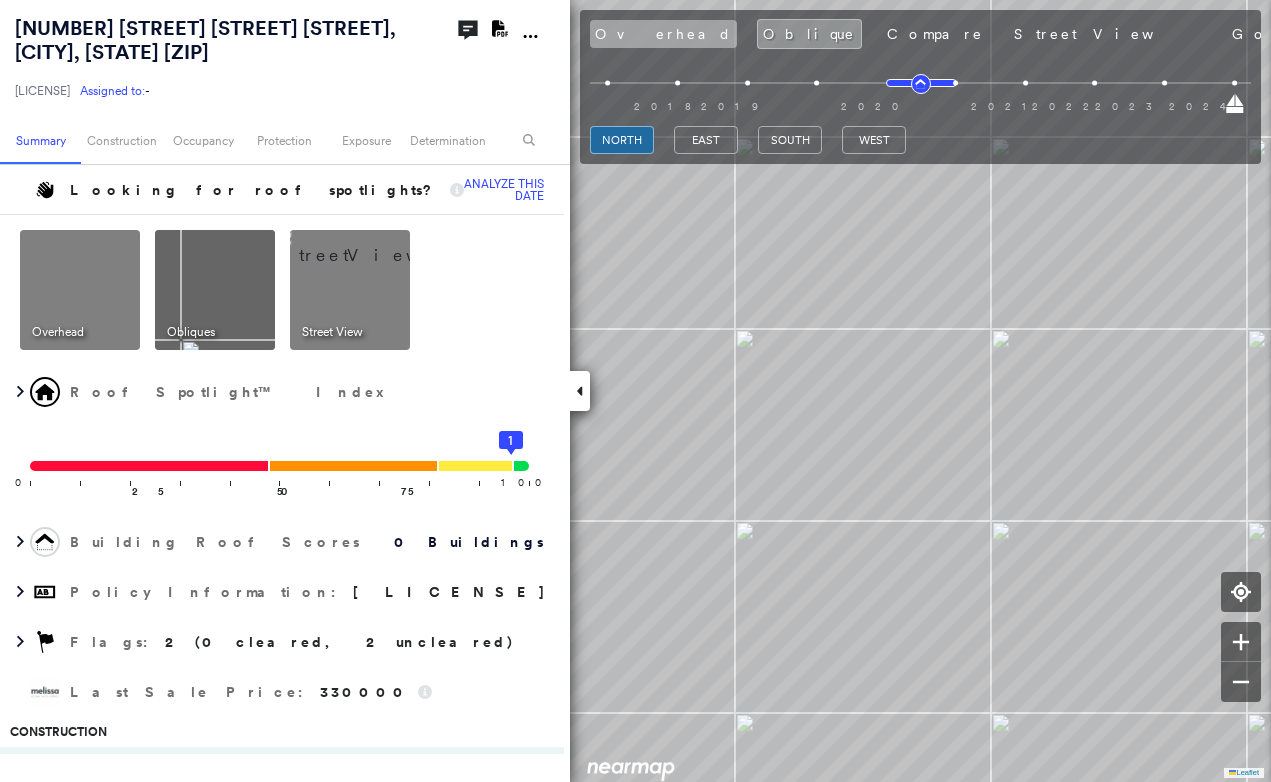 click on "Overhead" at bounding box center [663, 34] 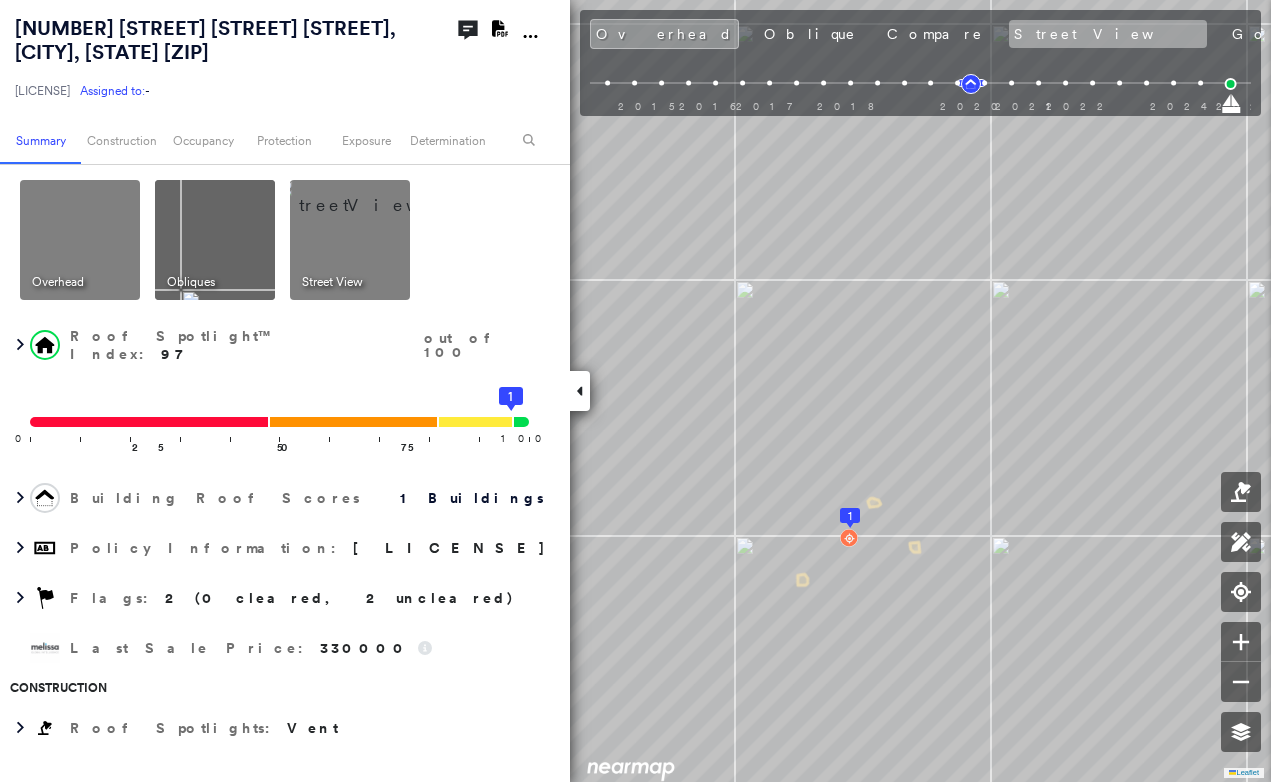 click on "Street View" at bounding box center (1108, 34) 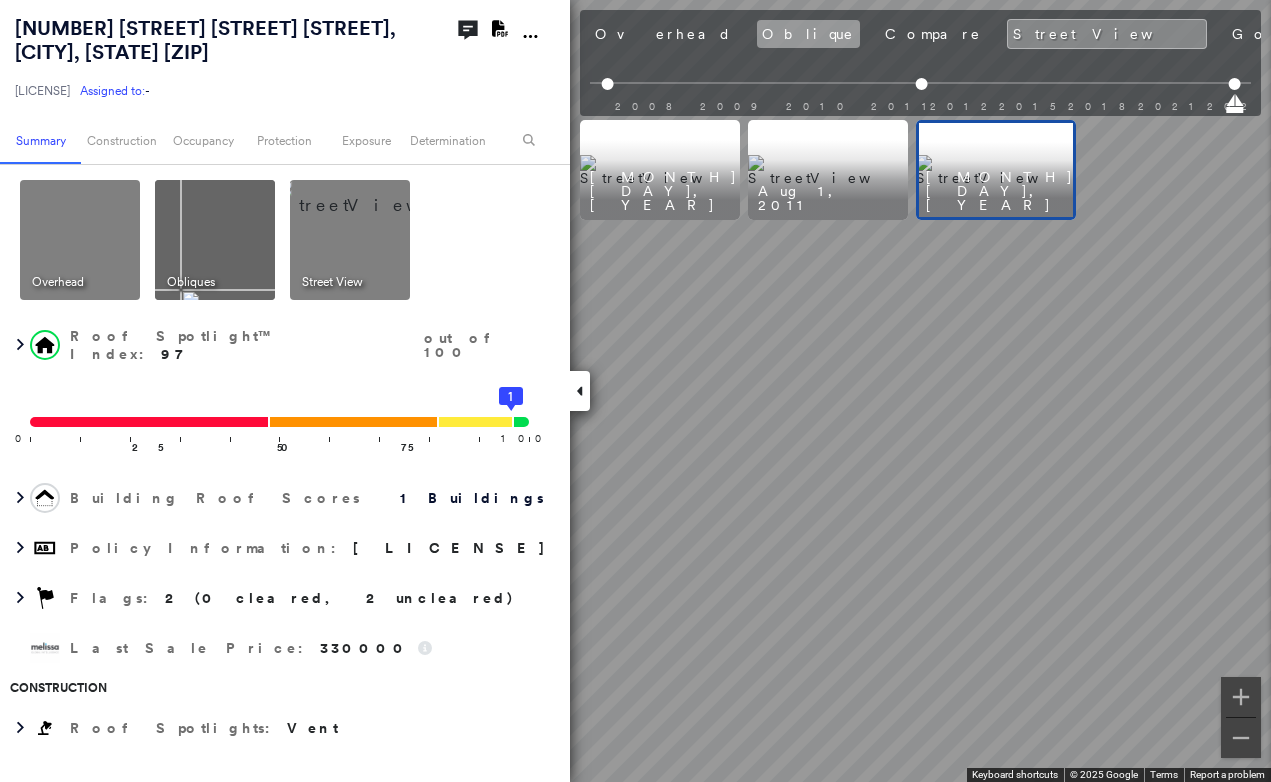 click on "Oblique" at bounding box center [808, 34] 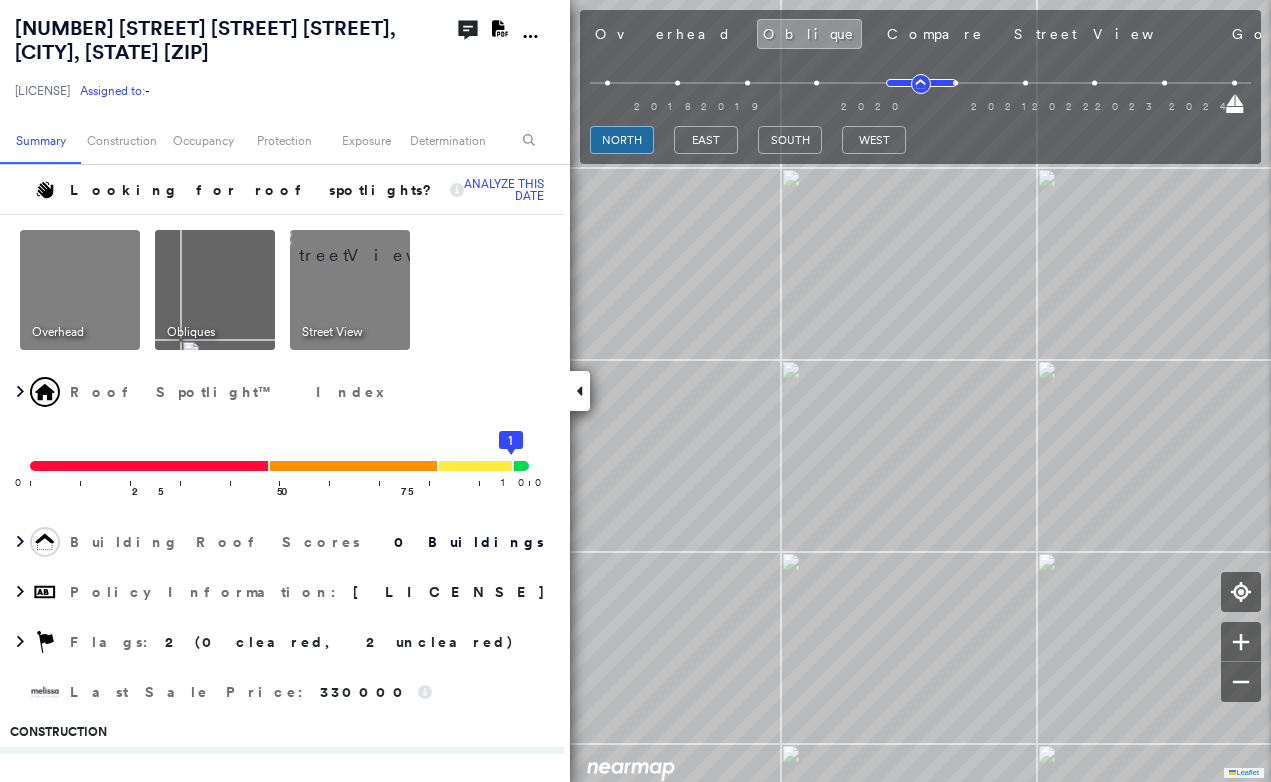 click on "east" at bounding box center [706, 143] 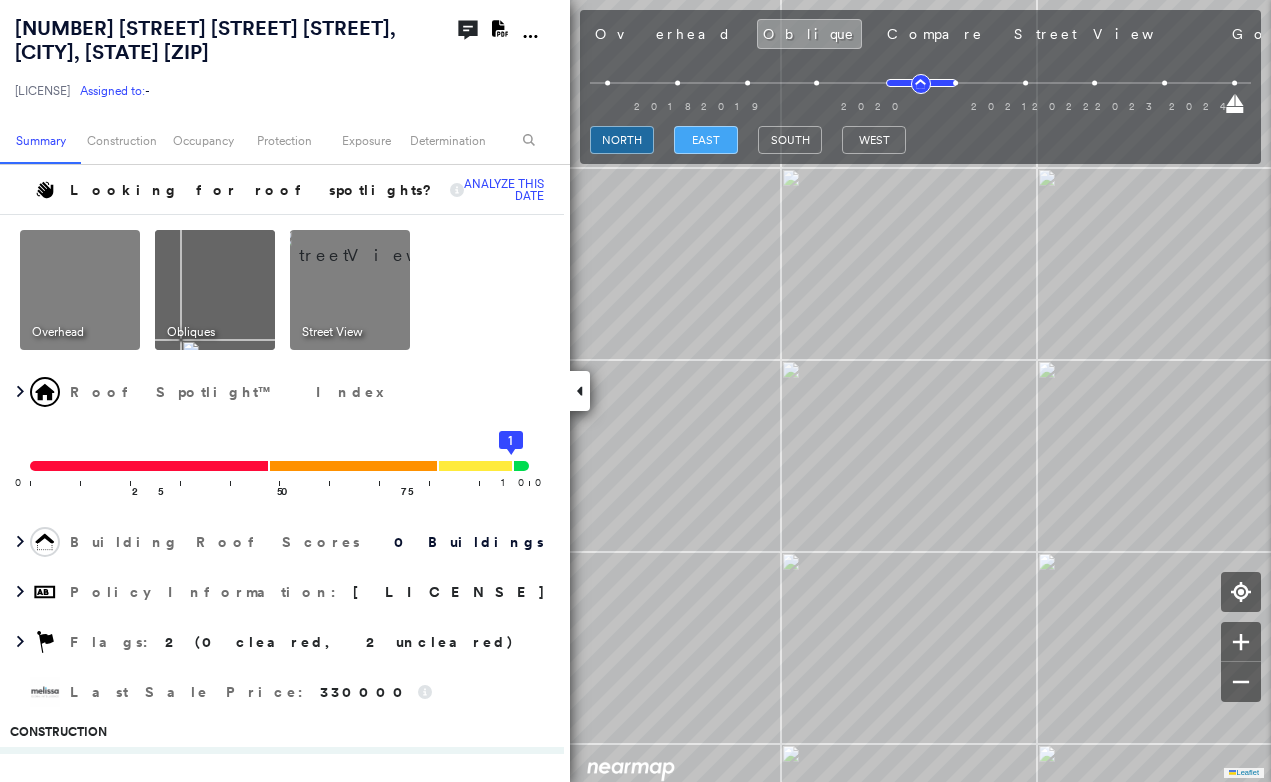 click on "east" at bounding box center (706, 140) 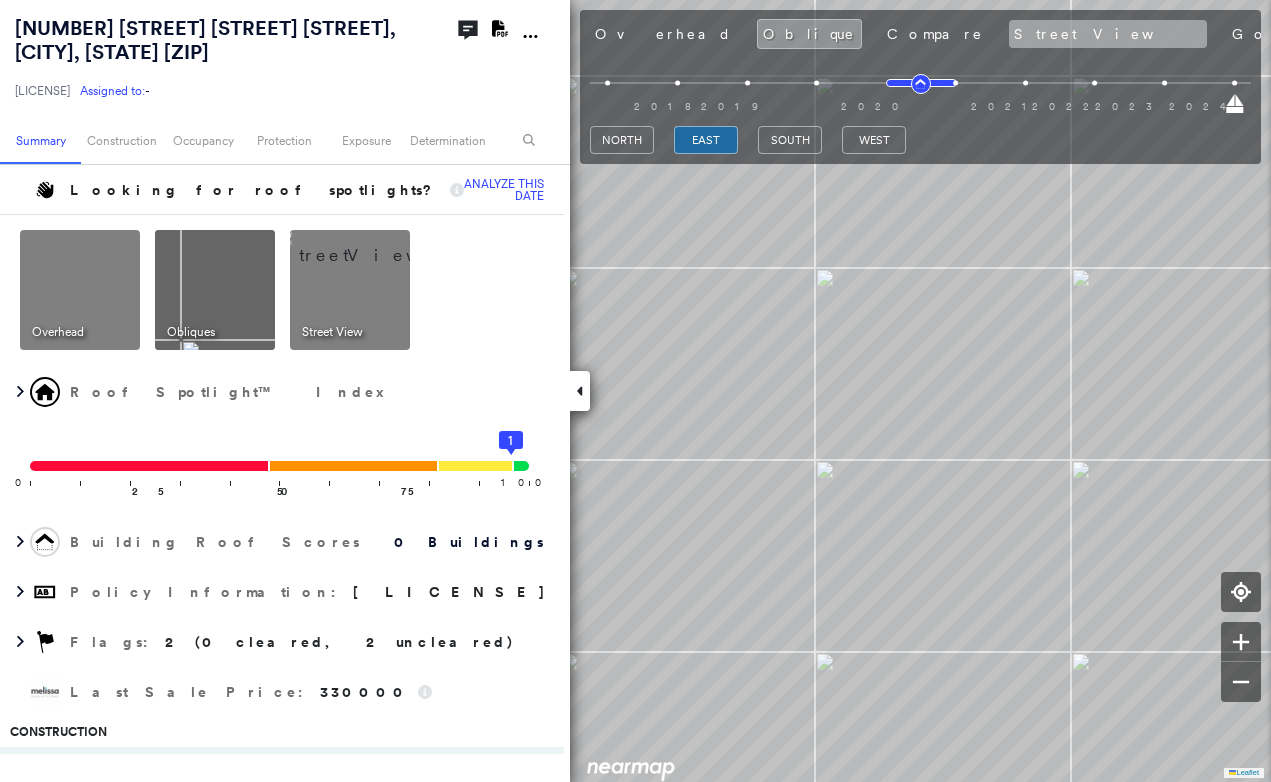 click on "Street View" at bounding box center (1108, 34) 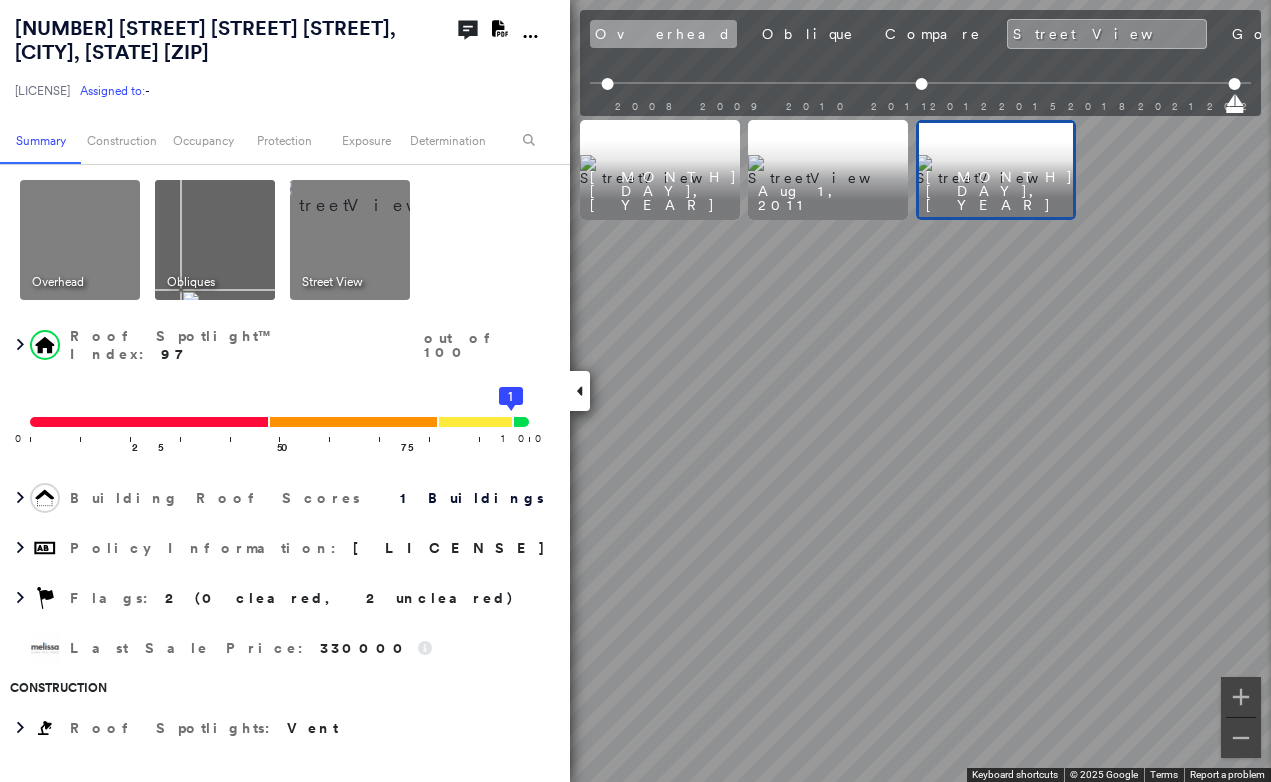 click on "Overhead" at bounding box center [663, 34] 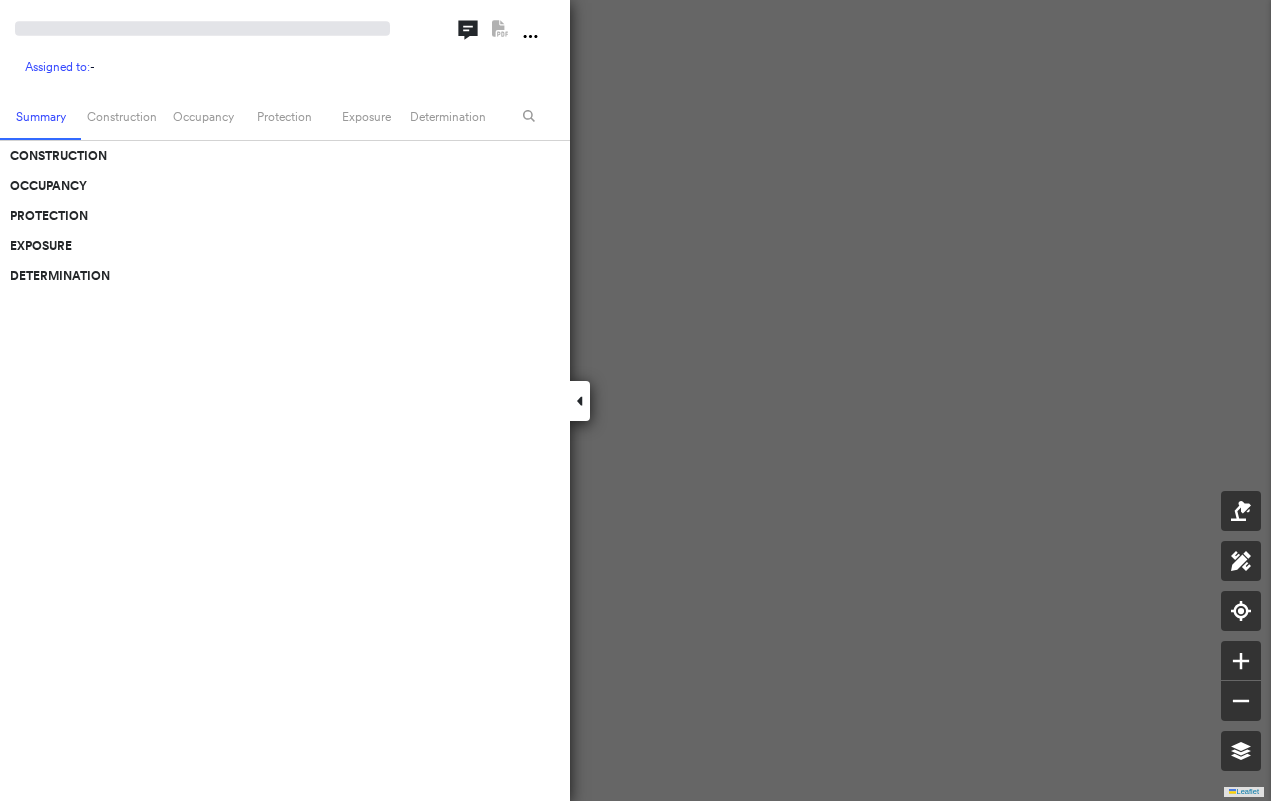 scroll, scrollTop: 0, scrollLeft: 0, axis: both 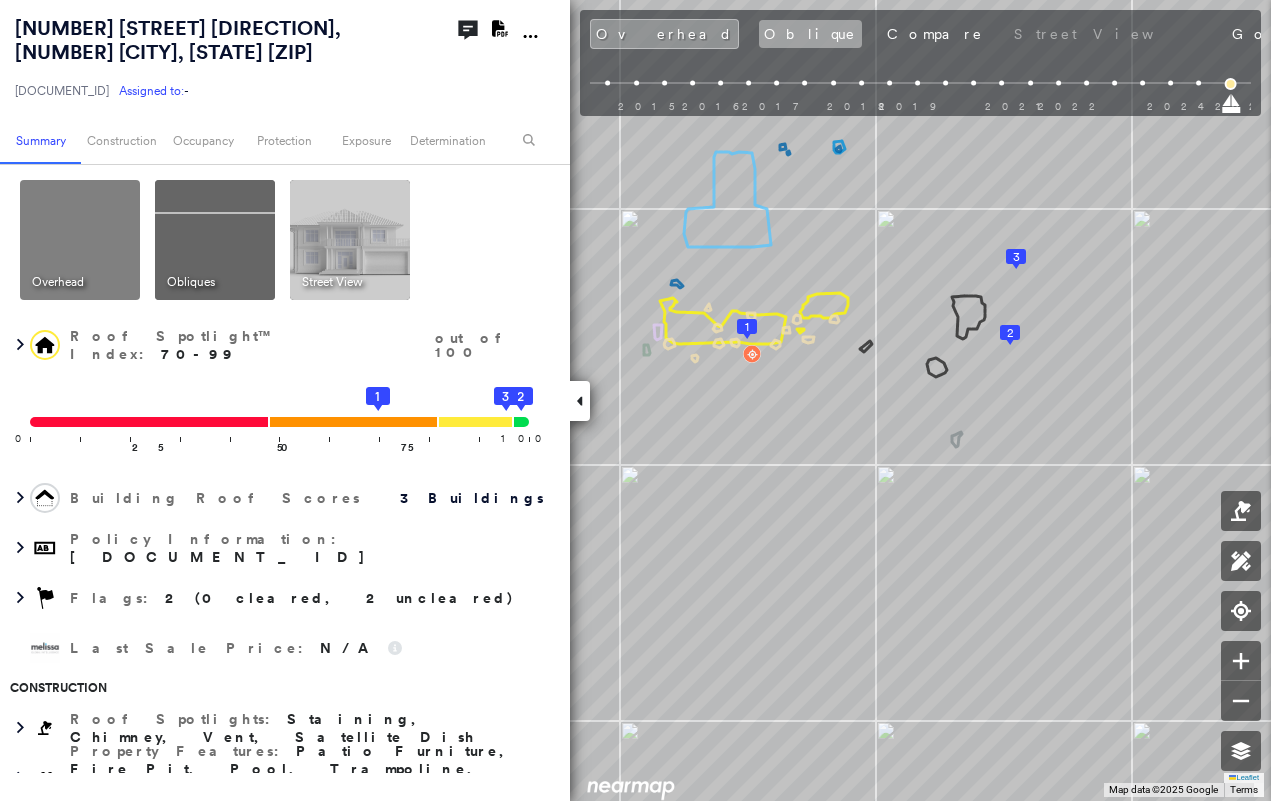 click on "Oblique" at bounding box center (810, 34) 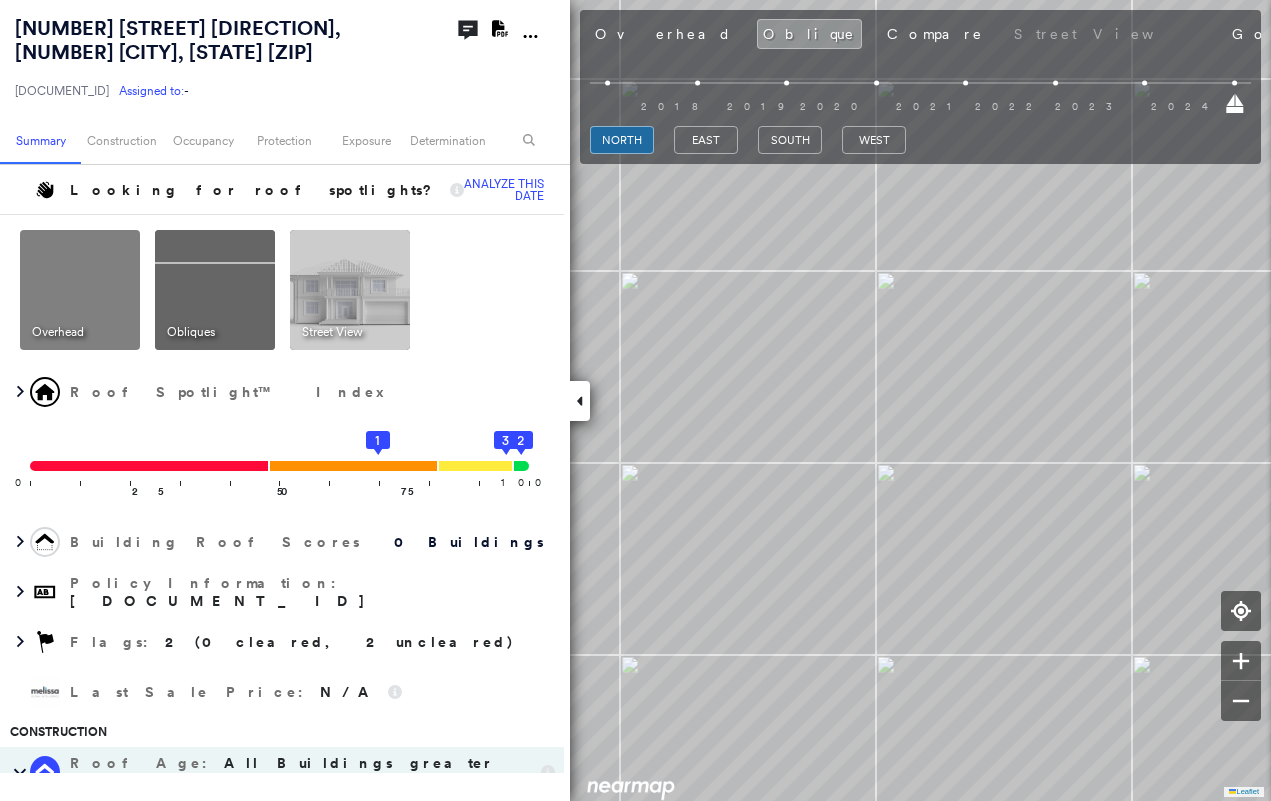 click at bounding box center (580, 401) 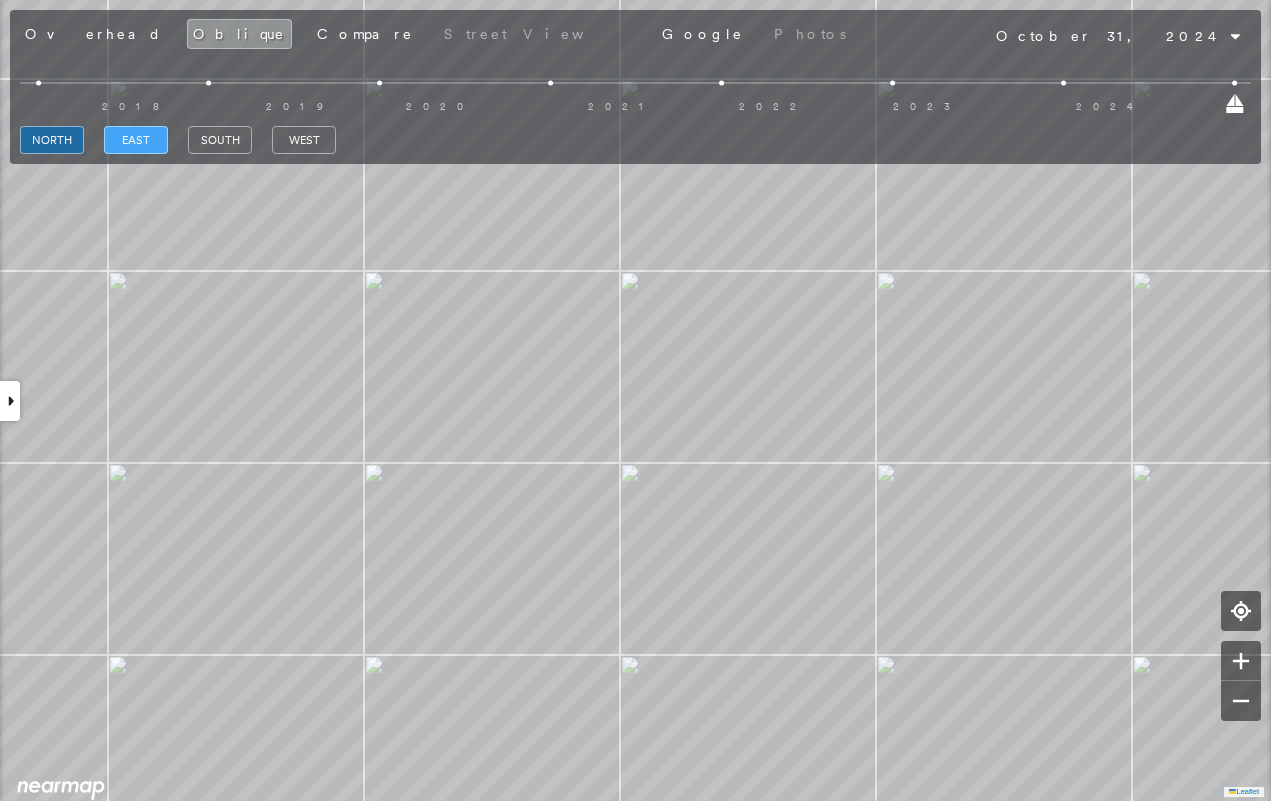 click on "east" at bounding box center [136, 140] 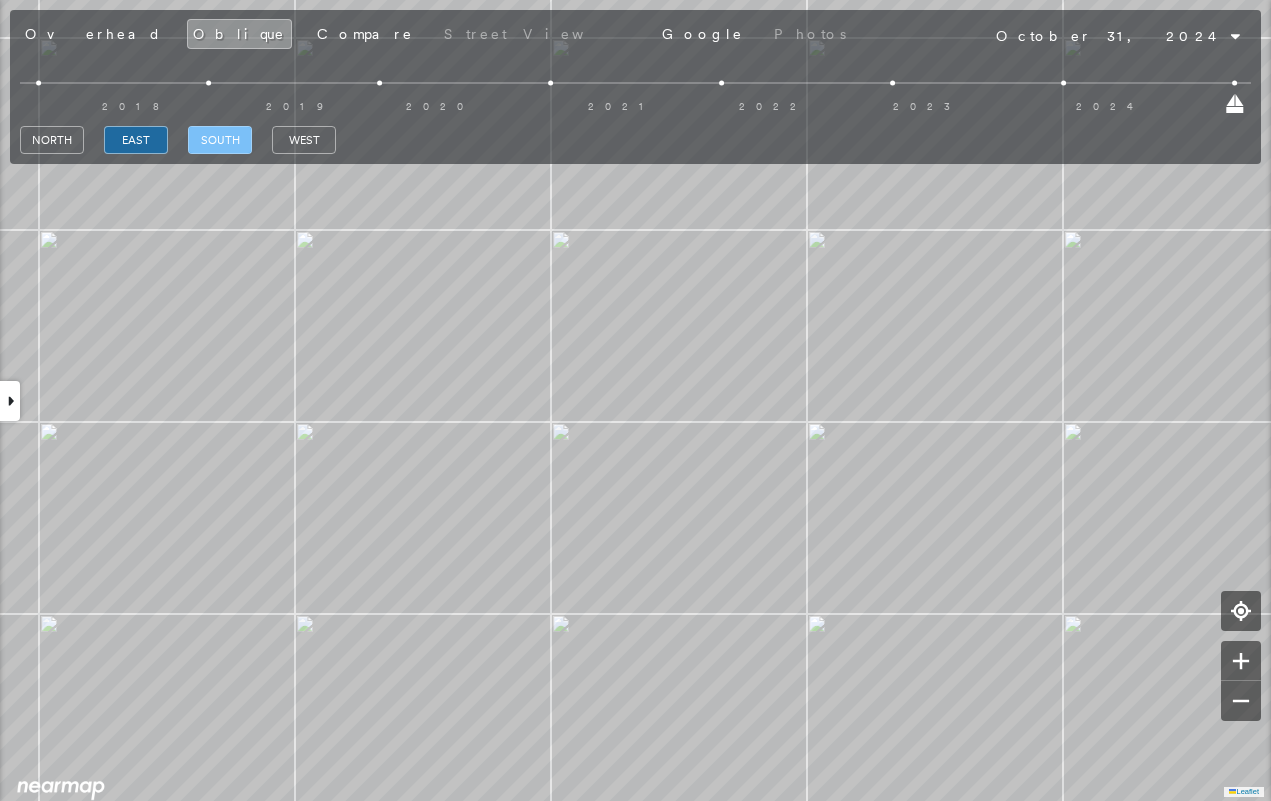 click on "south" at bounding box center [220, 140] 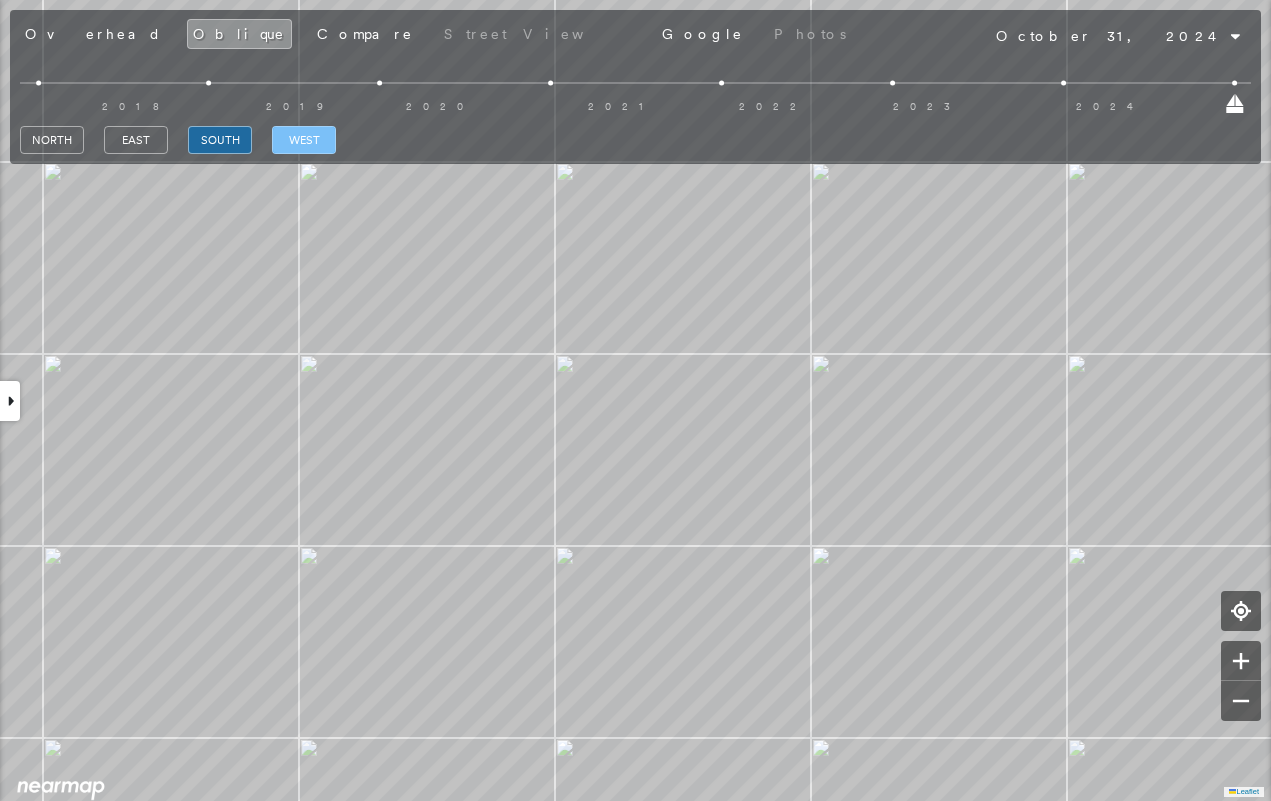 click on "west" at bounding box center (304, 140) 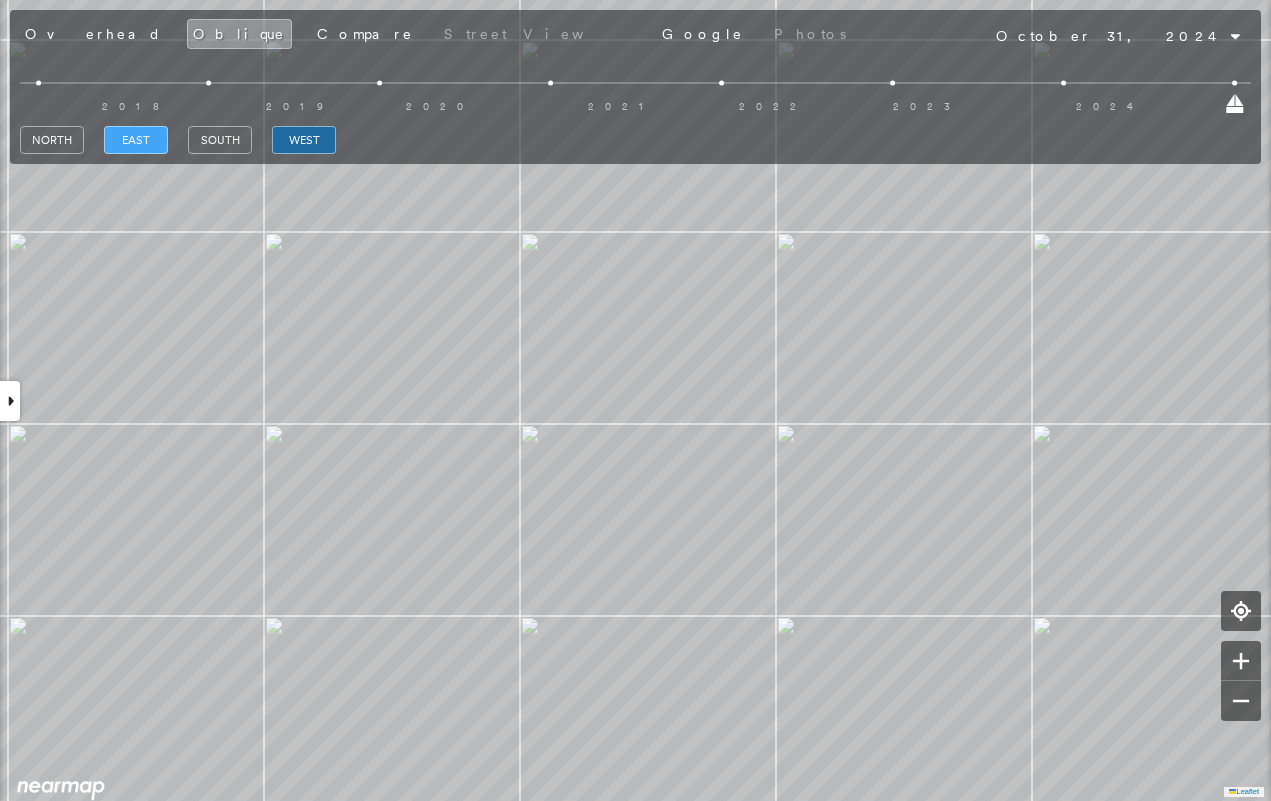 click on "east" at bounding box center (136, 140) 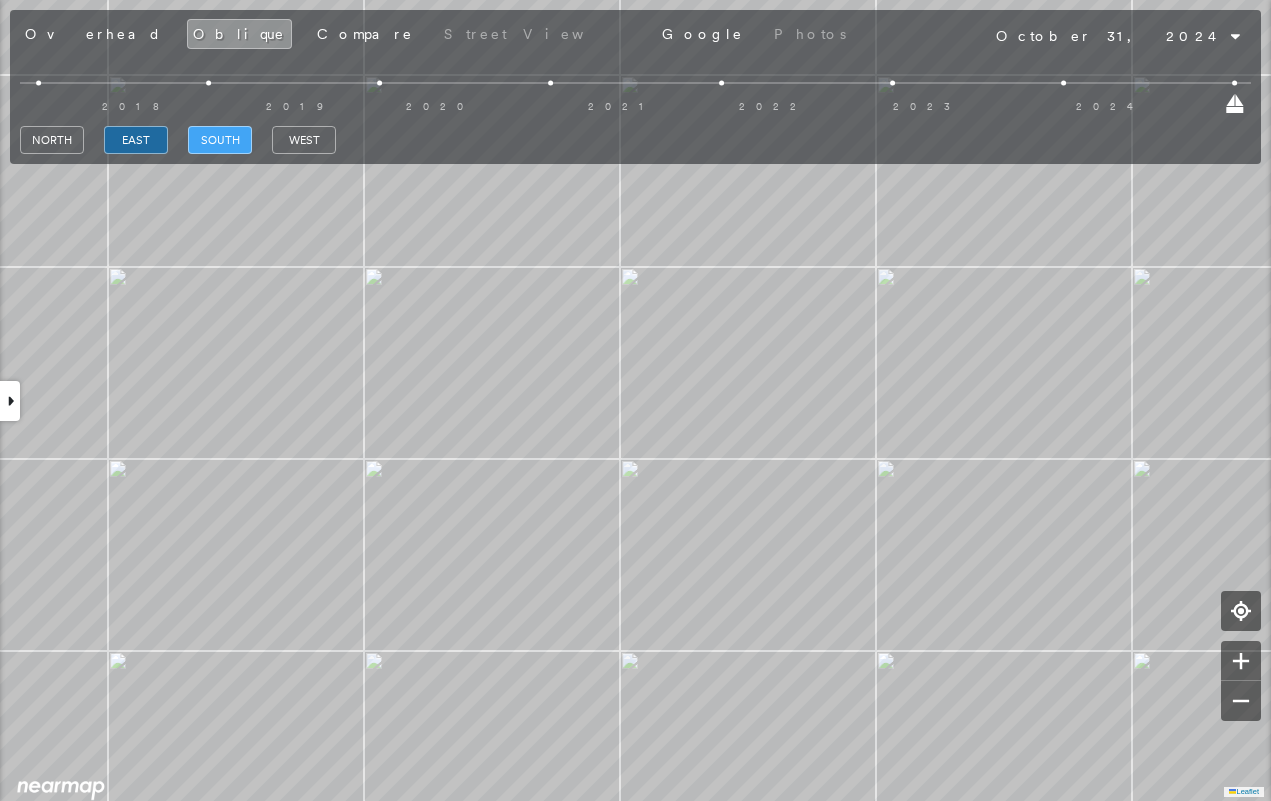click on "south" at bounding box center [220, 140] 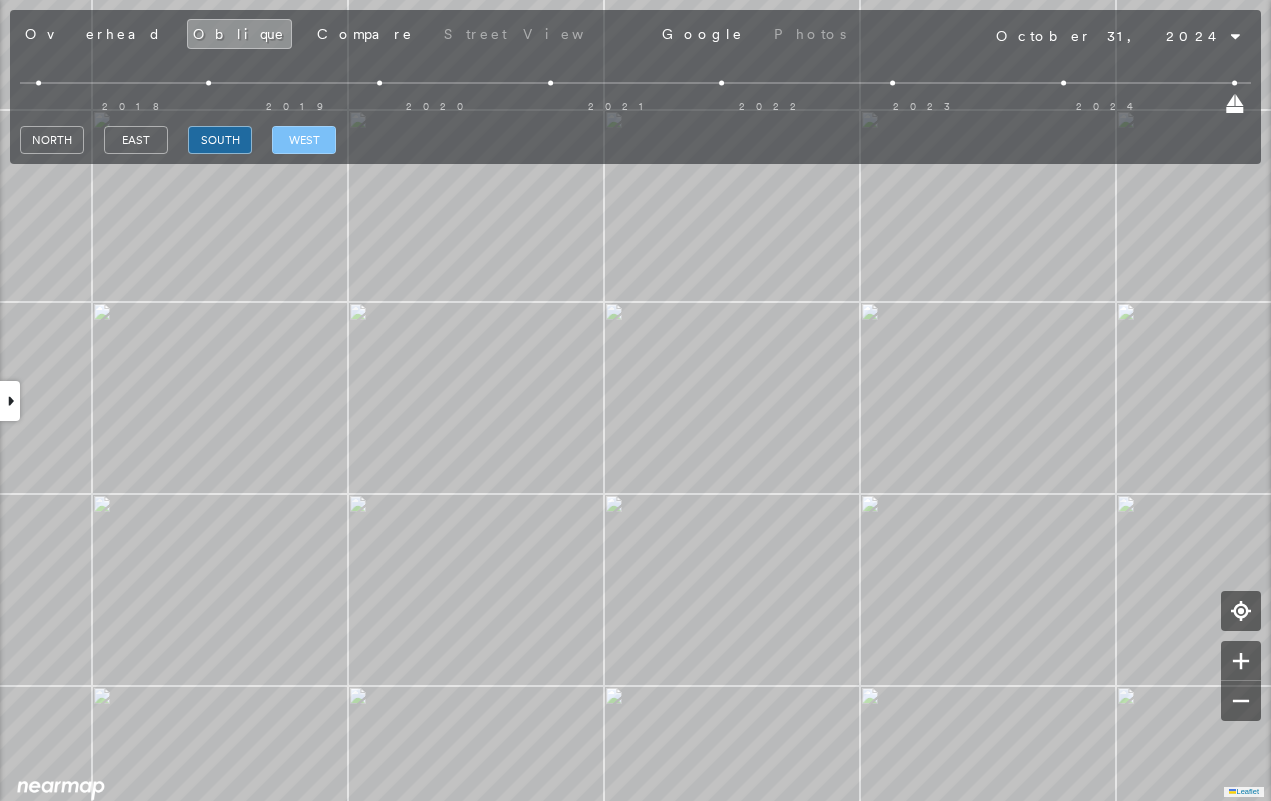click on "west" at bounding box center (304, 140) 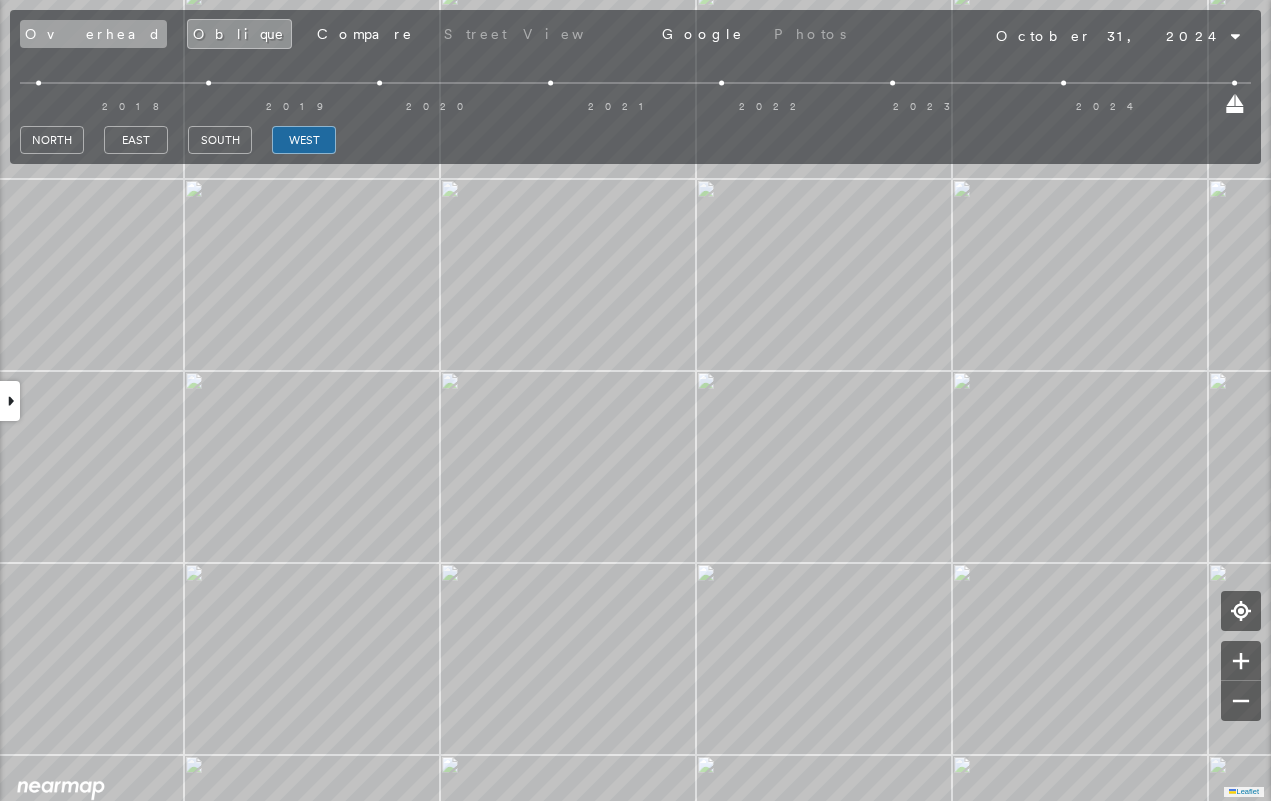 click on "Overhead" at bounding box center [93, 34] 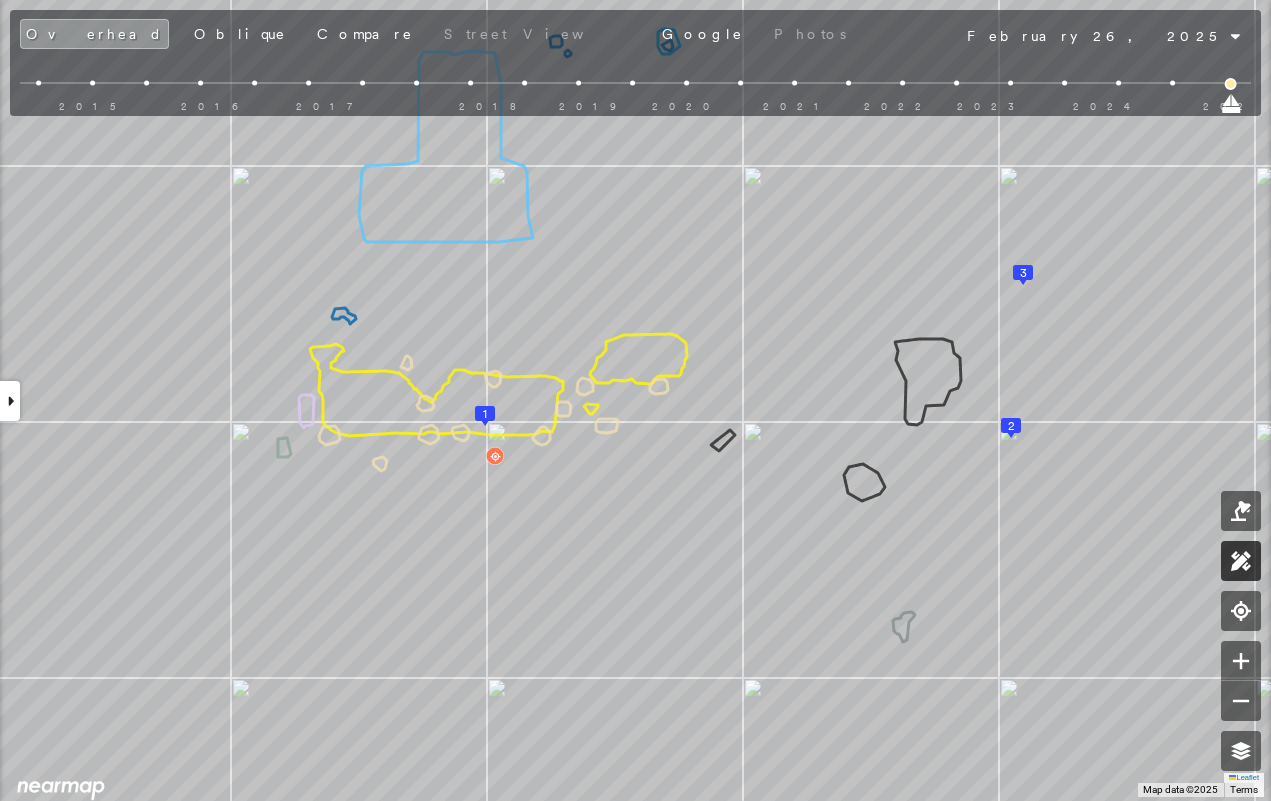 click 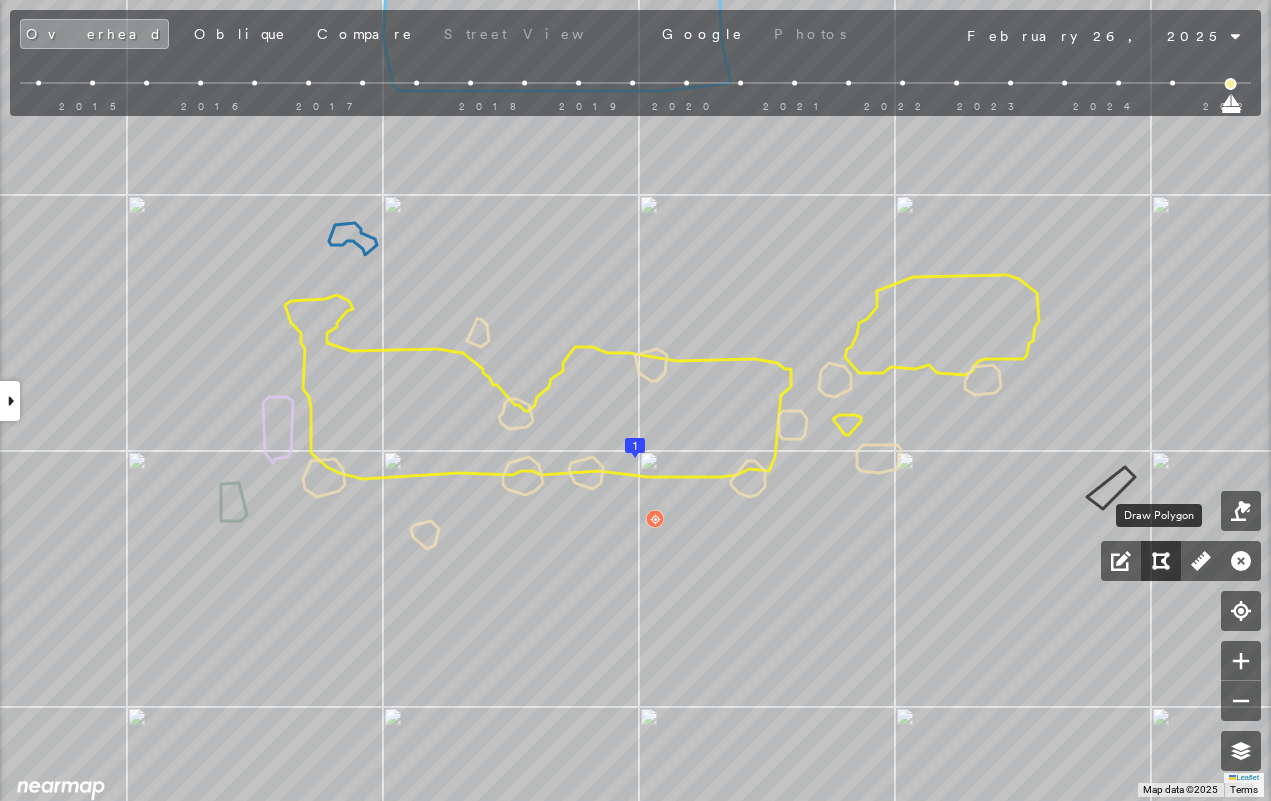 click 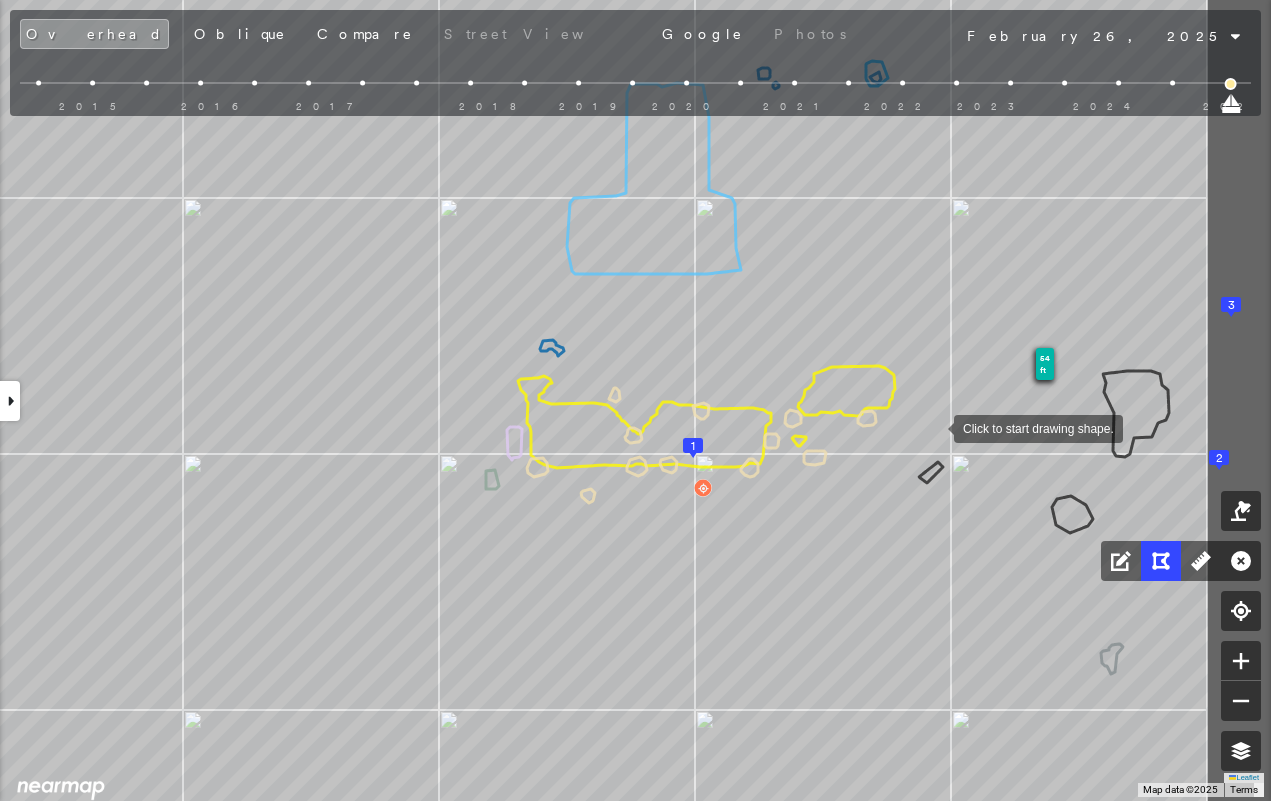 drag, startPoint x: 1131, startPoint y: 427, endPoint x: 746, endPoint y: 425, distance: 385.0052 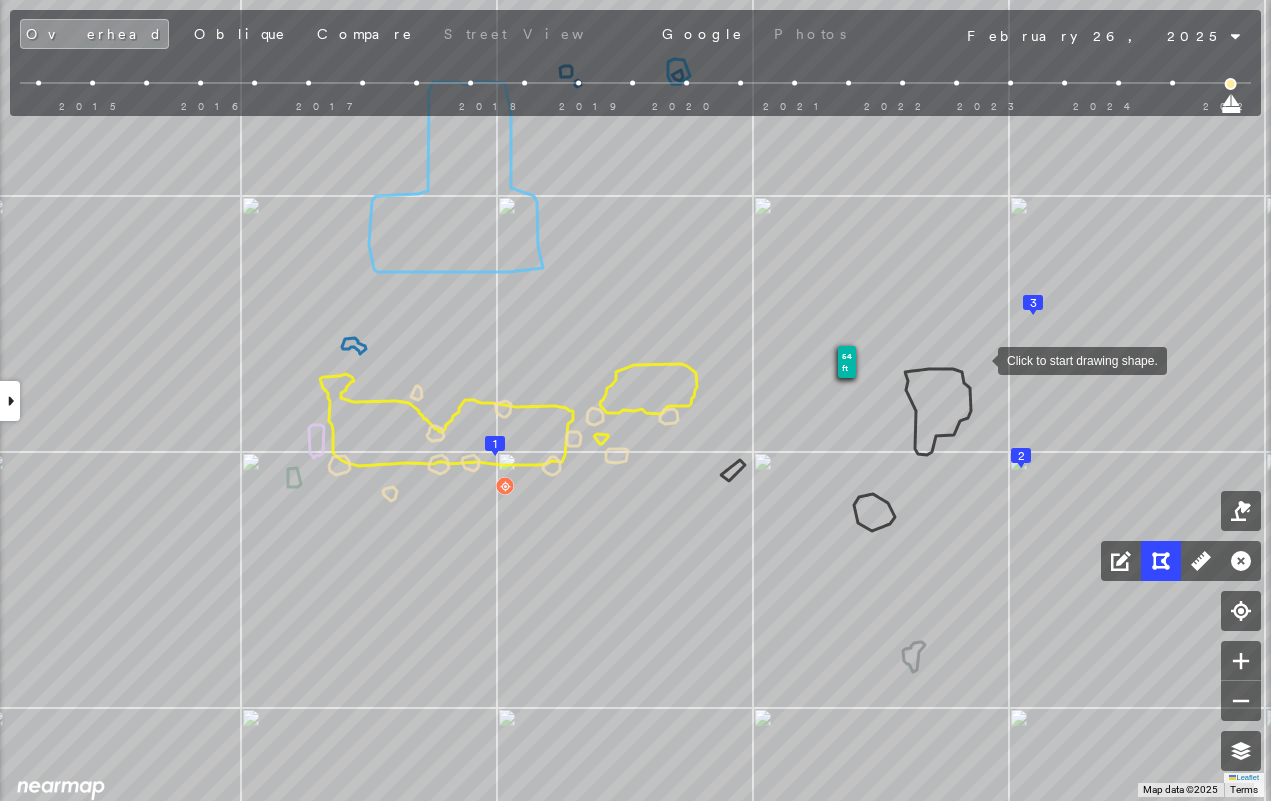 click at bounding box center (978, 359) 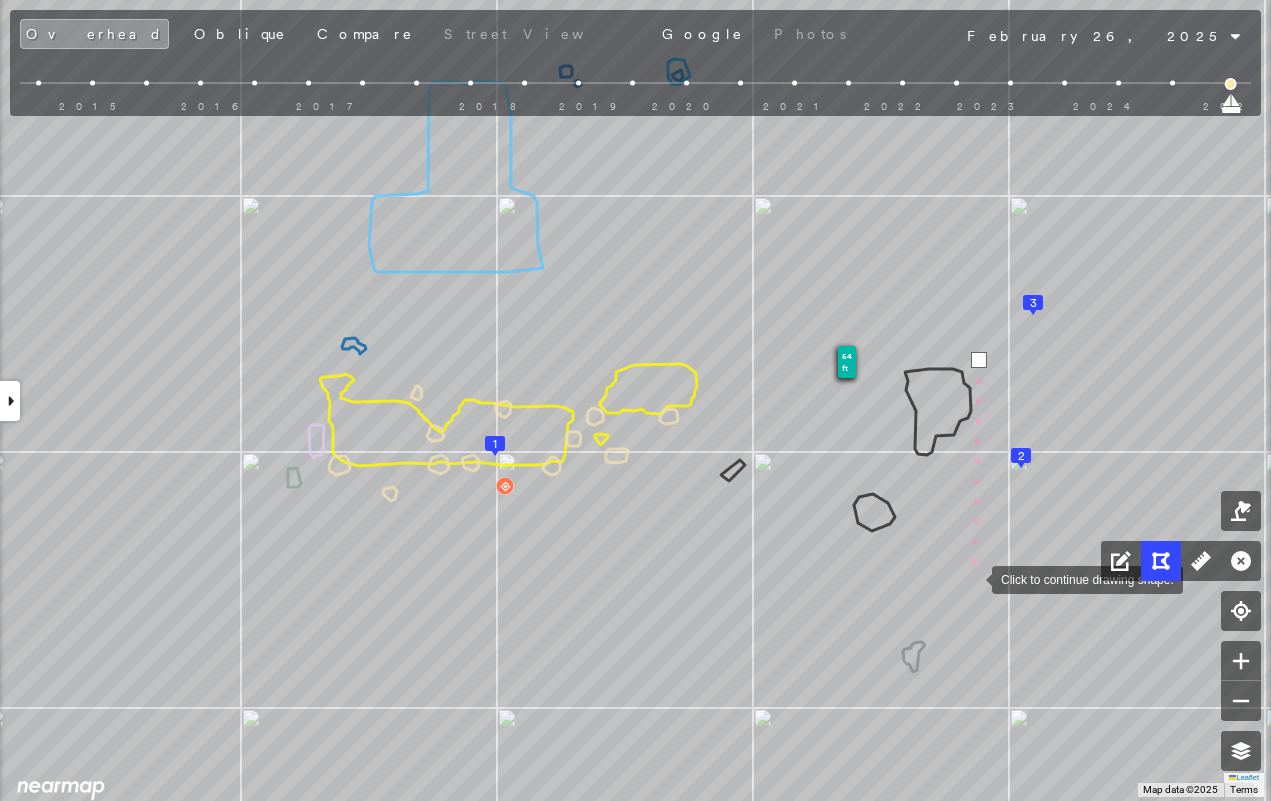 click at bounding box center [972, 578] 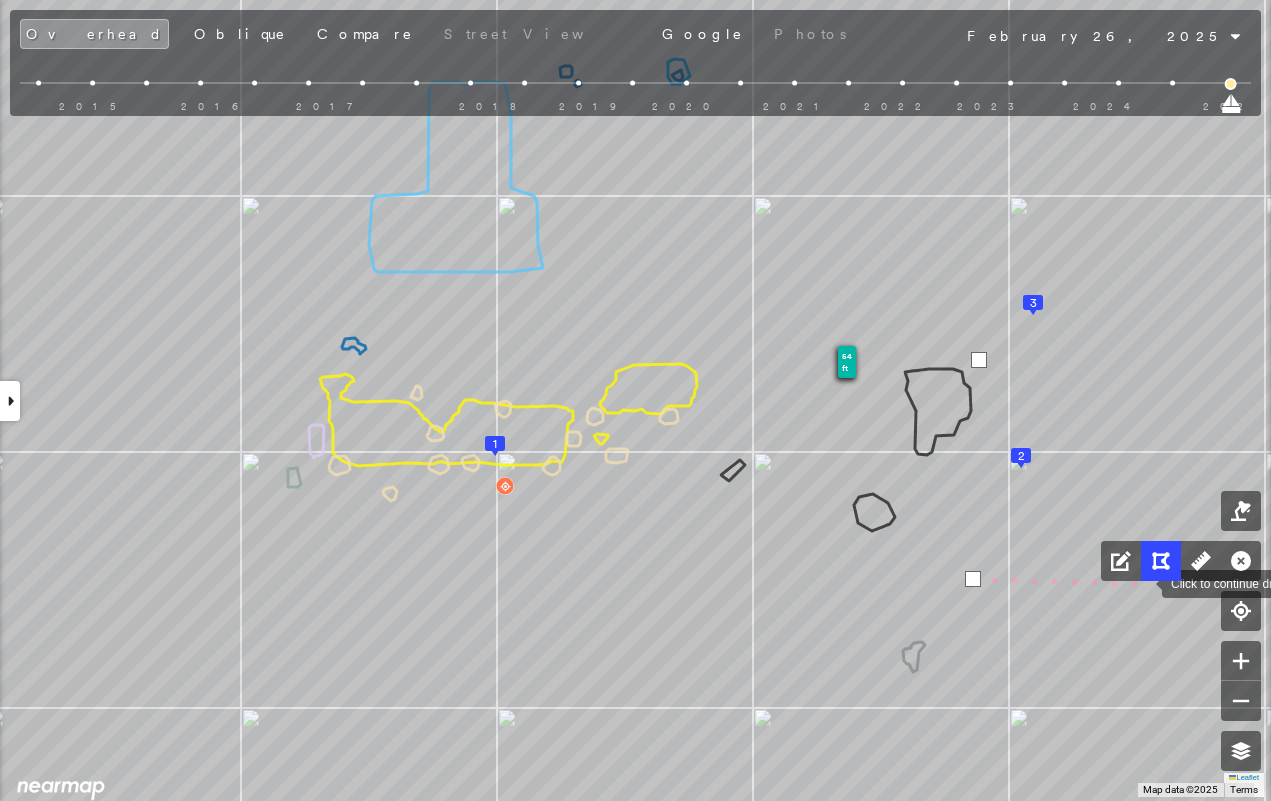 click at bounding box center [1142, 582] 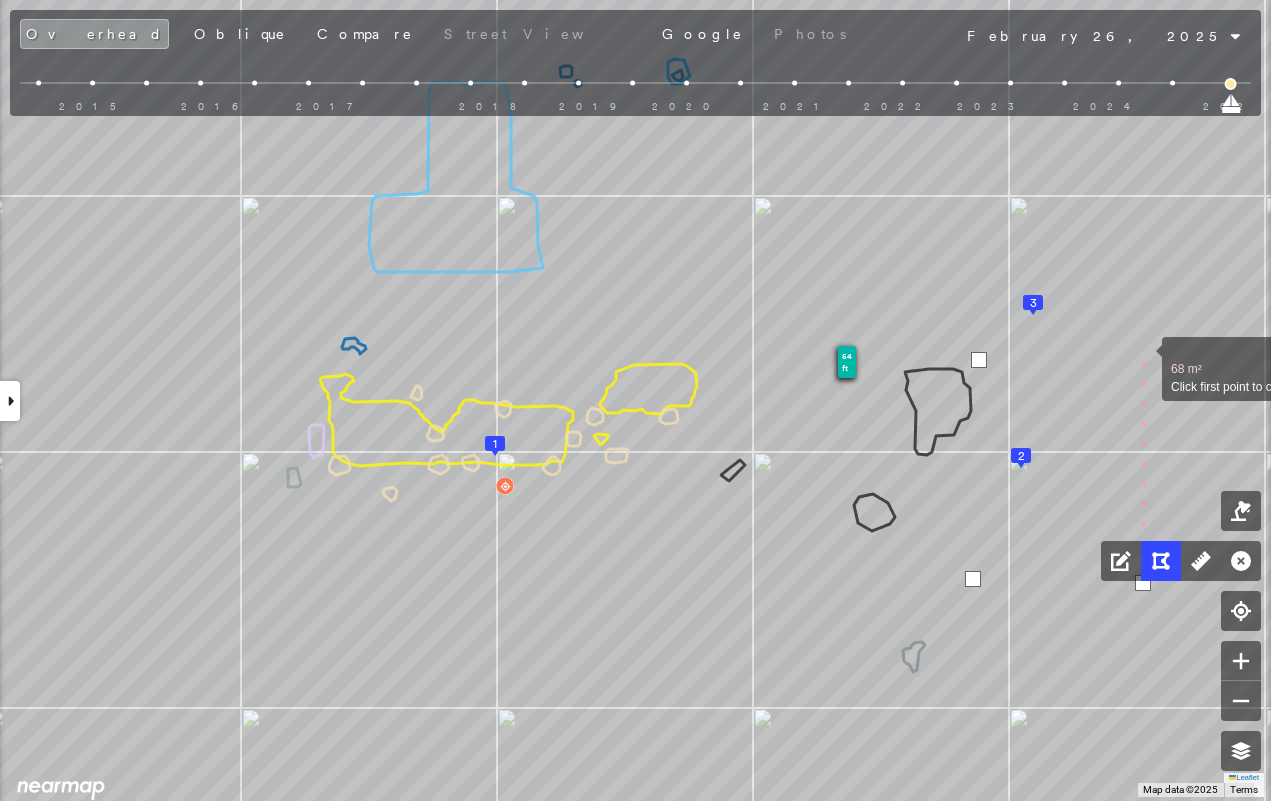 click at bounding box center (1142, 358) 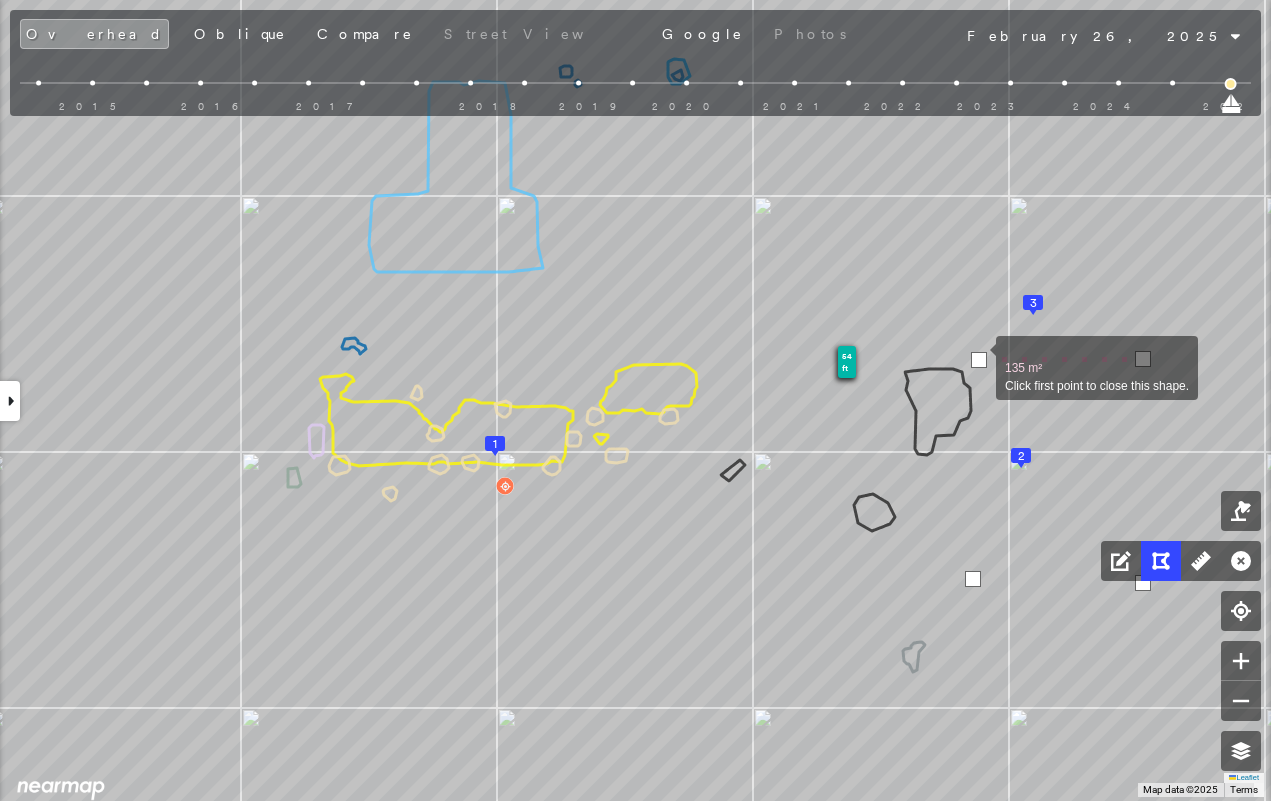 click at bounding box center [979, 360] 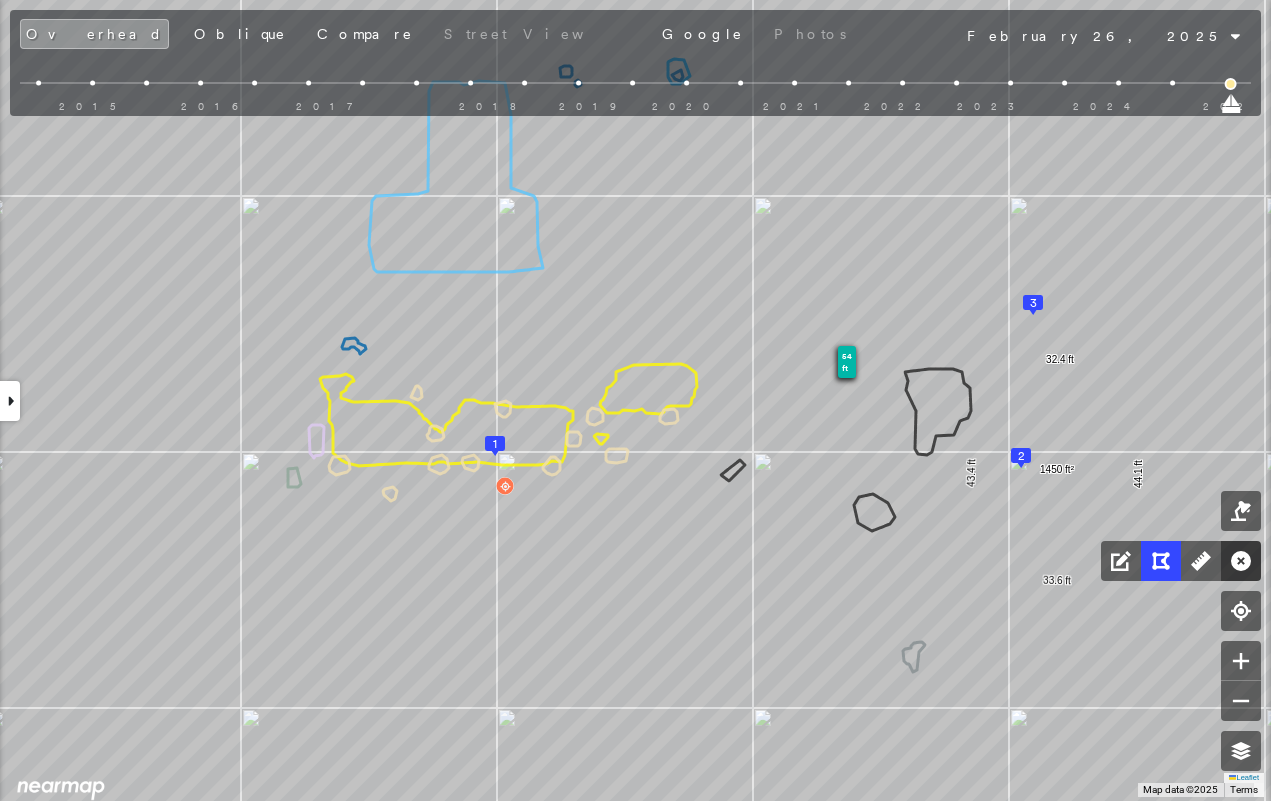 click at bounding box center [1241, 561] 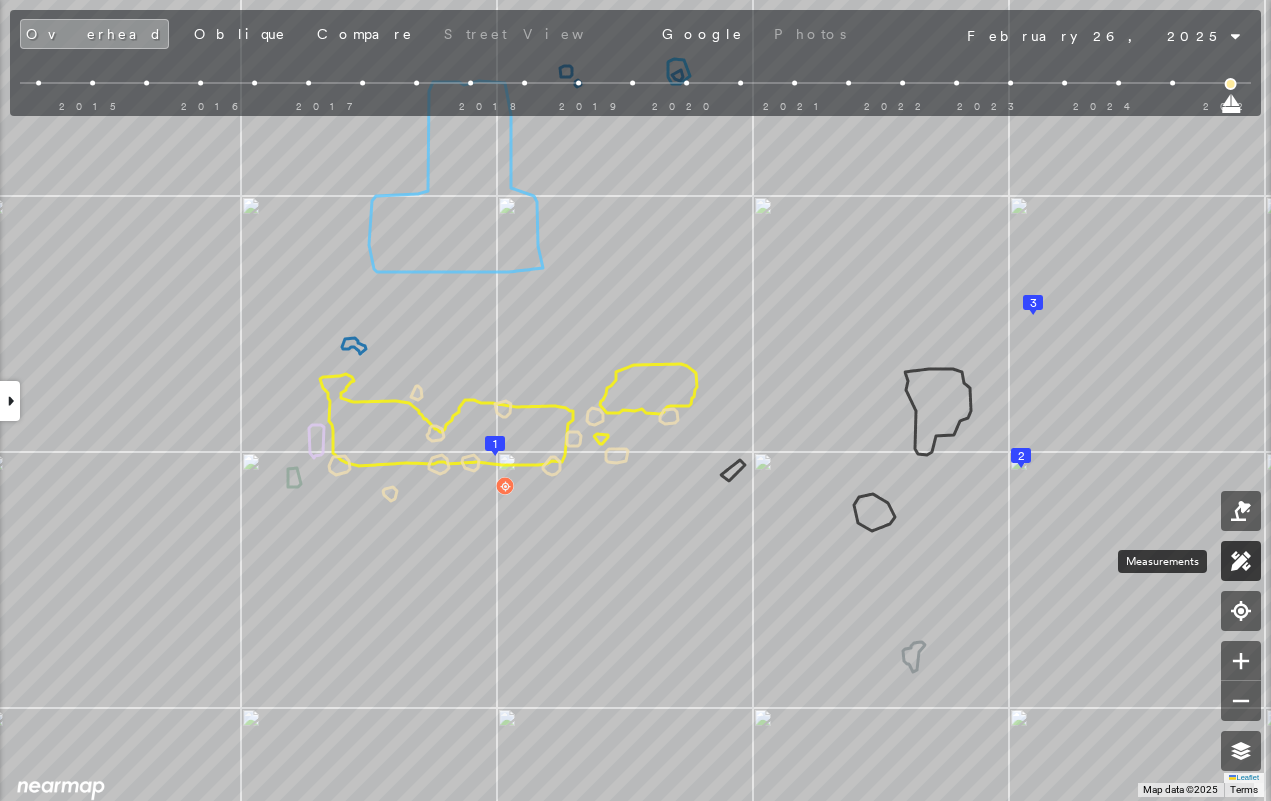 click 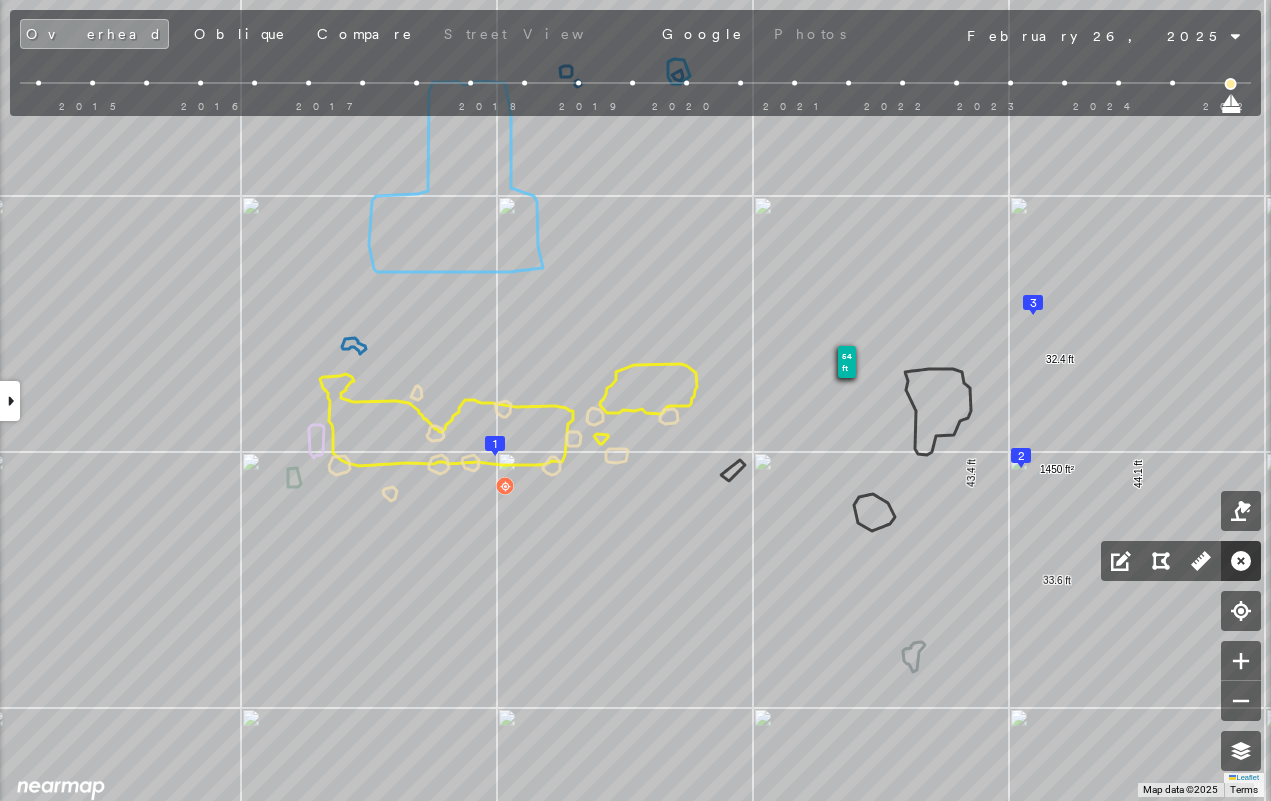 click 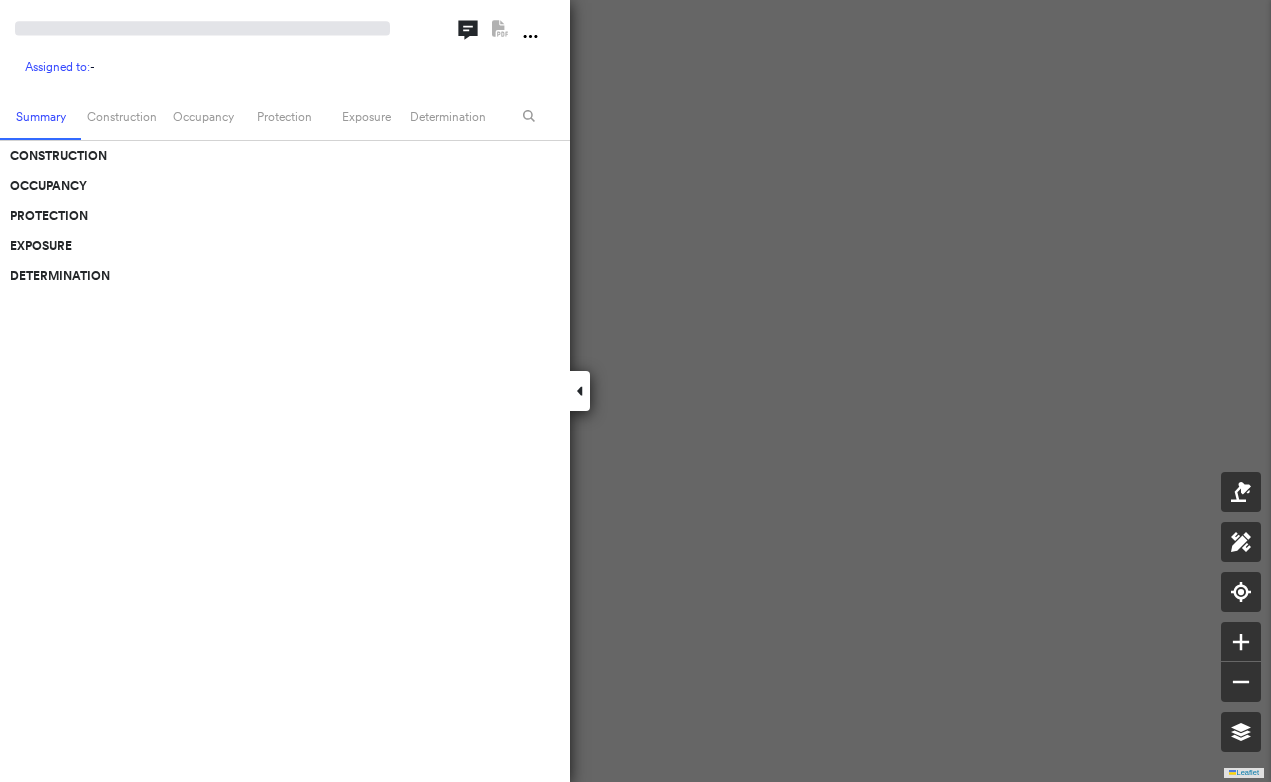 scroll, scrollTop: 0, scrollLeft: 0, axis: both 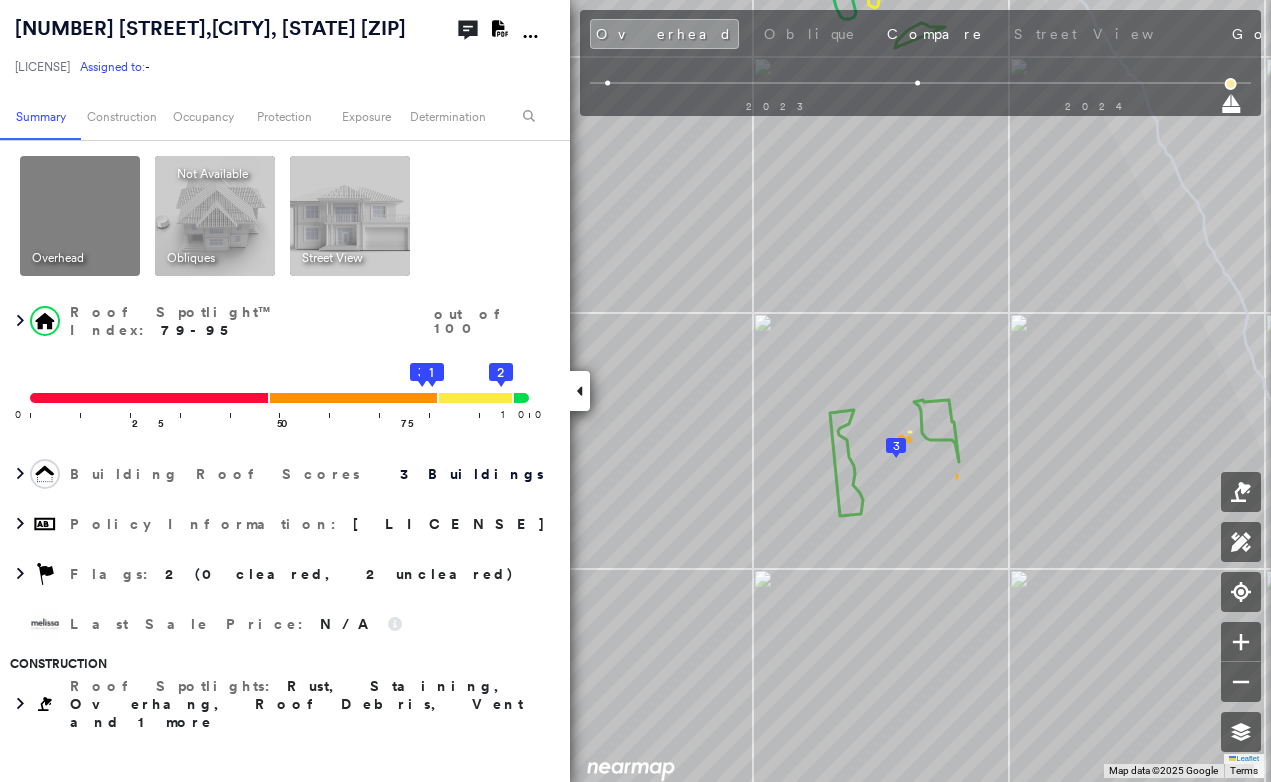 click at bounding box center [580, 391] 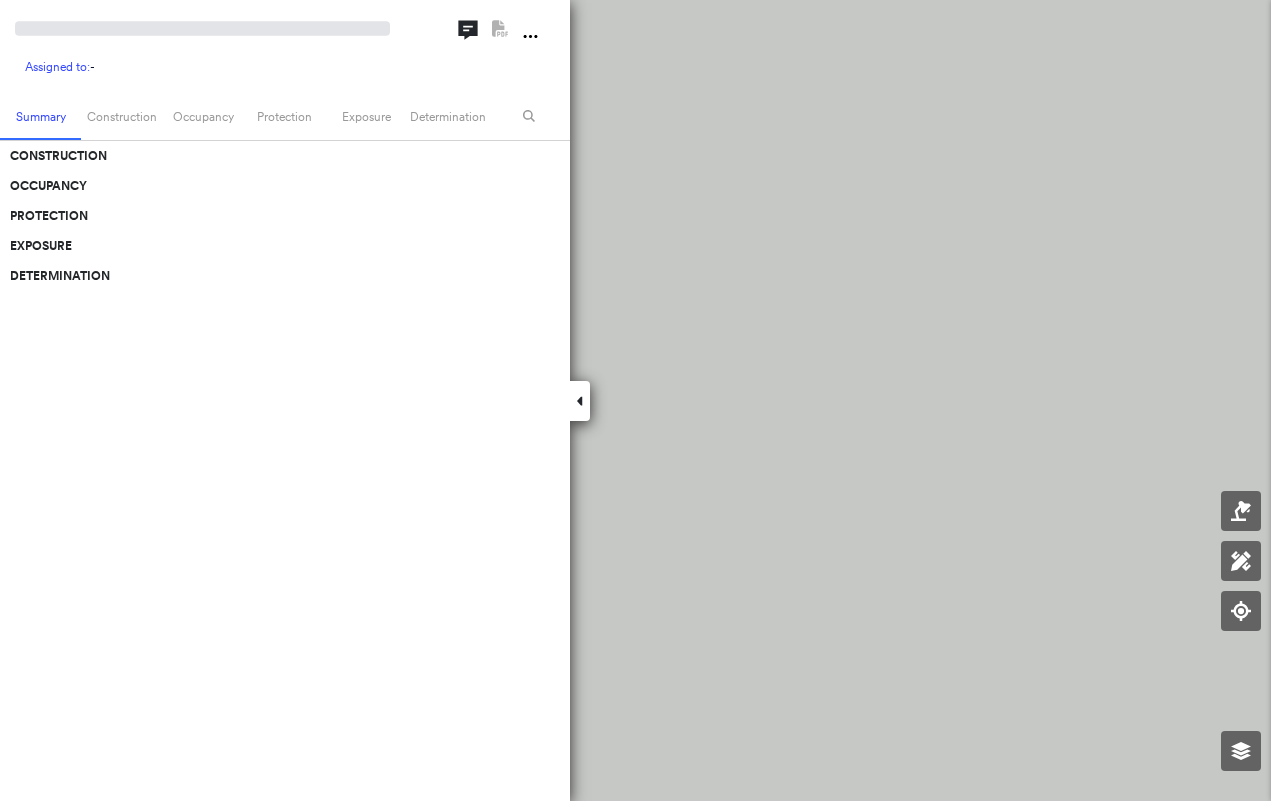 scroll, scrollTop: 0, scrollLeft: 0, axis: both 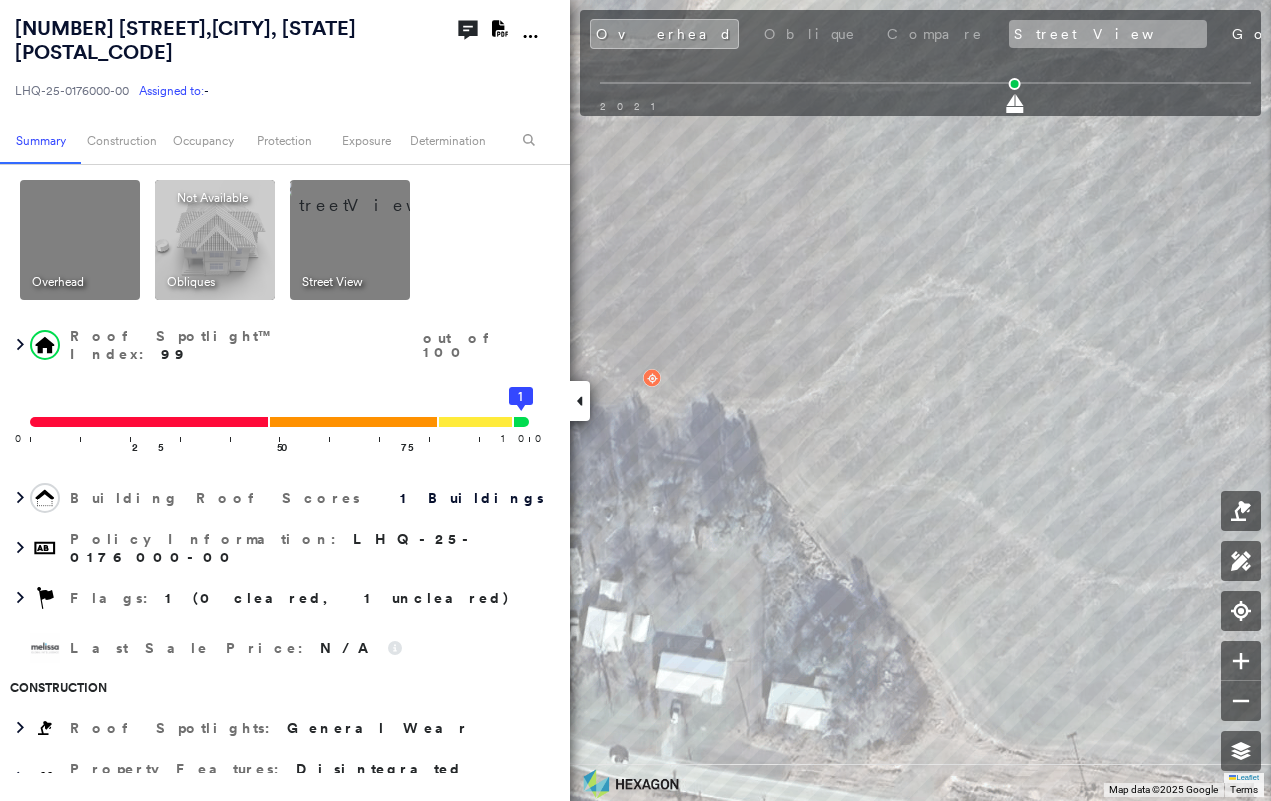 click on "Street View" at bounding box center [1108, 34] 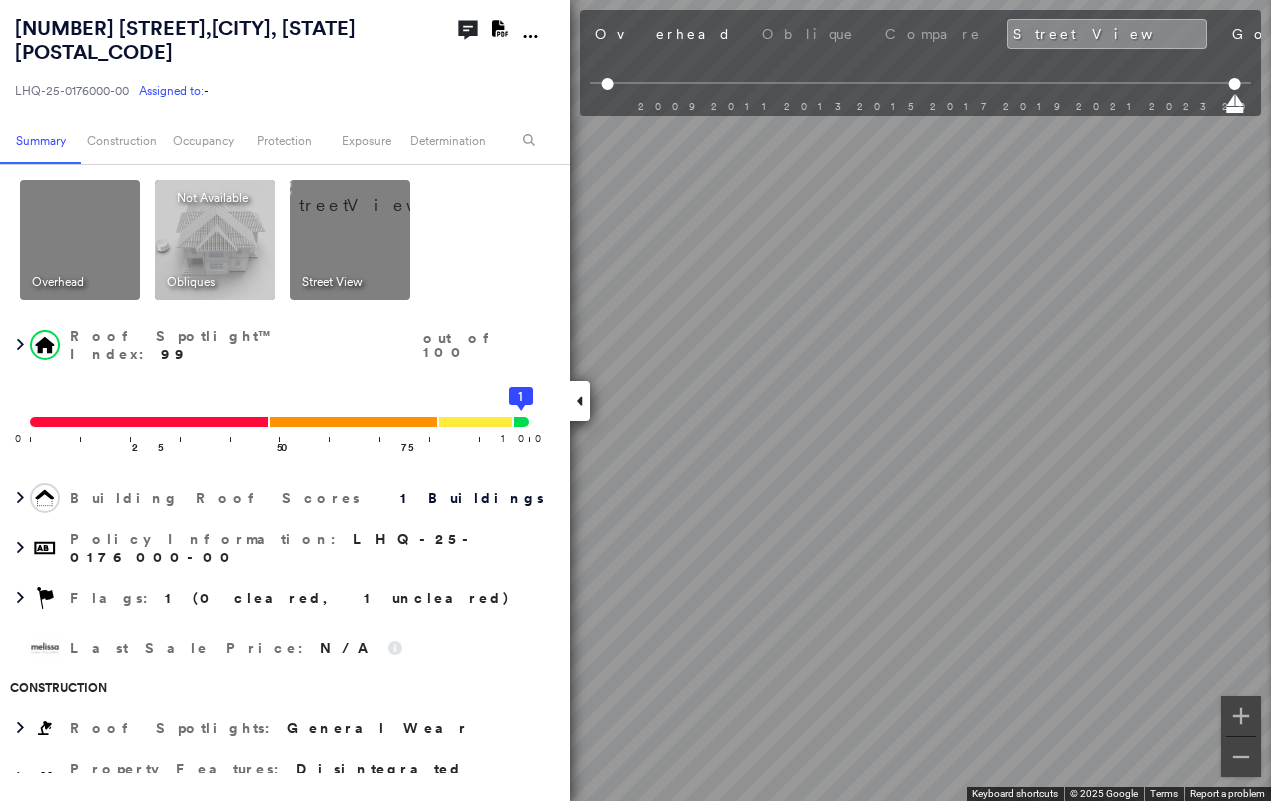 click at bounding box center (580, 401) 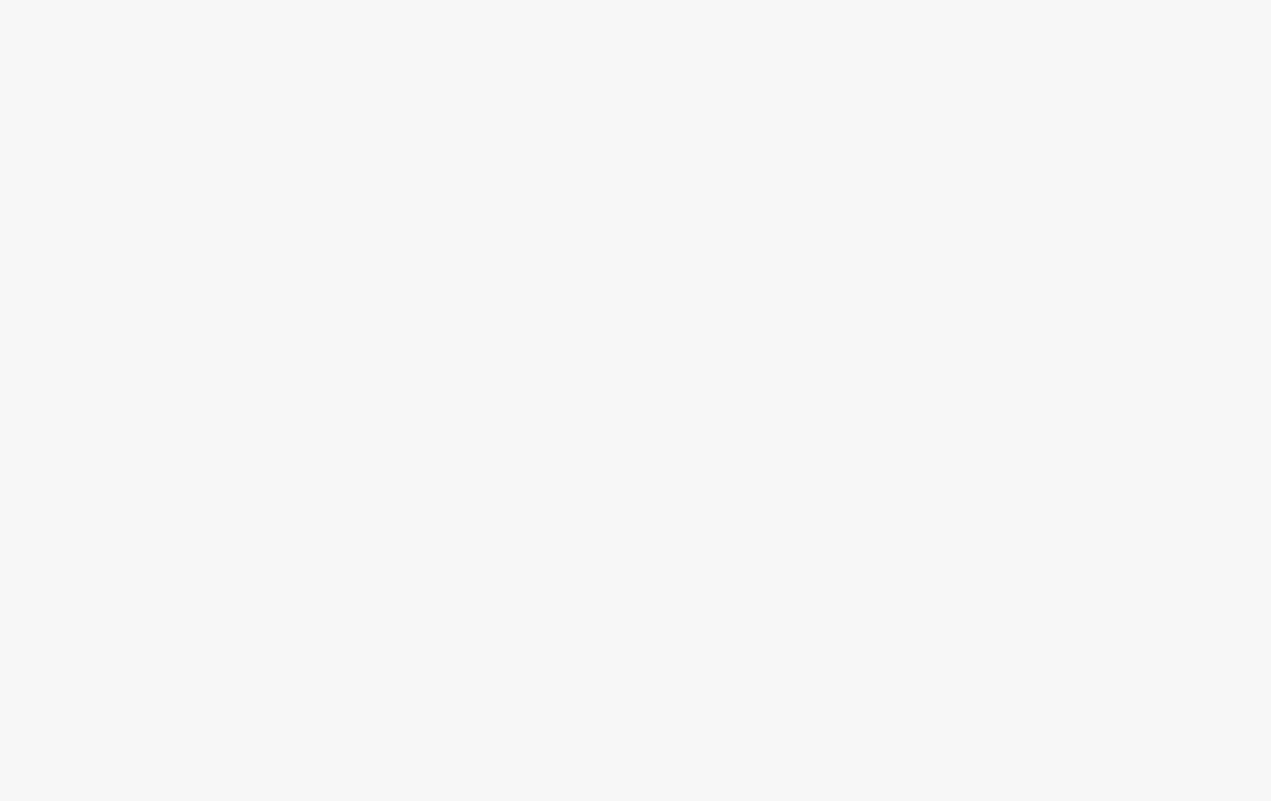 scroll, scrollTop: 0, scrollLeft: 0, axis: both 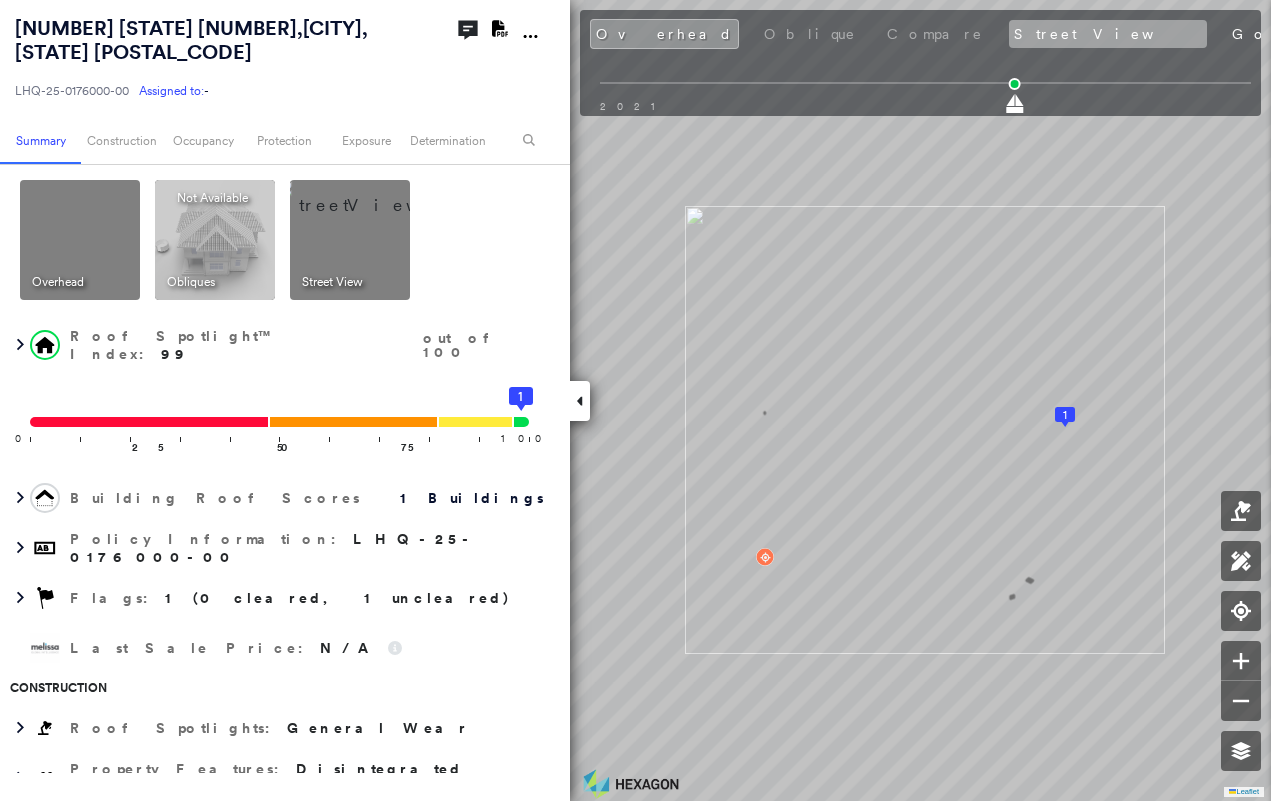 click on "Street View" at bounding box center [1108, 34] 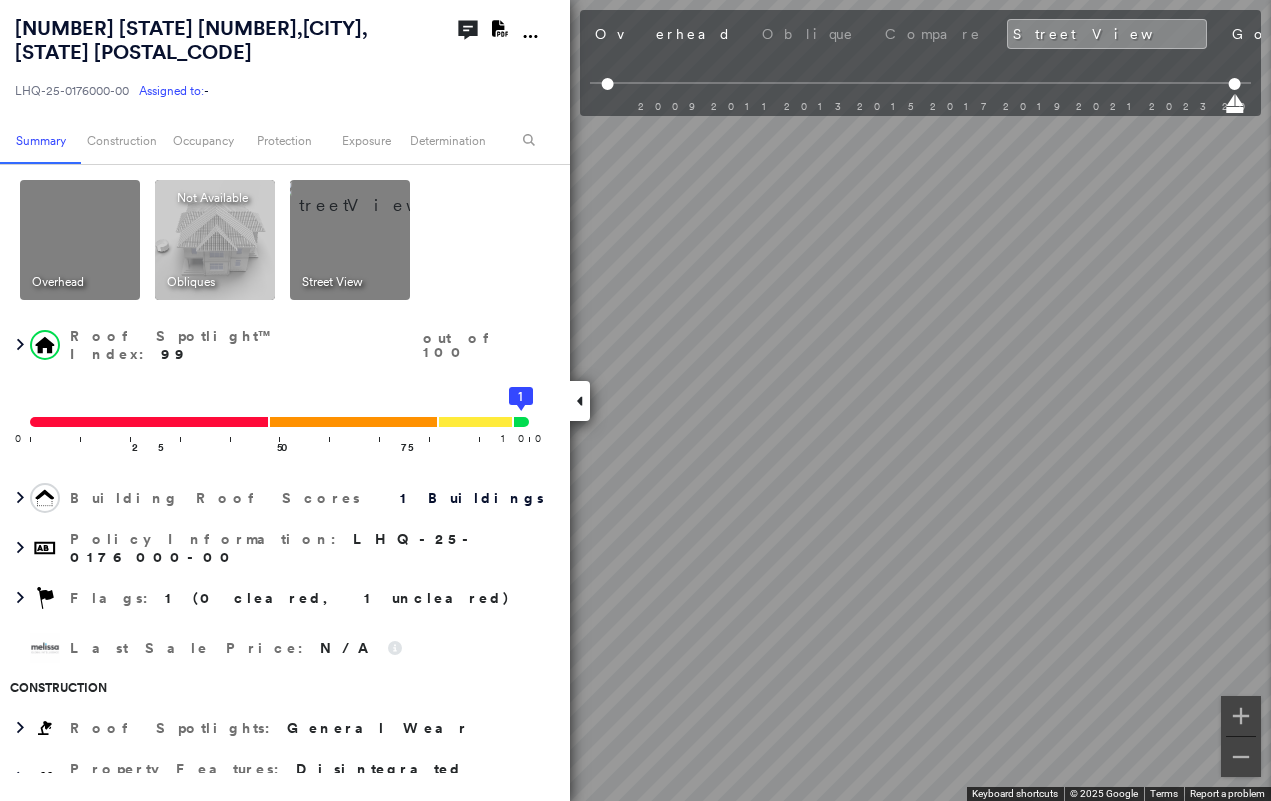 click at bounding box center [580, 401] 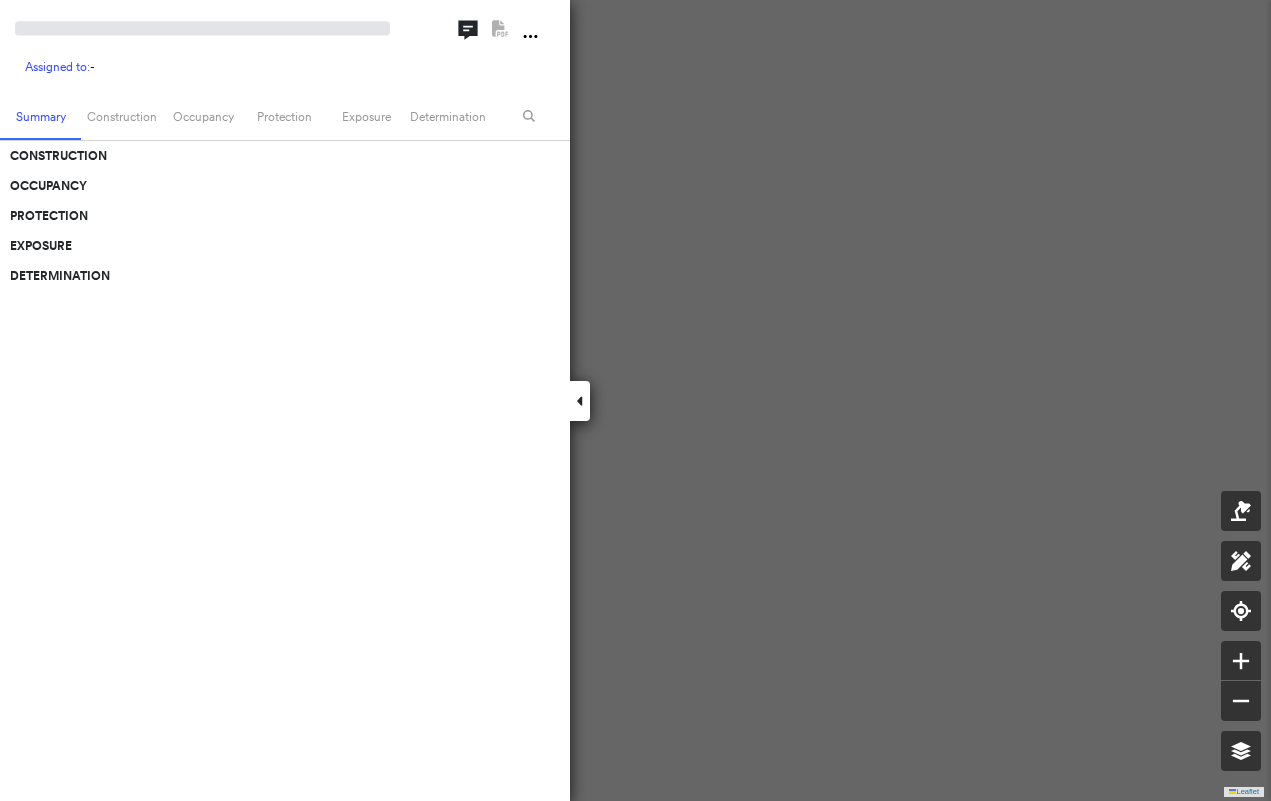 scroll, scrollTop: 0, scrollLeft: 0, axis: both 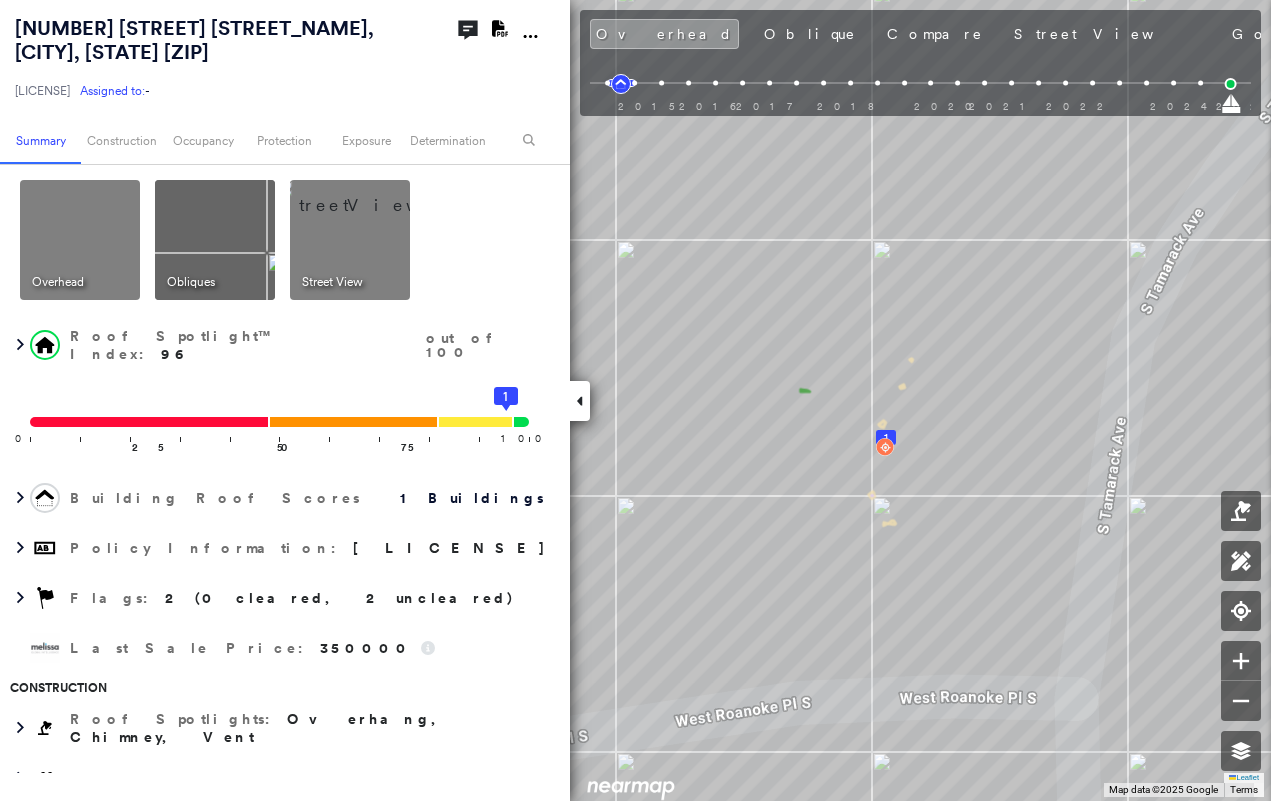 click at bounding box center (580, 401) 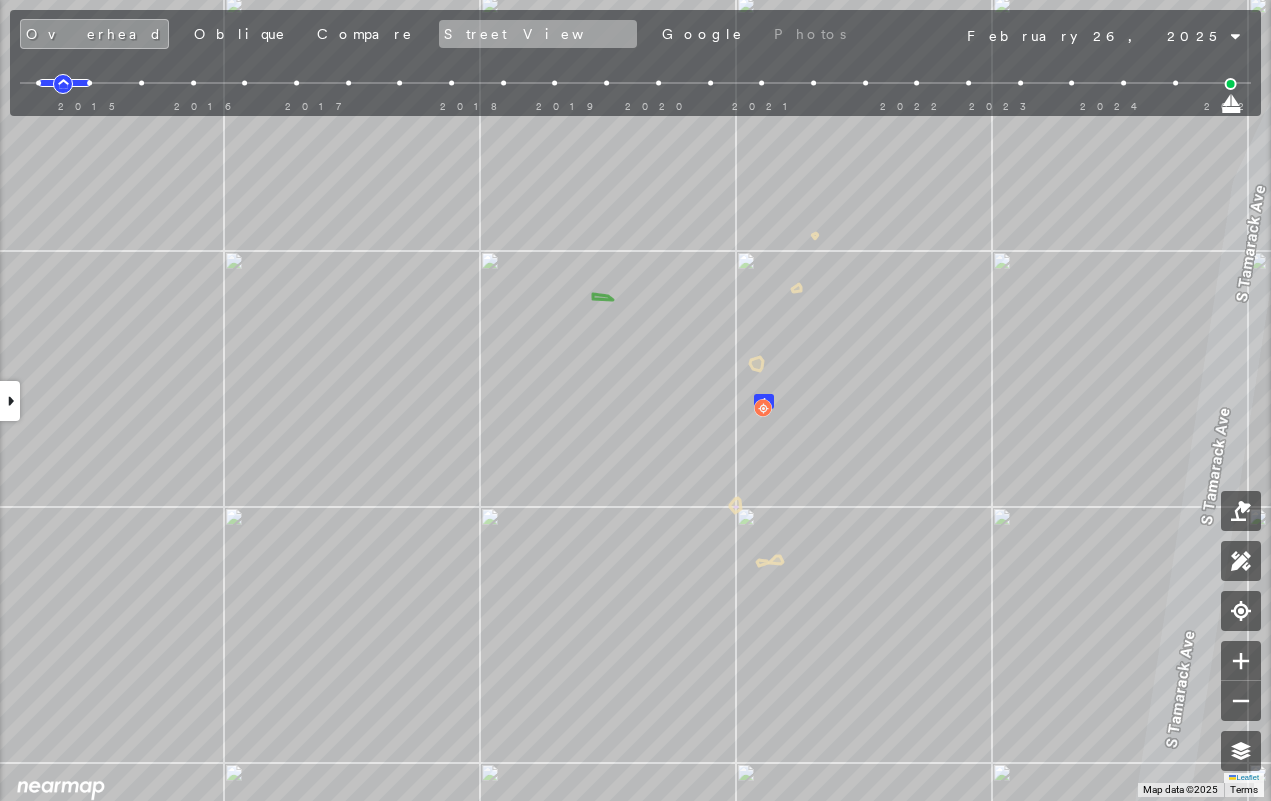 click on "Street View" at bounding box center [538, 34] 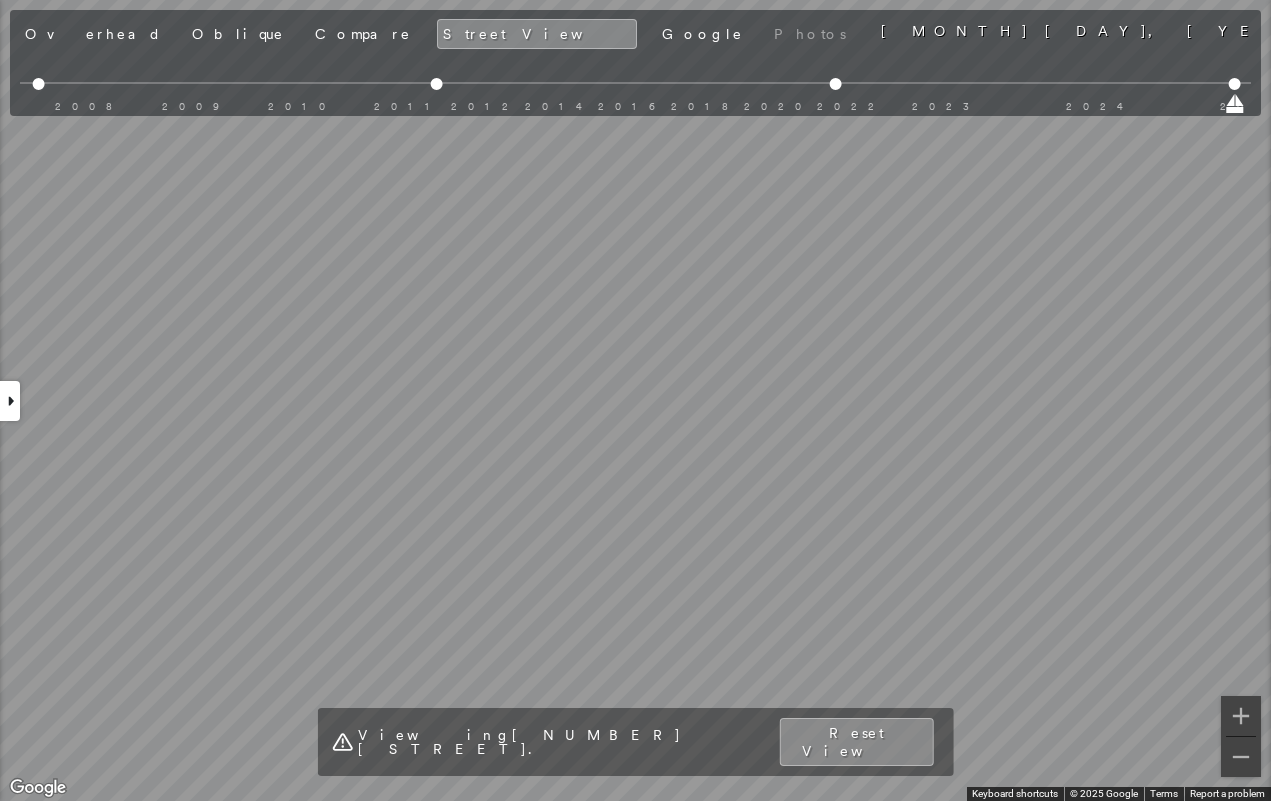 click 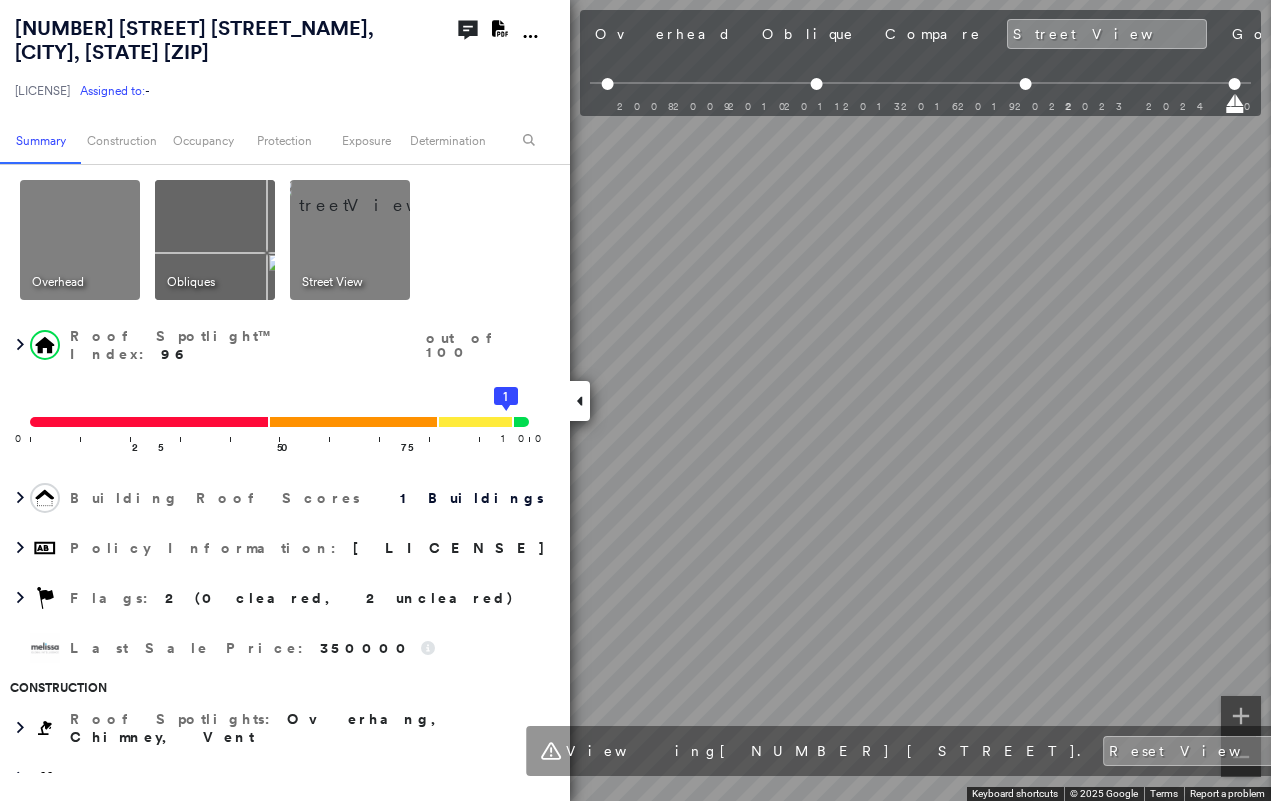 click at bounding box center (580, 401) 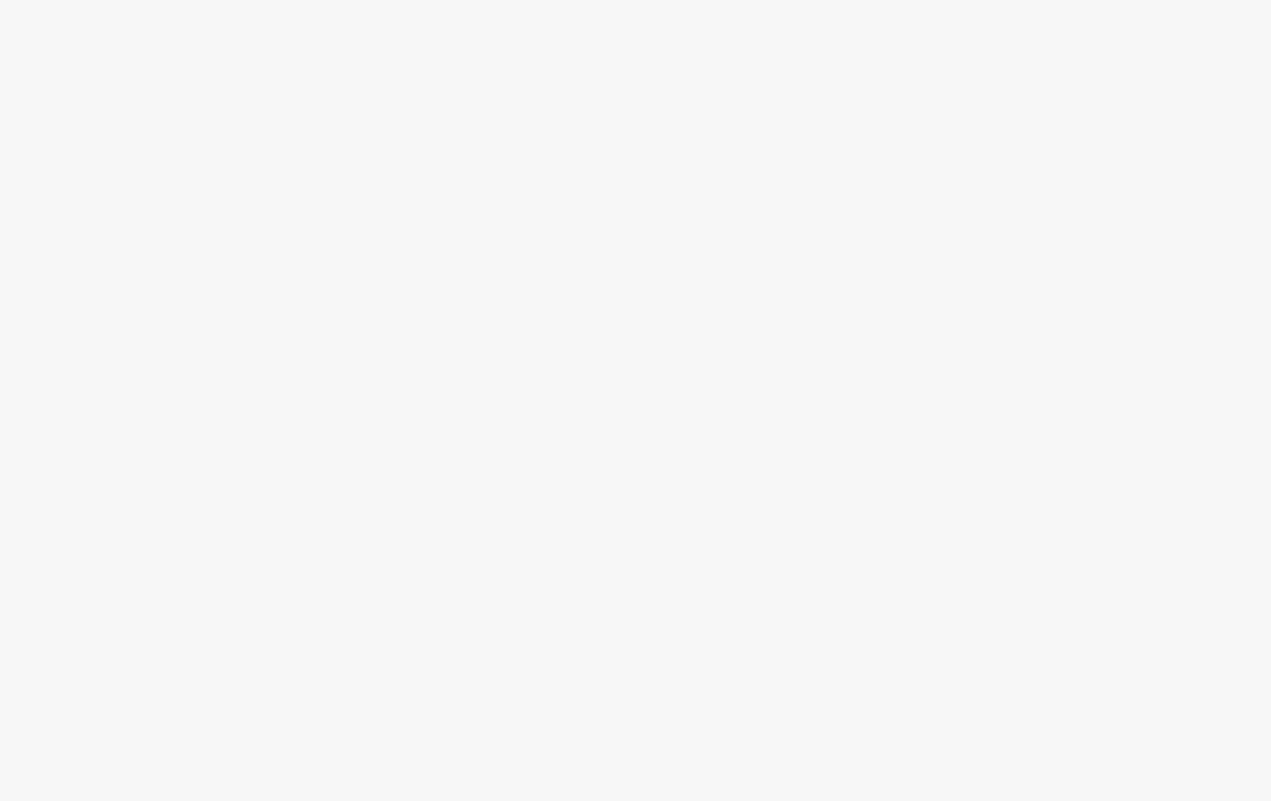 scroll, scrollTop: 0, scrollLeft: 0, axis: both 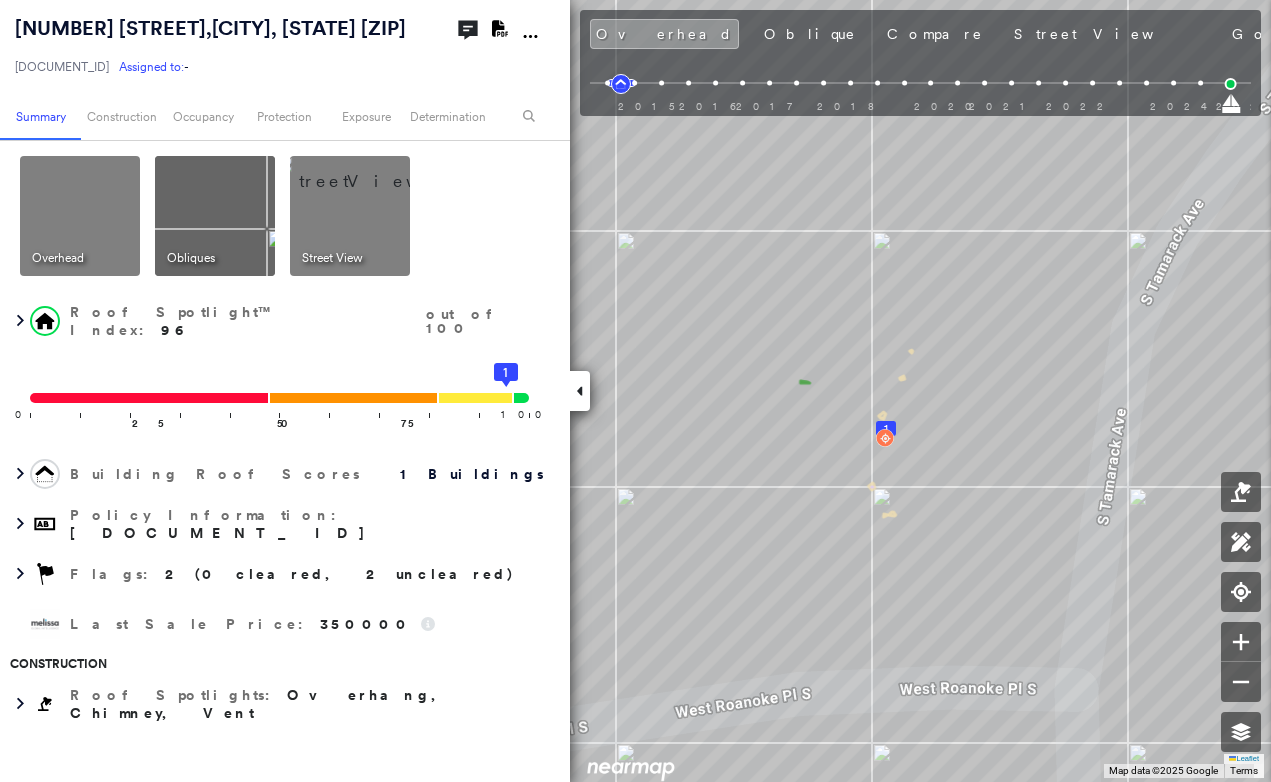 click at bounding box center (580, 391) 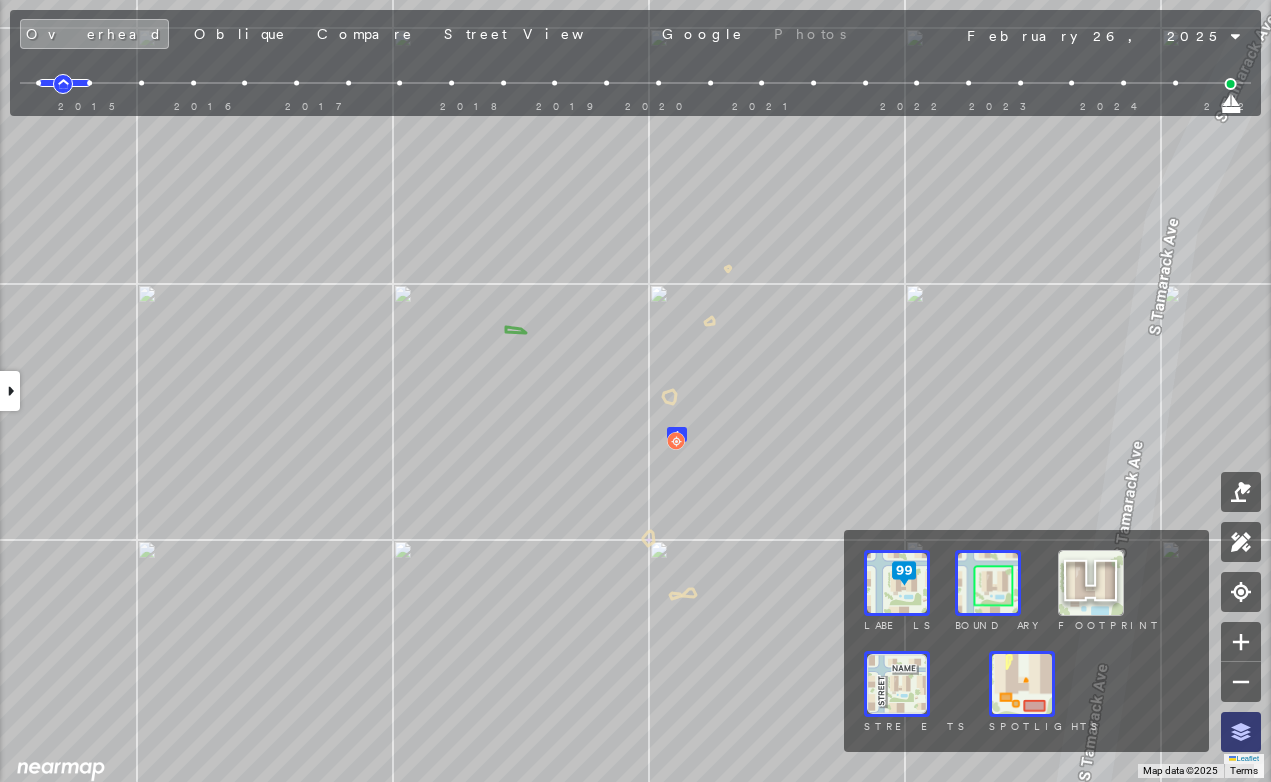 click at bounding box center (1241, 732) 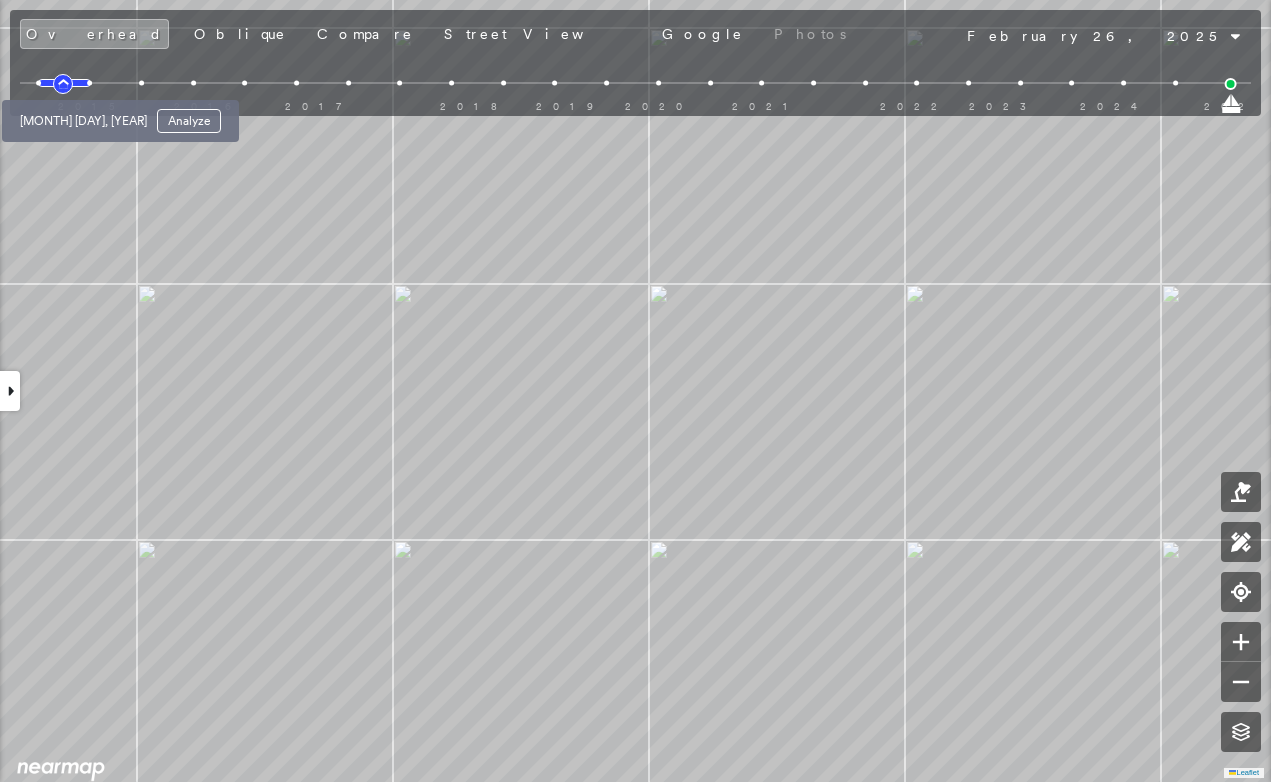 click at bounding box center (38, 83) 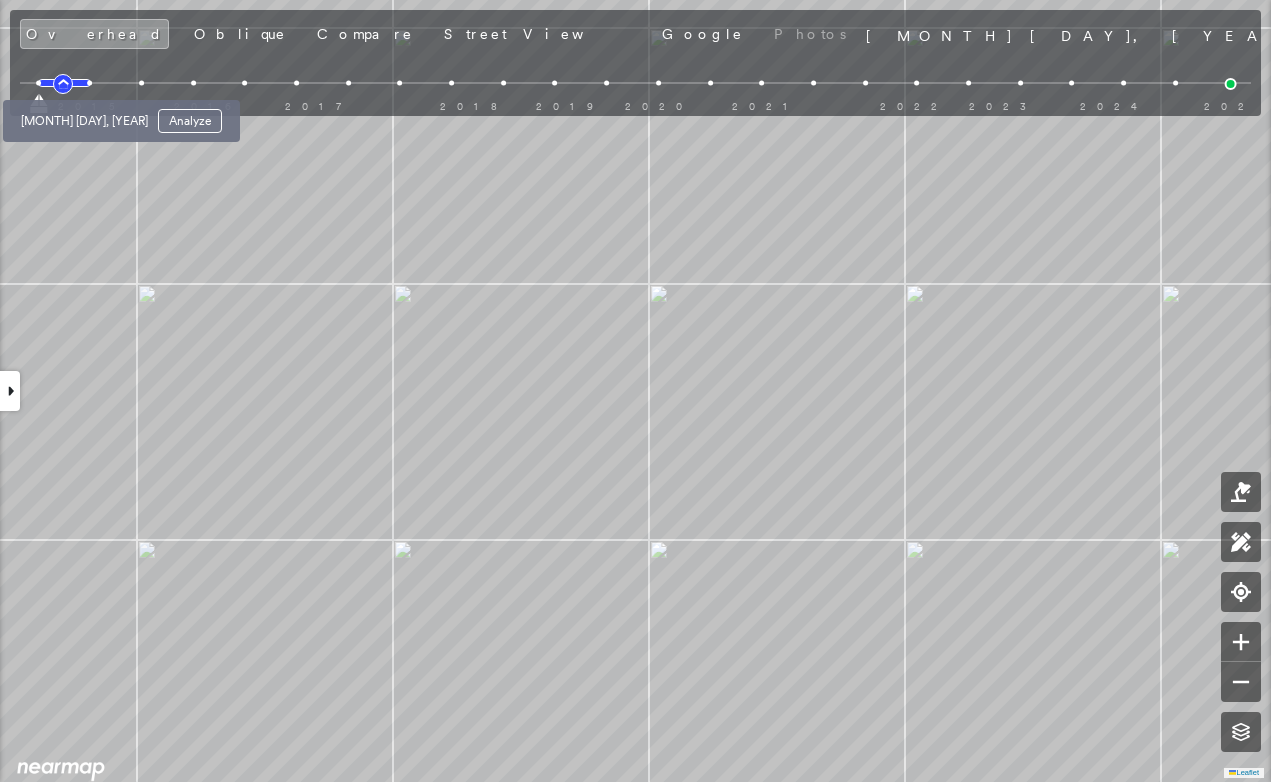 click at bounding box center [89, 83] 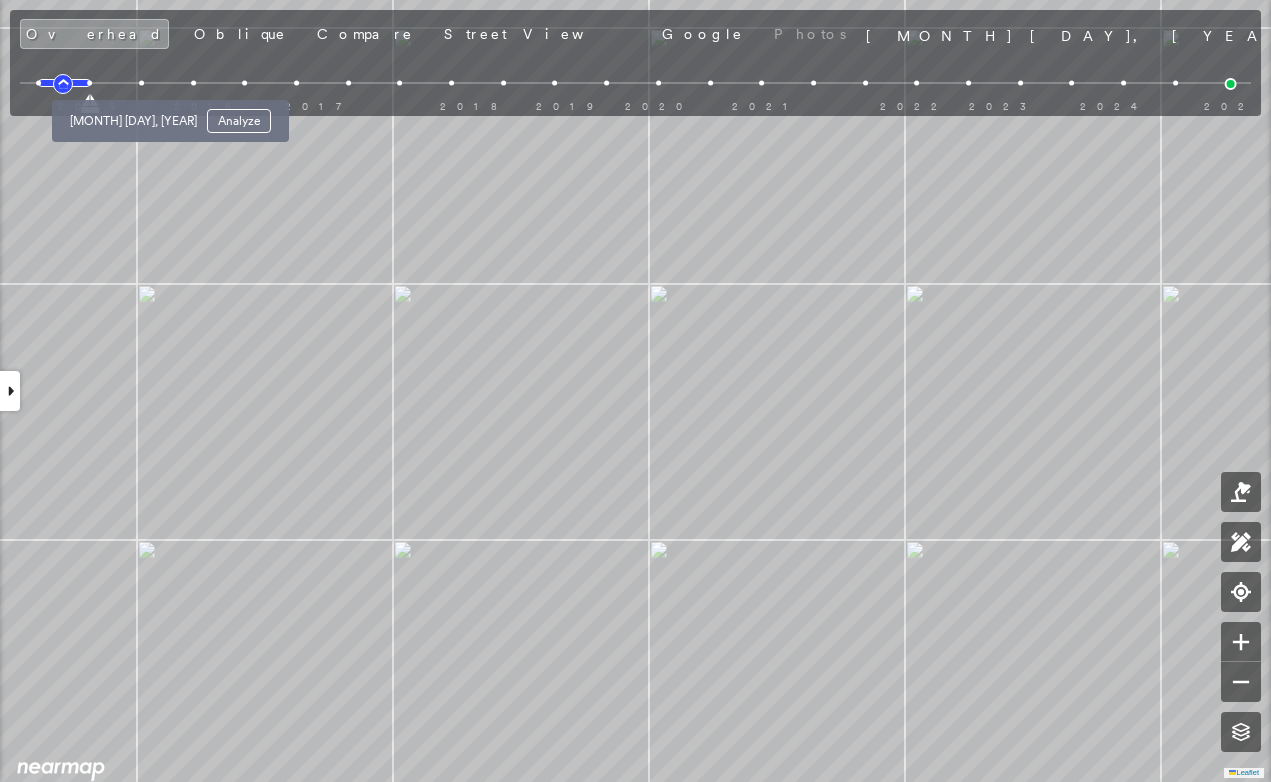 click at bounding box center (141, 83) 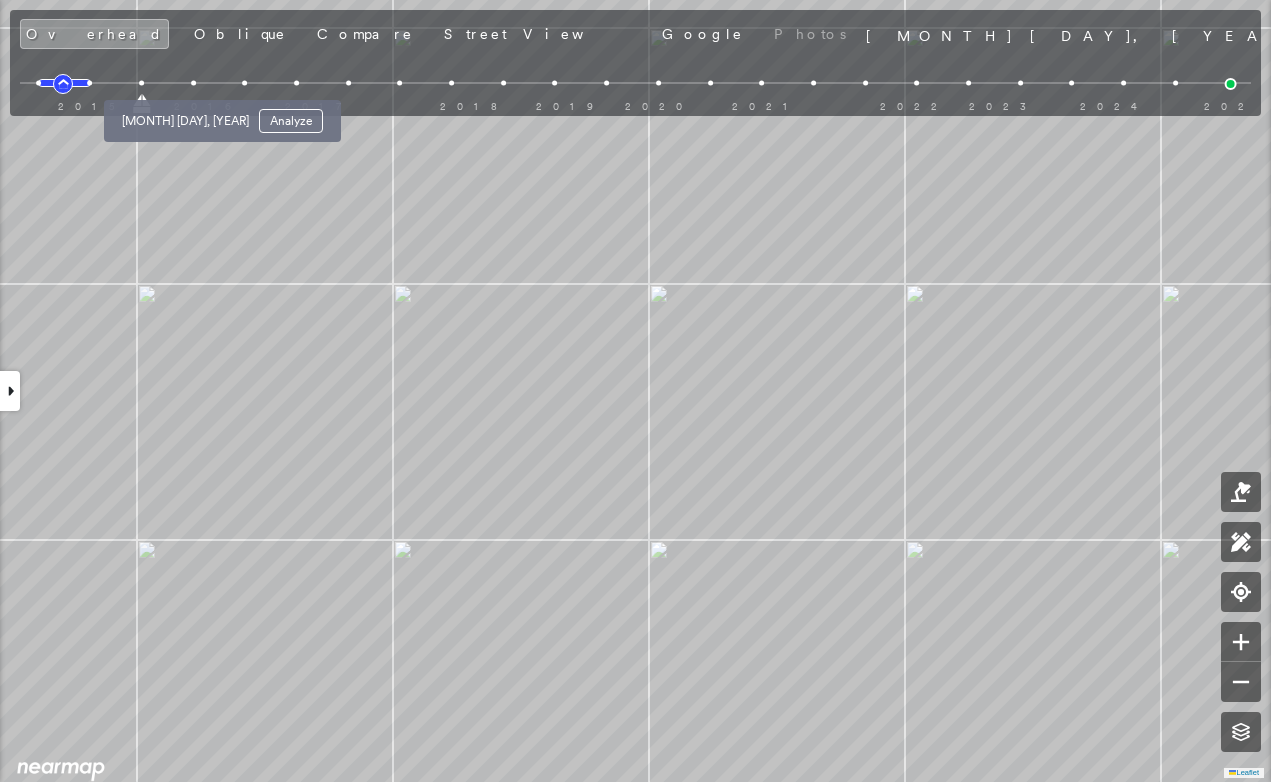 click at bounding box center (193, 83) 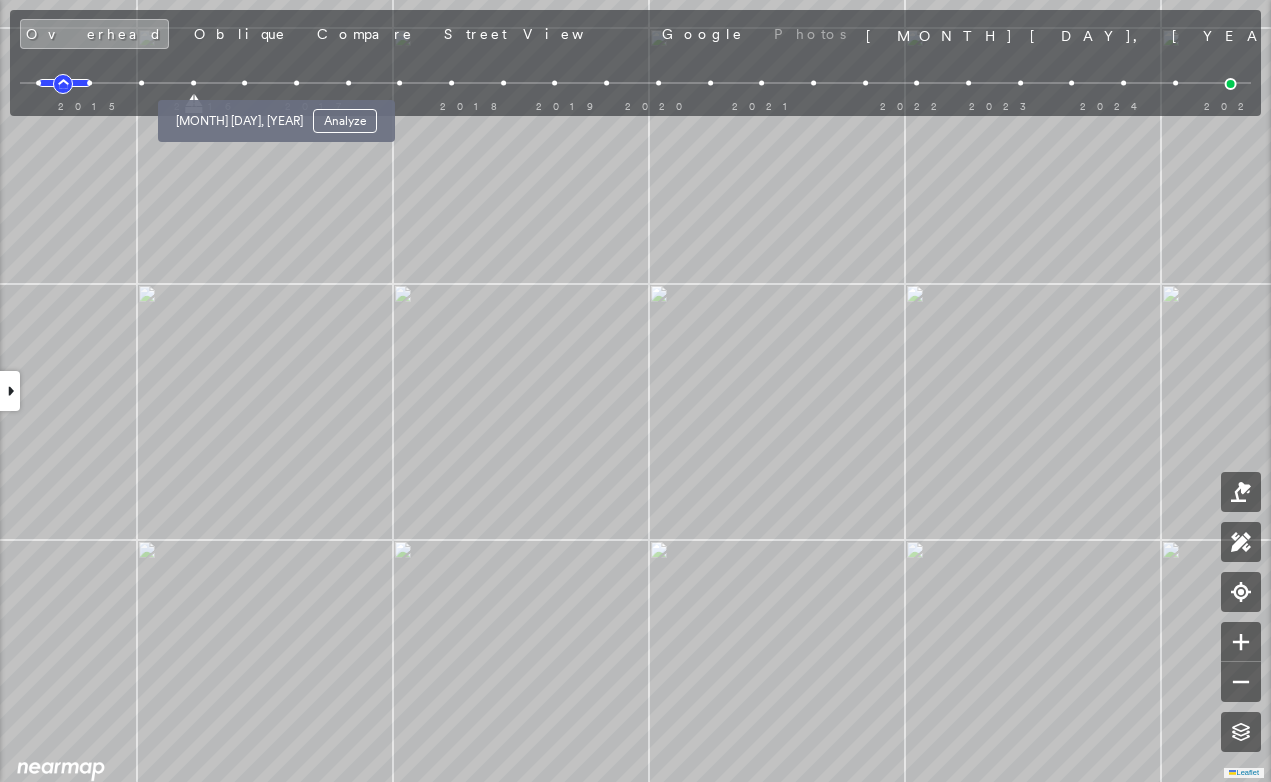 click at bounding box center (244, 83) 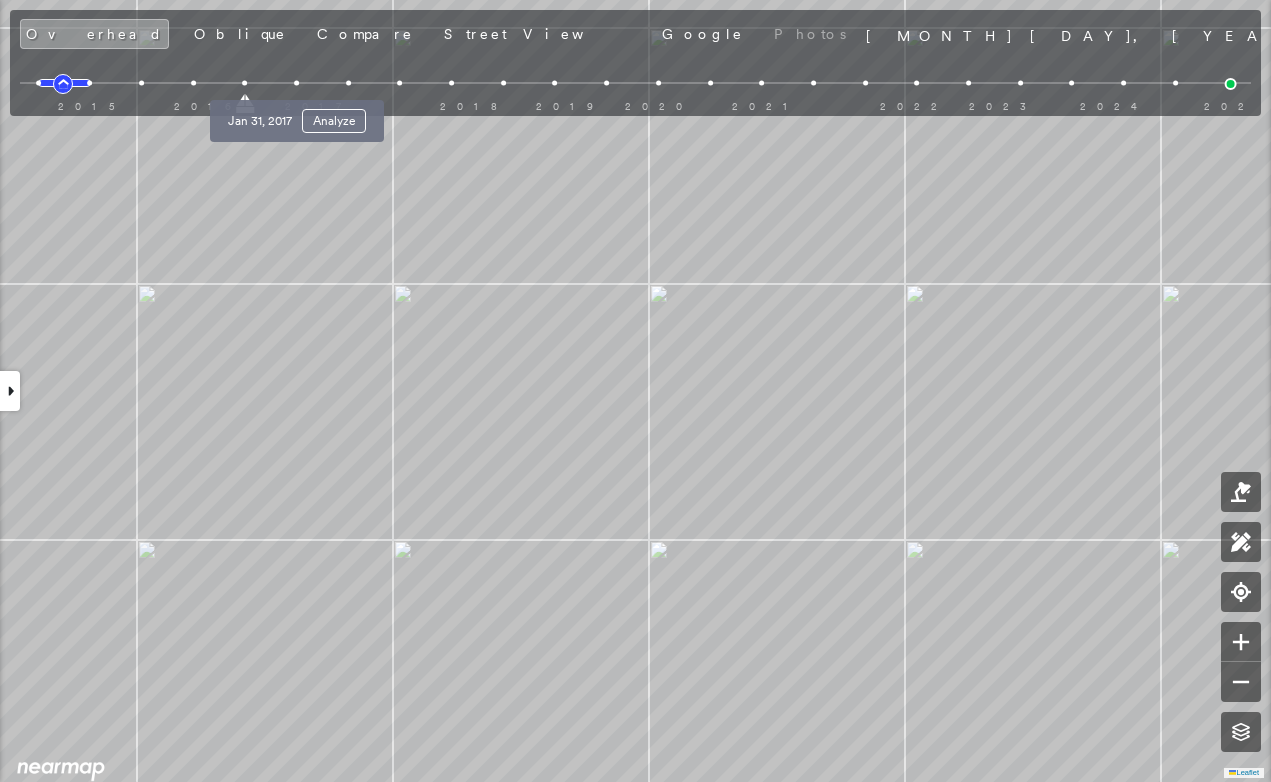 click at bounding box center (296, 83) 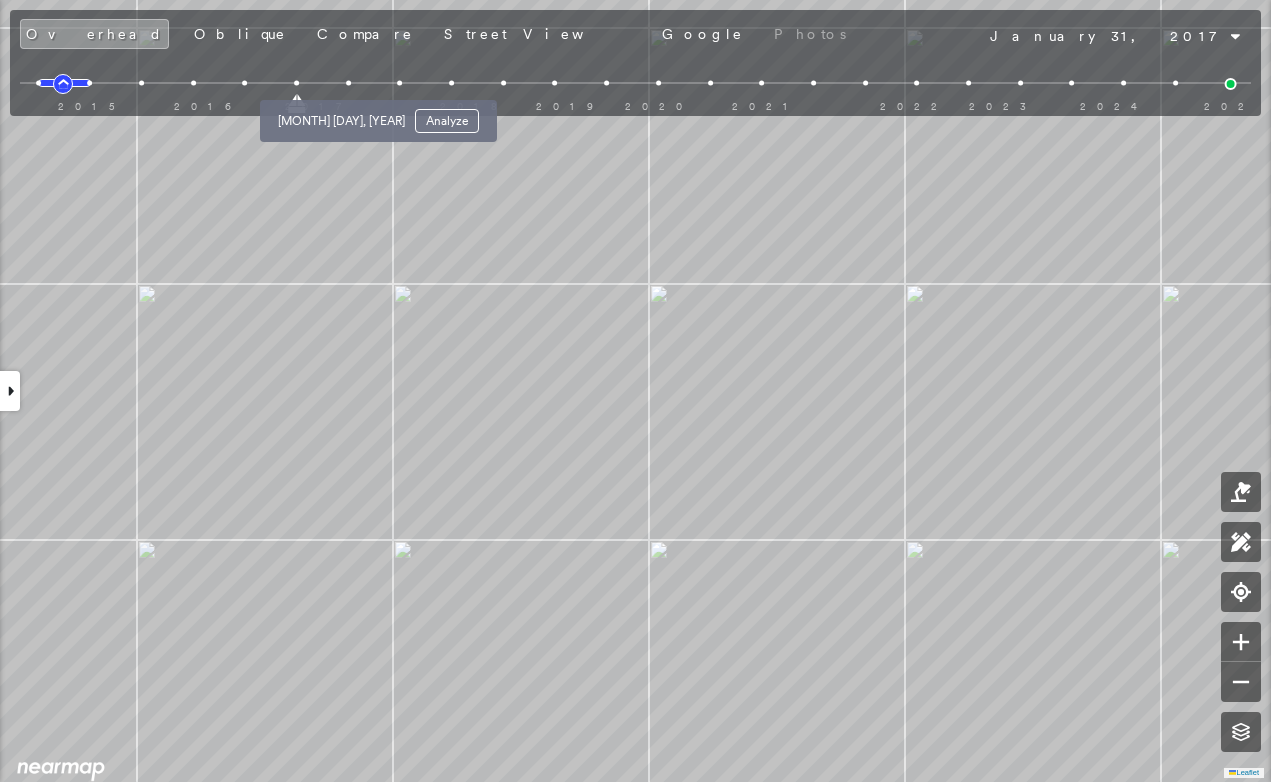 click at bounding box center [348, 83] 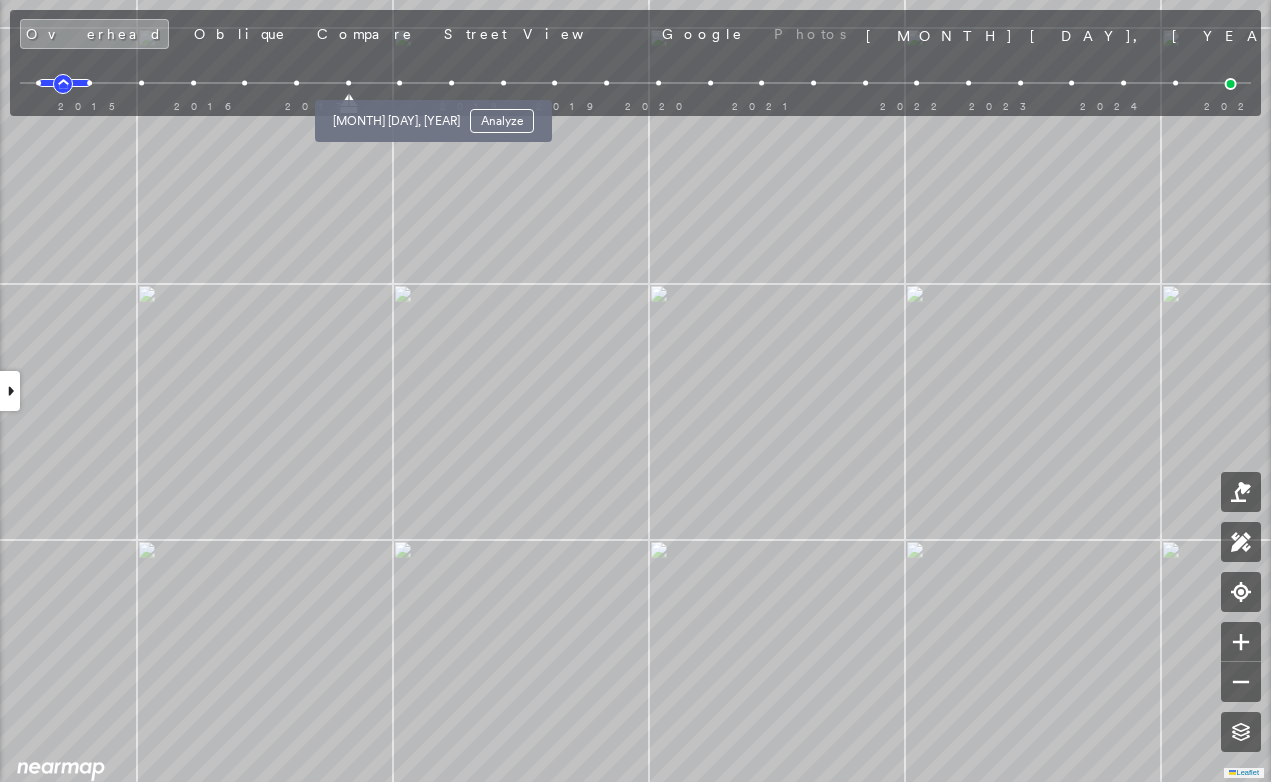 click at bounding box center (399, 83) 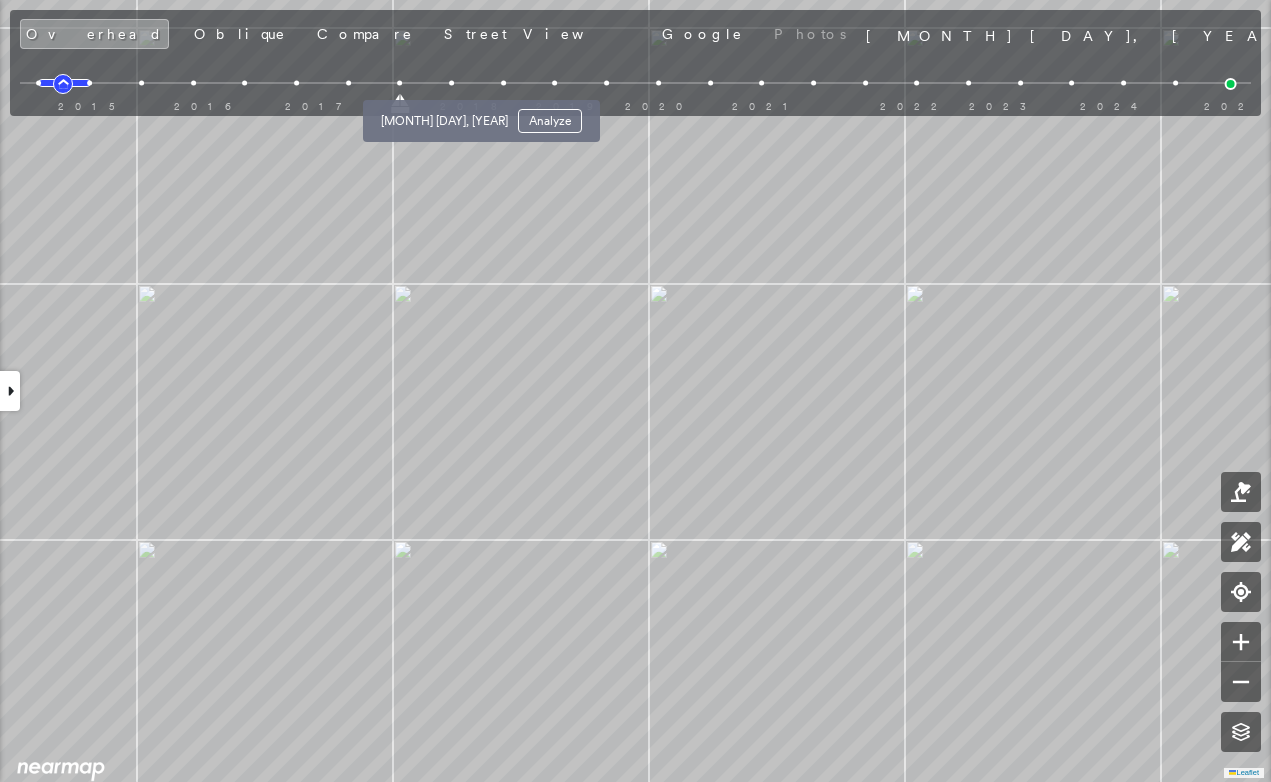click at bounding box center (451, 83) 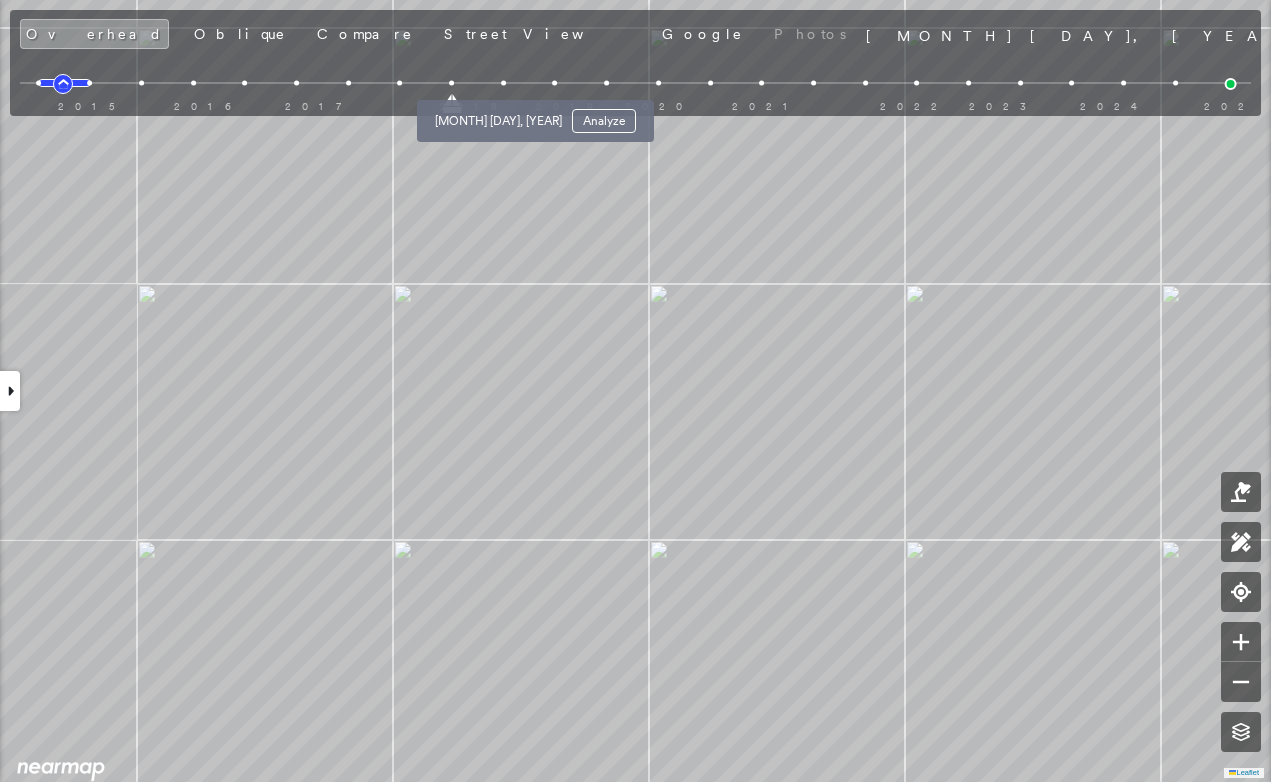click at bounding box center (503, 83) 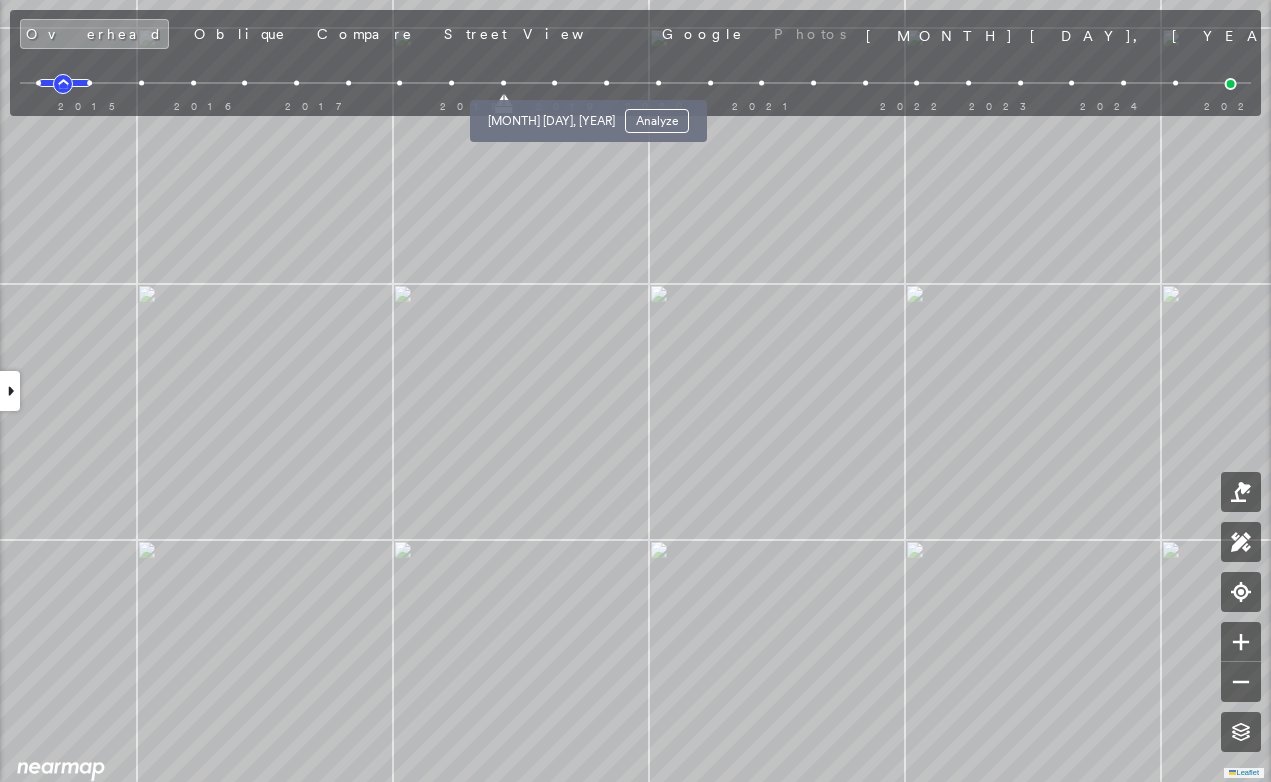 click at bounding box center [555, 83] 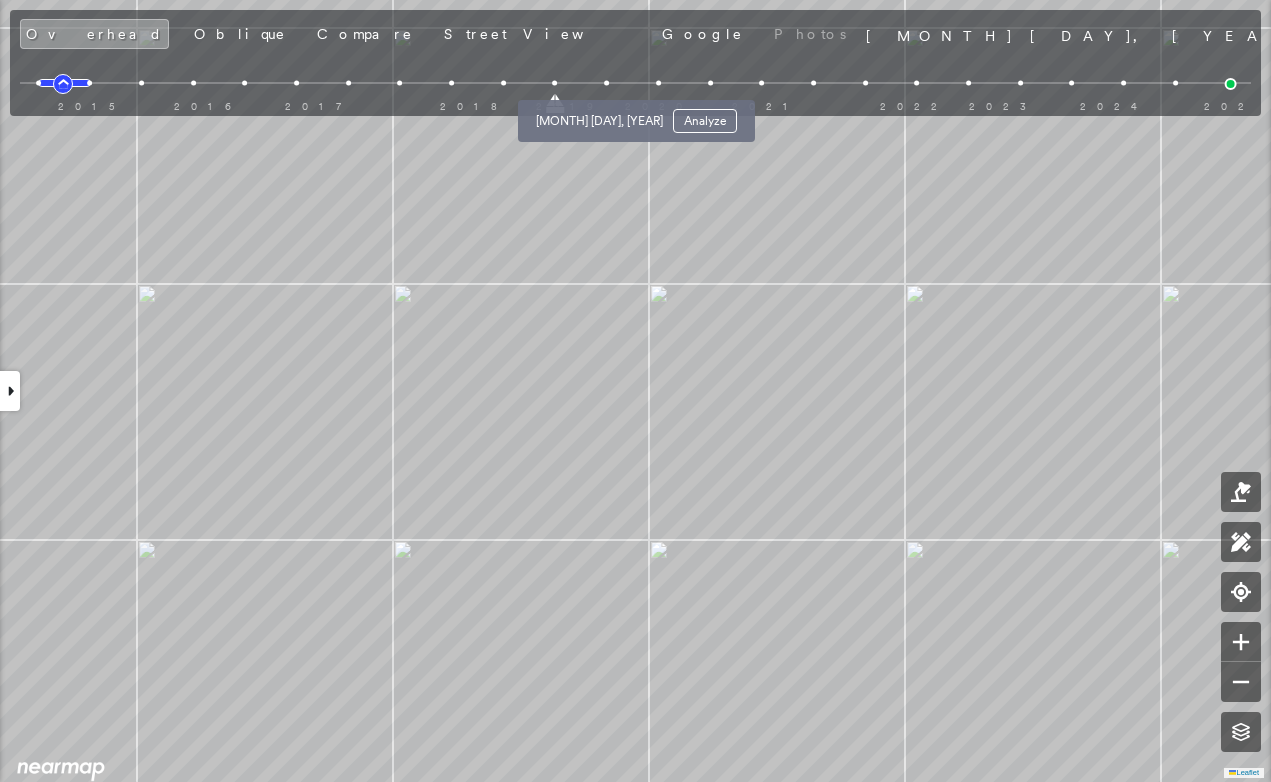 click at bounding box center (606, 83) 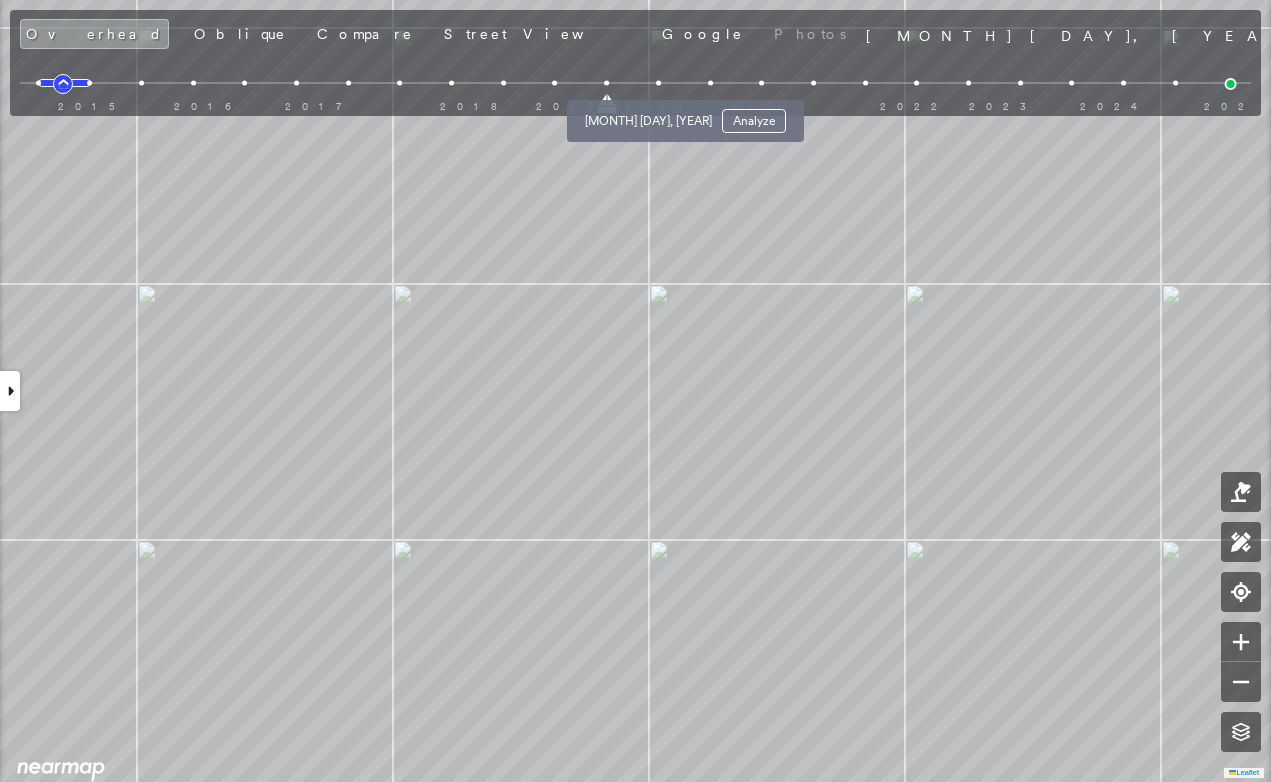 click at bounding box center (658, 83) 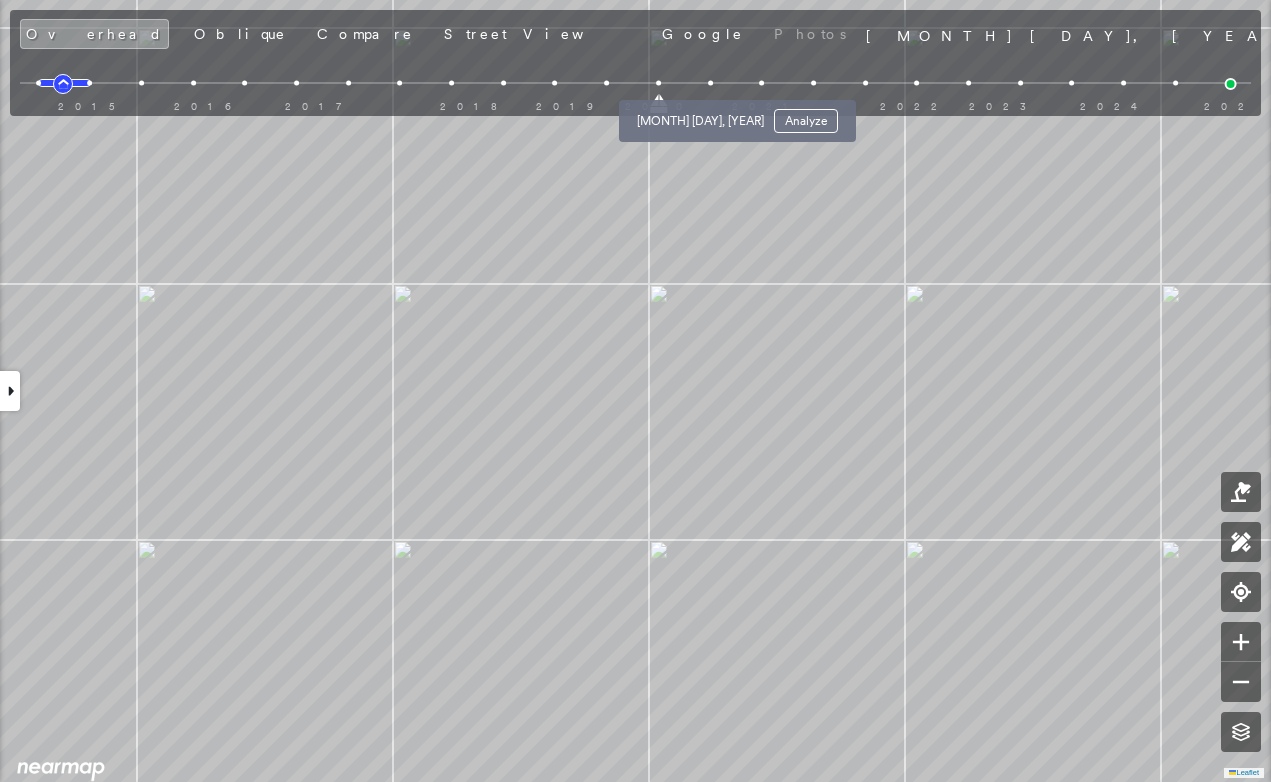 click at bounding box center [710, 83] 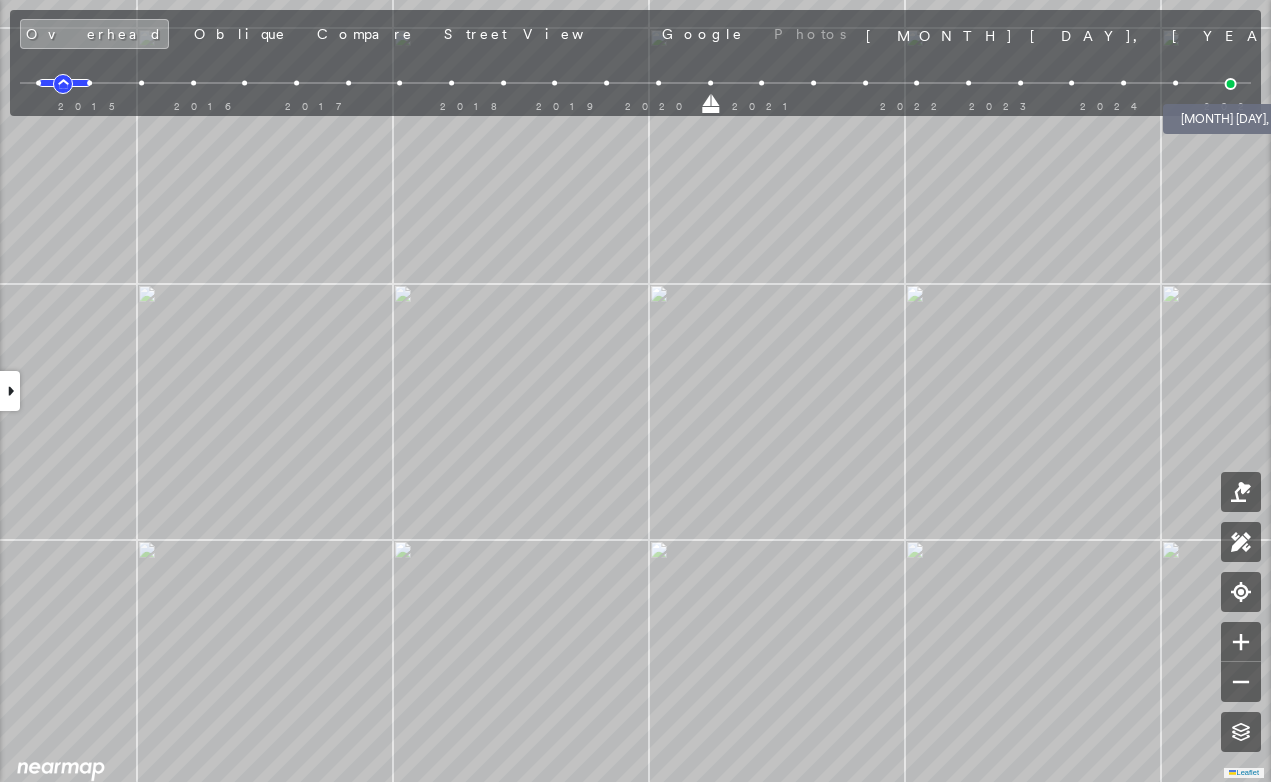 click at bounding box center [1231, 84] 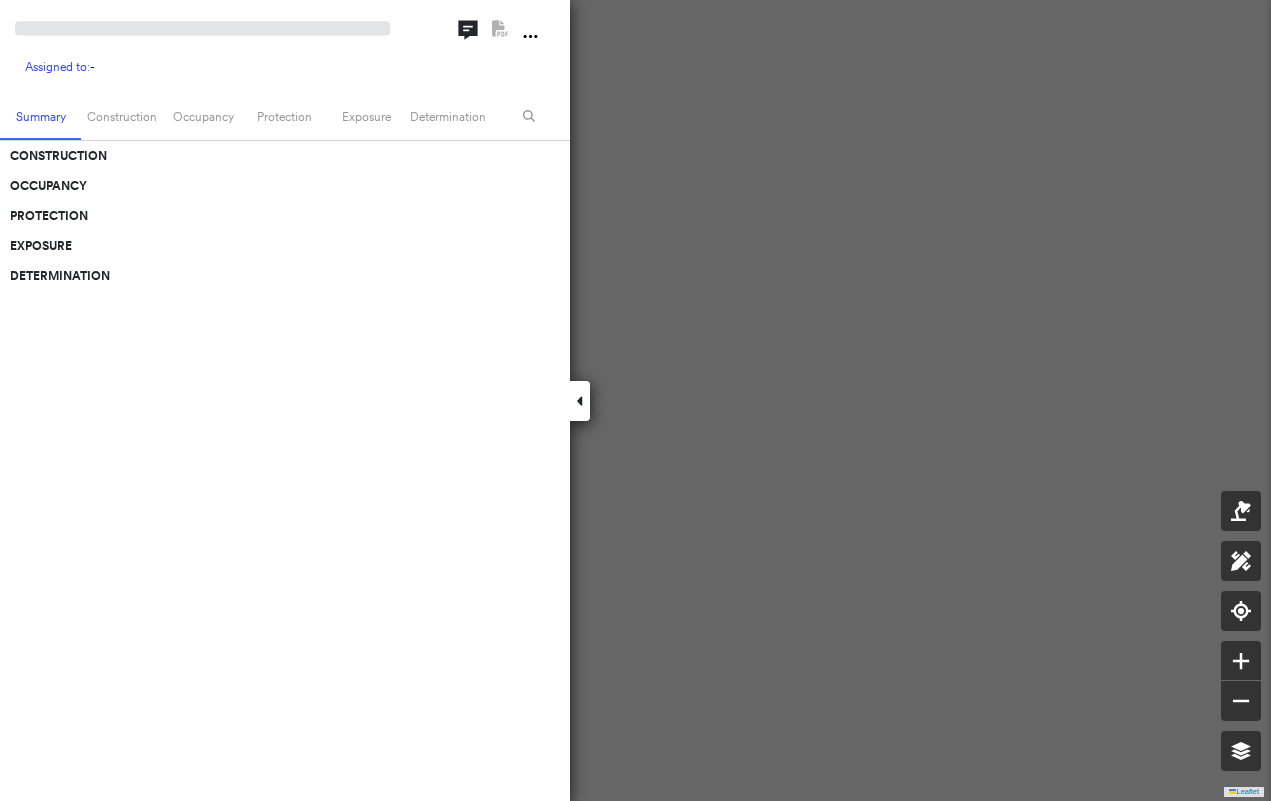 scroll, scrollTop: 0, scrollLeft: 0, axis: both 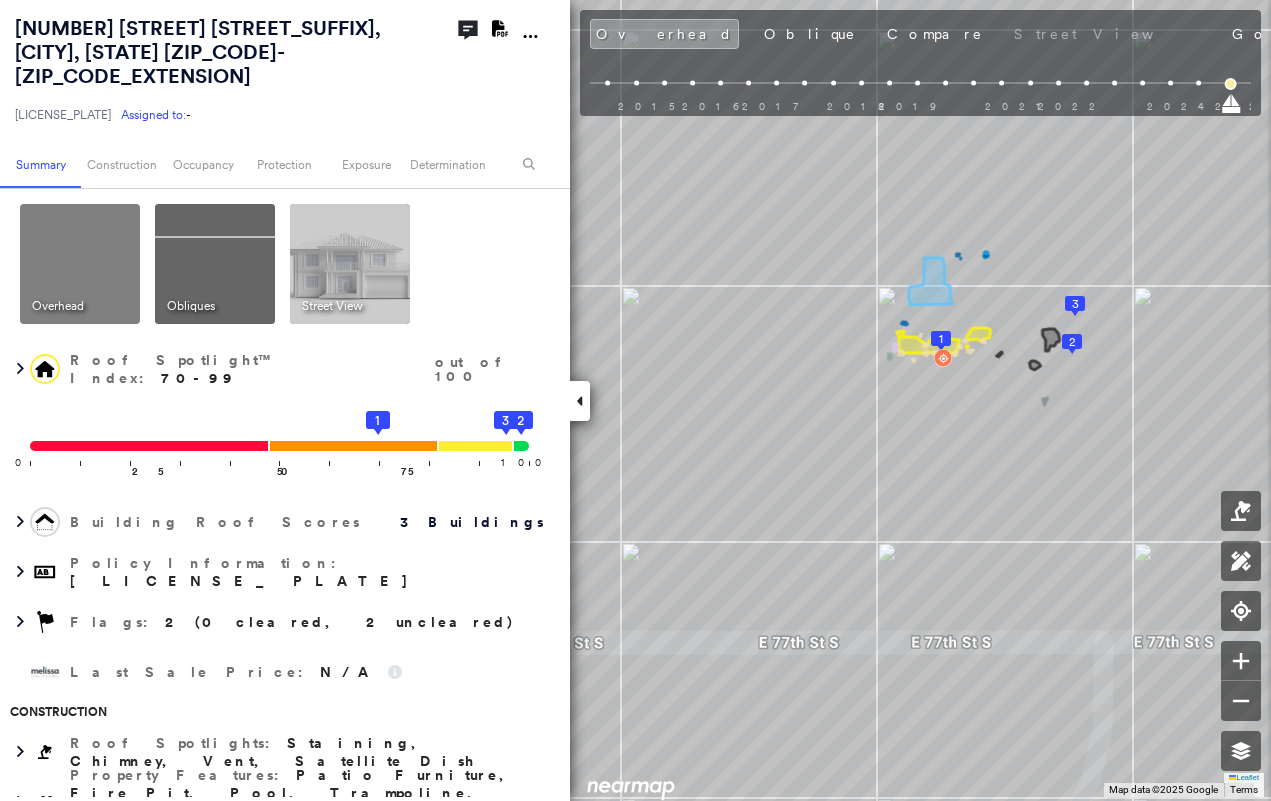 click at bounding box center [580, 401] 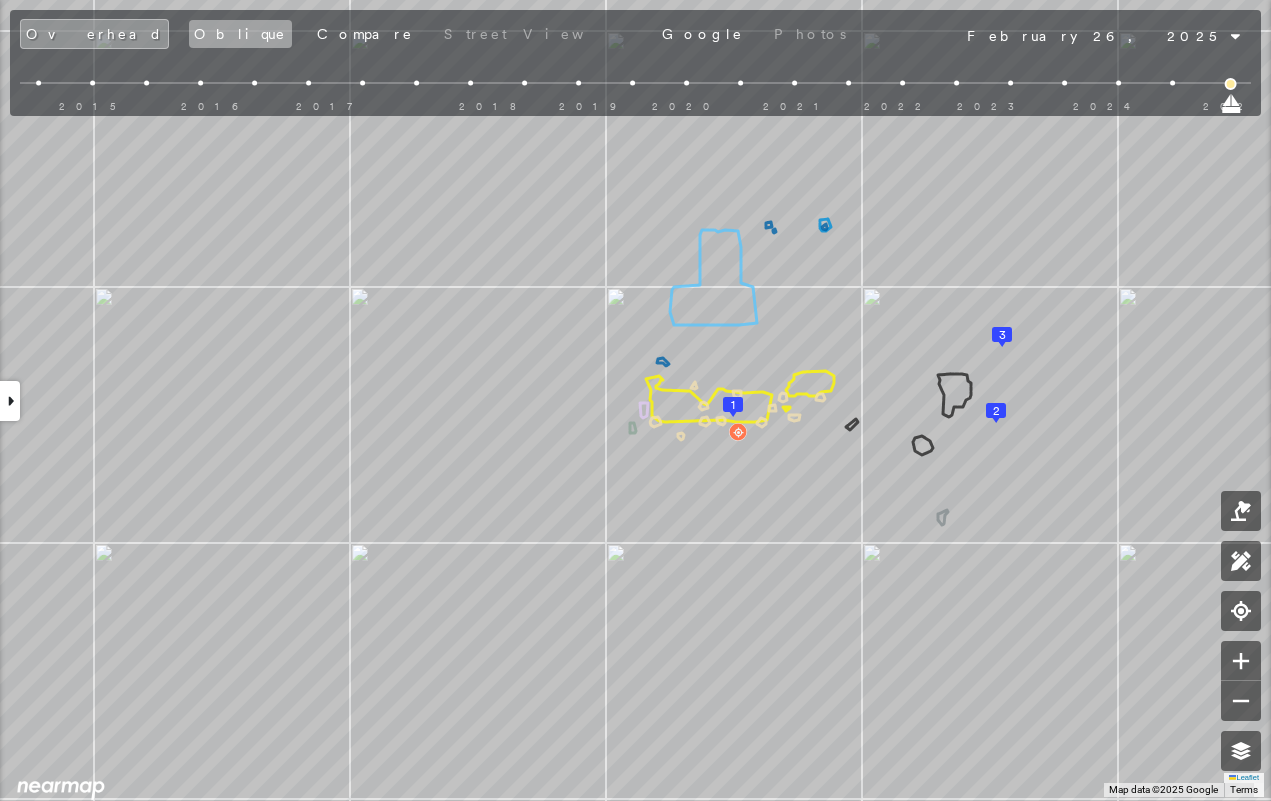 click on "Oblique" at bounding box center (240, 34) 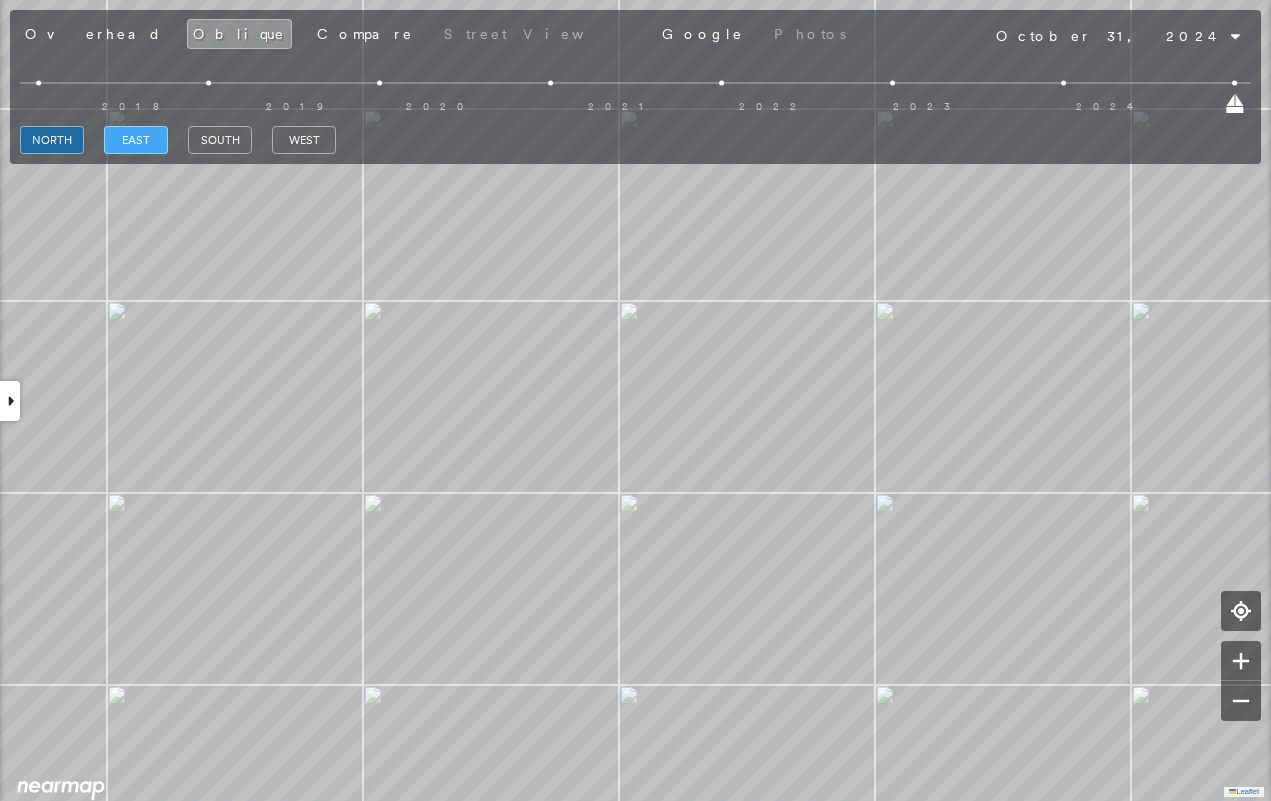 click on "east" at bounding box center (136, 140) 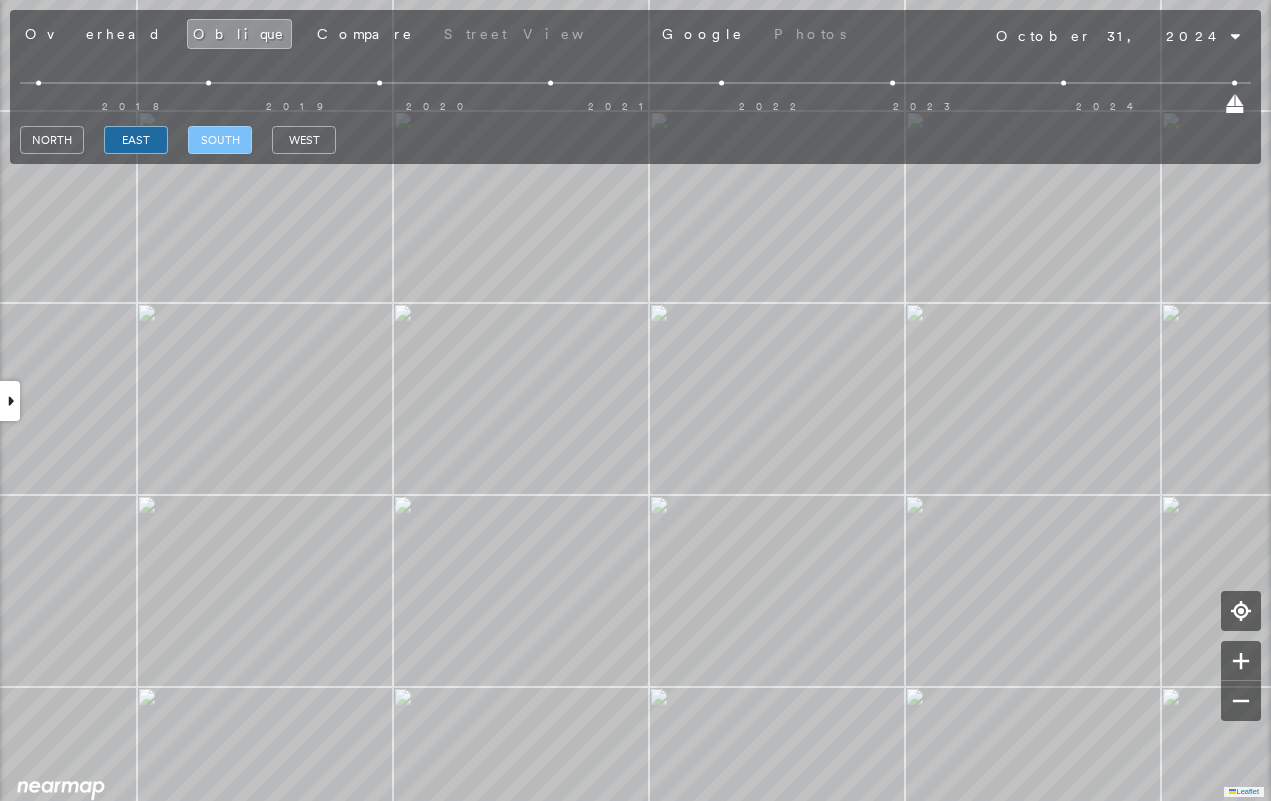 click on "south" at bounding box center (220, 140) 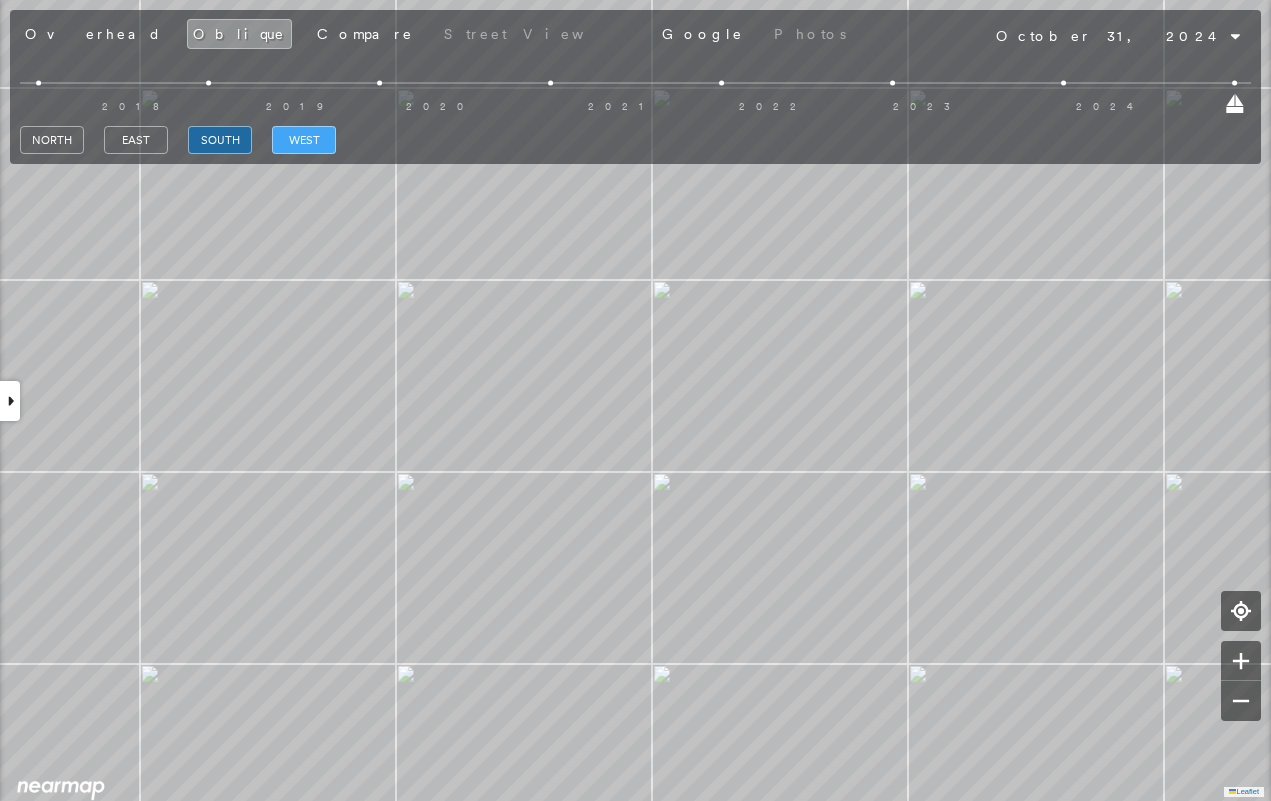 click on "west" at bounding box center (304, 140) 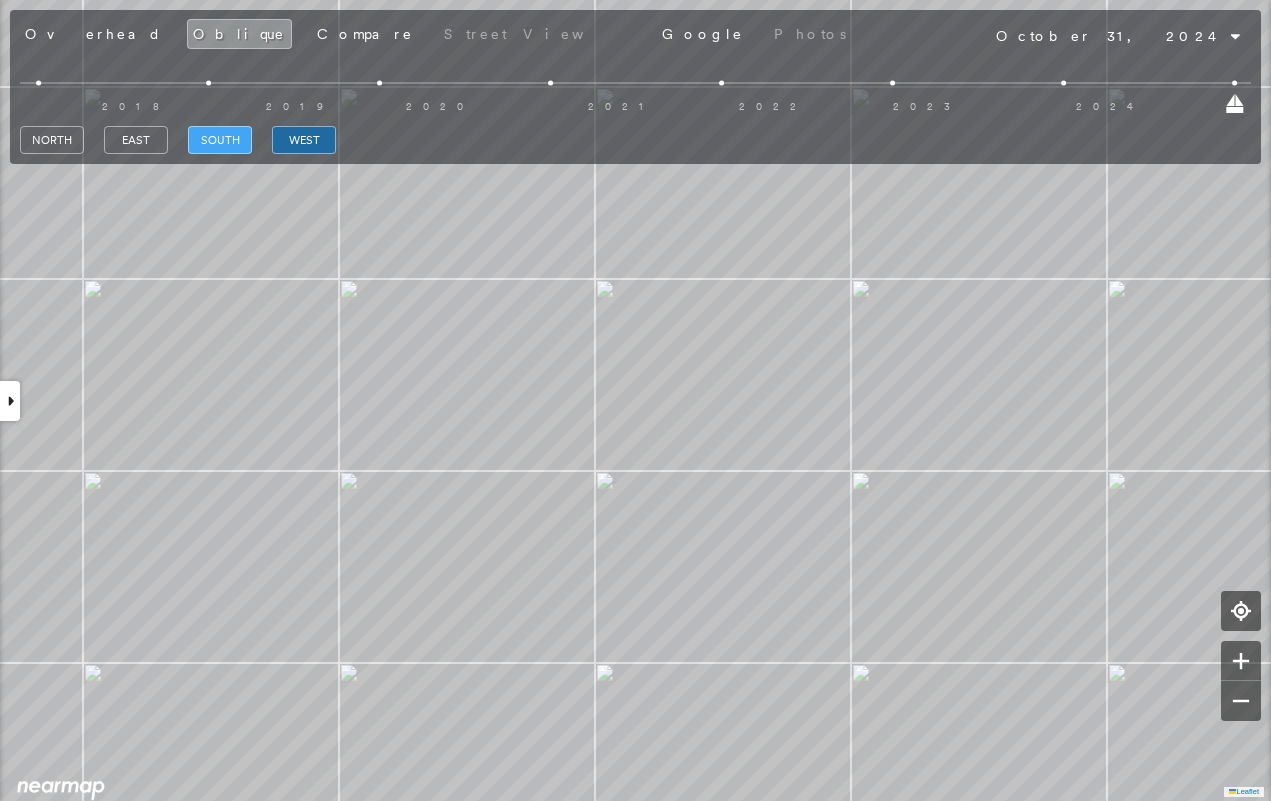 click on "south" at bounding box center (220, 140) 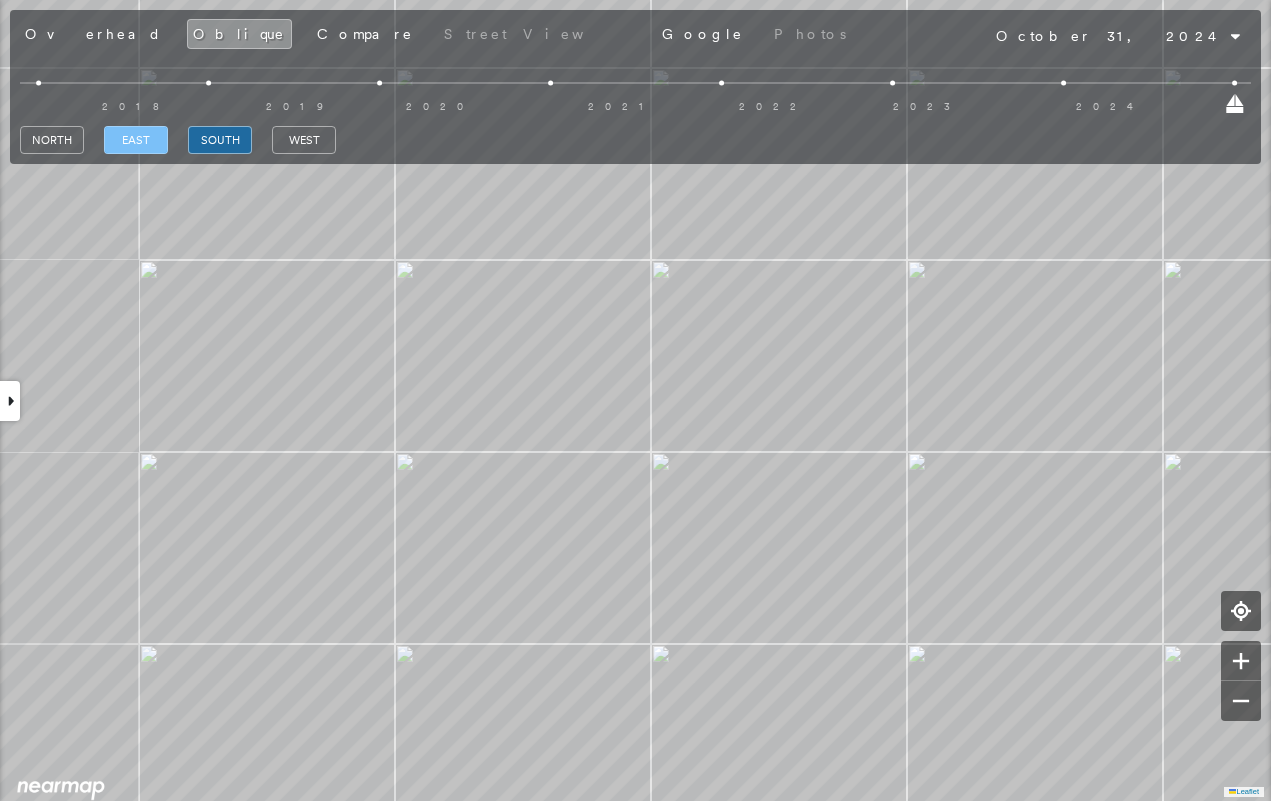 click on "east" at bounding box center (136, 140) 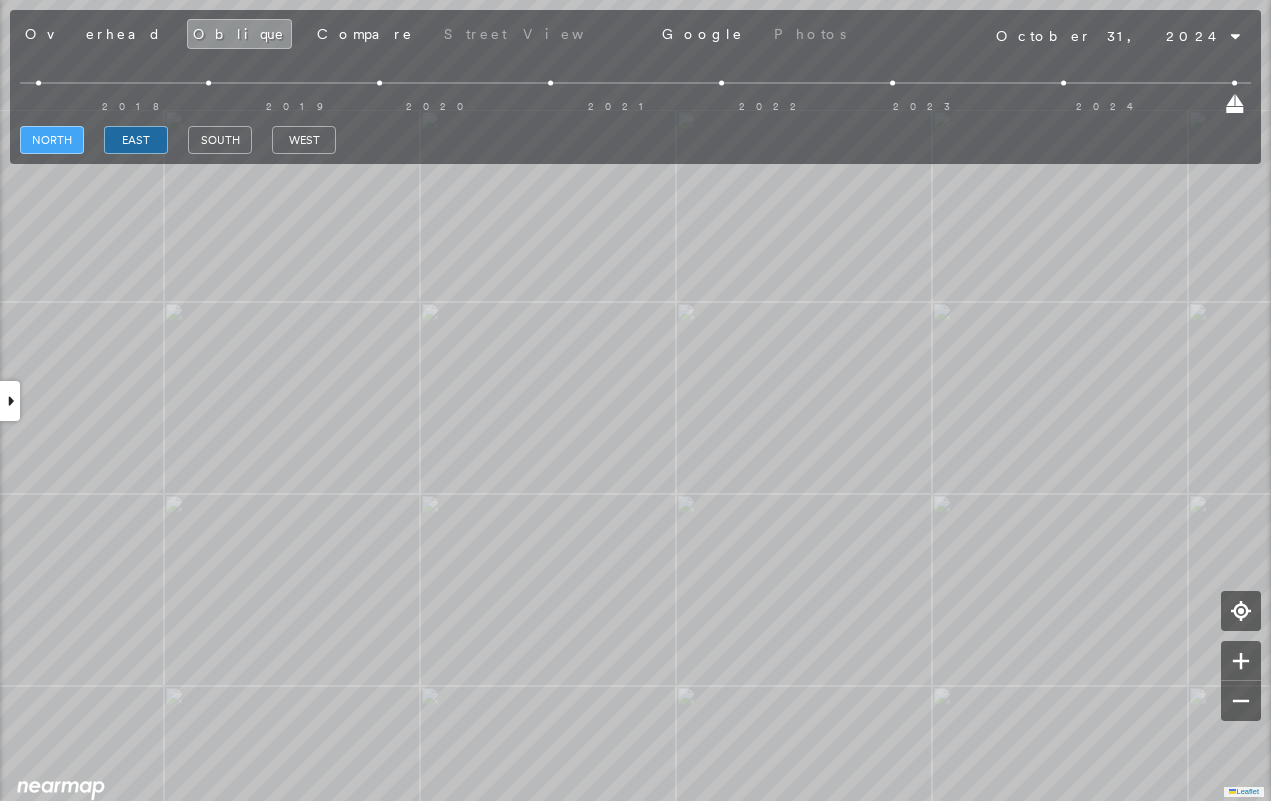 click on "north" at bounding box center [52, 140] 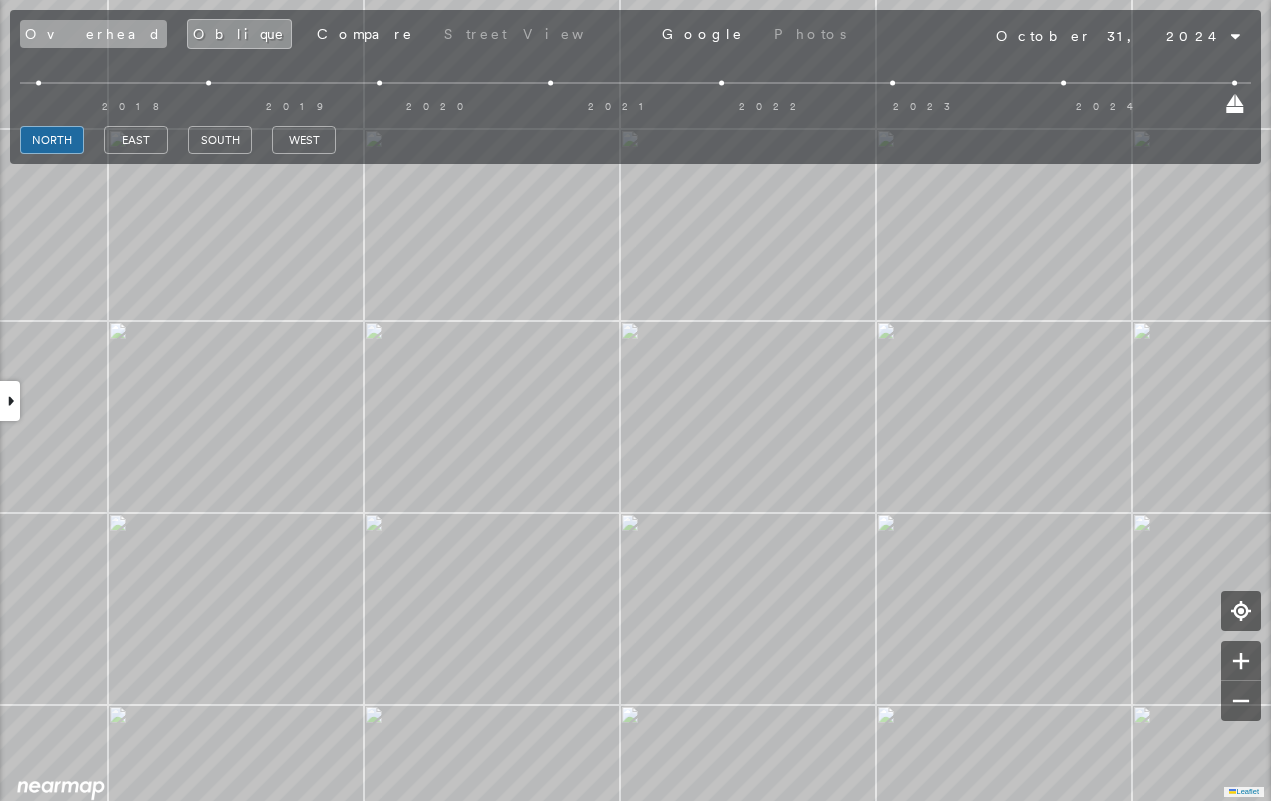 click on "Overhead" at bounding box center (93, 34) 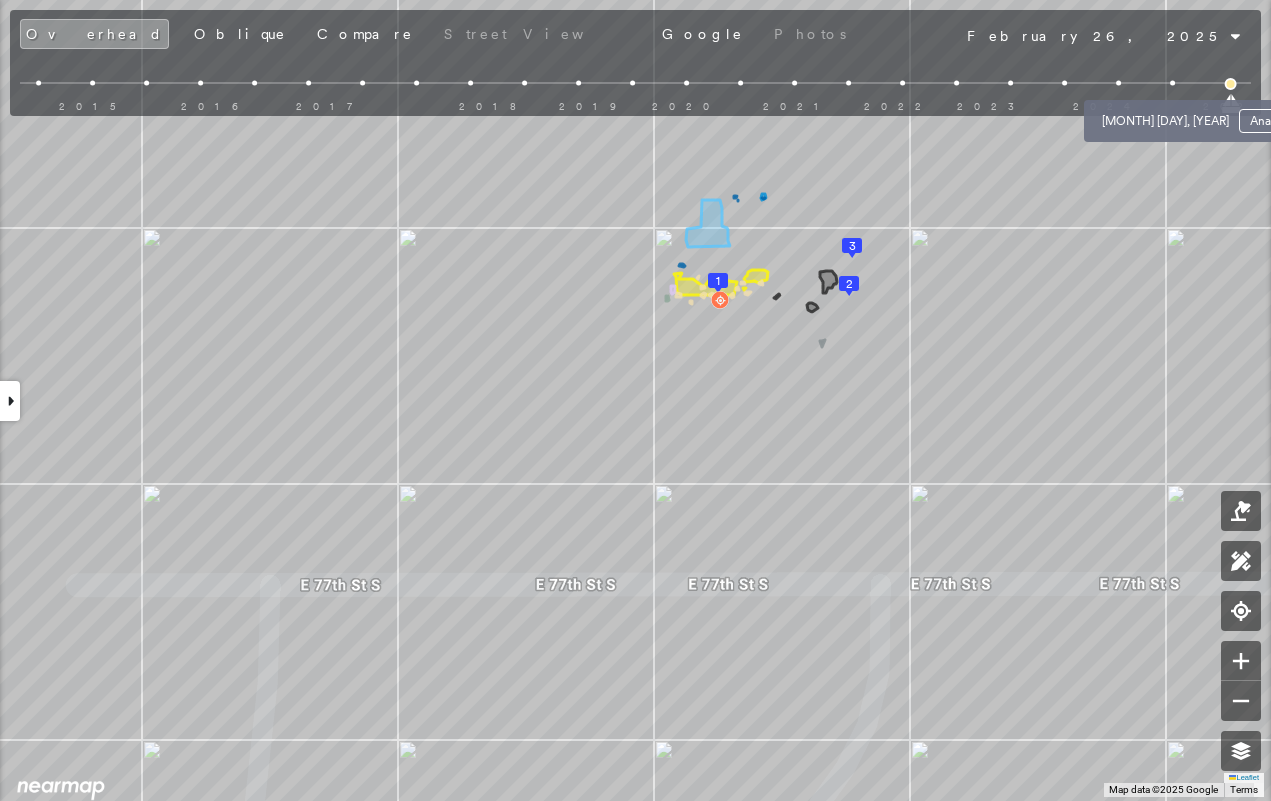 click at bounding box center (1173, 83) 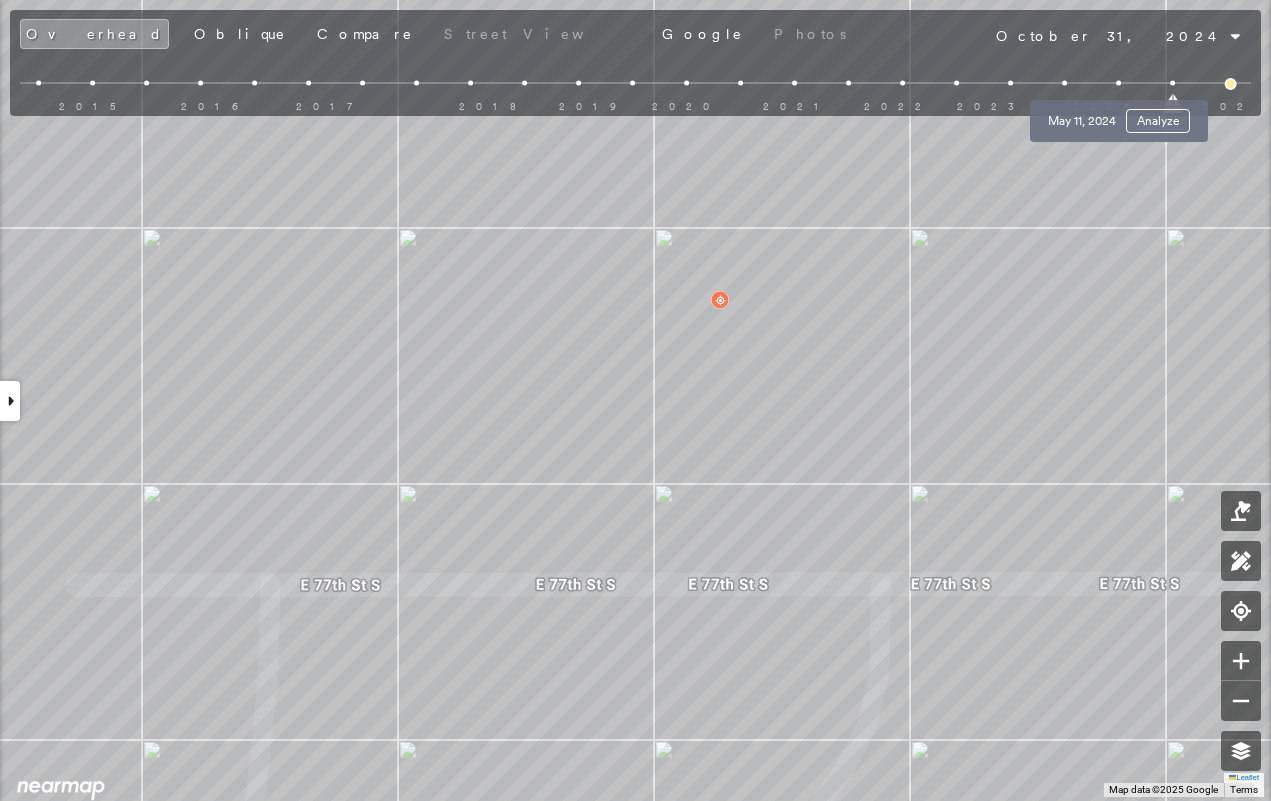 click at bounding box center (1119, 83) 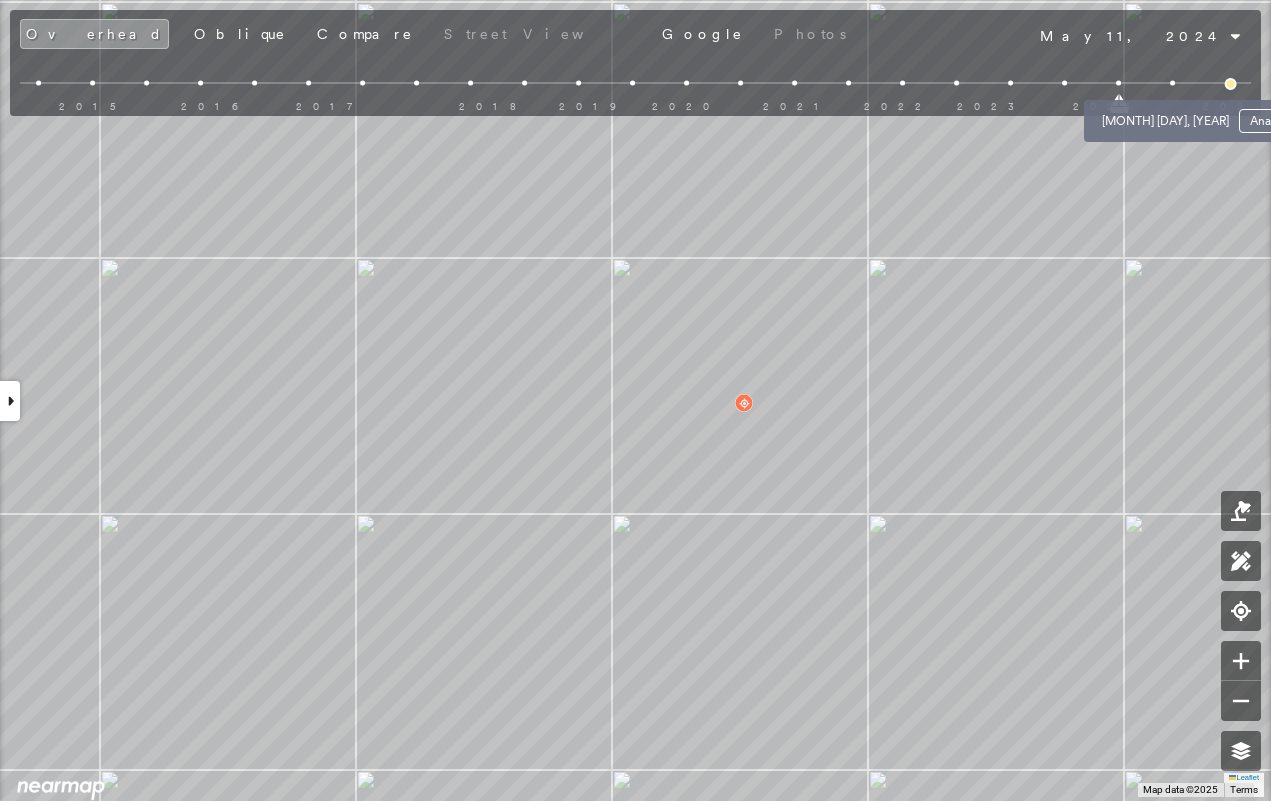 click at bounding box center (1173, 83) 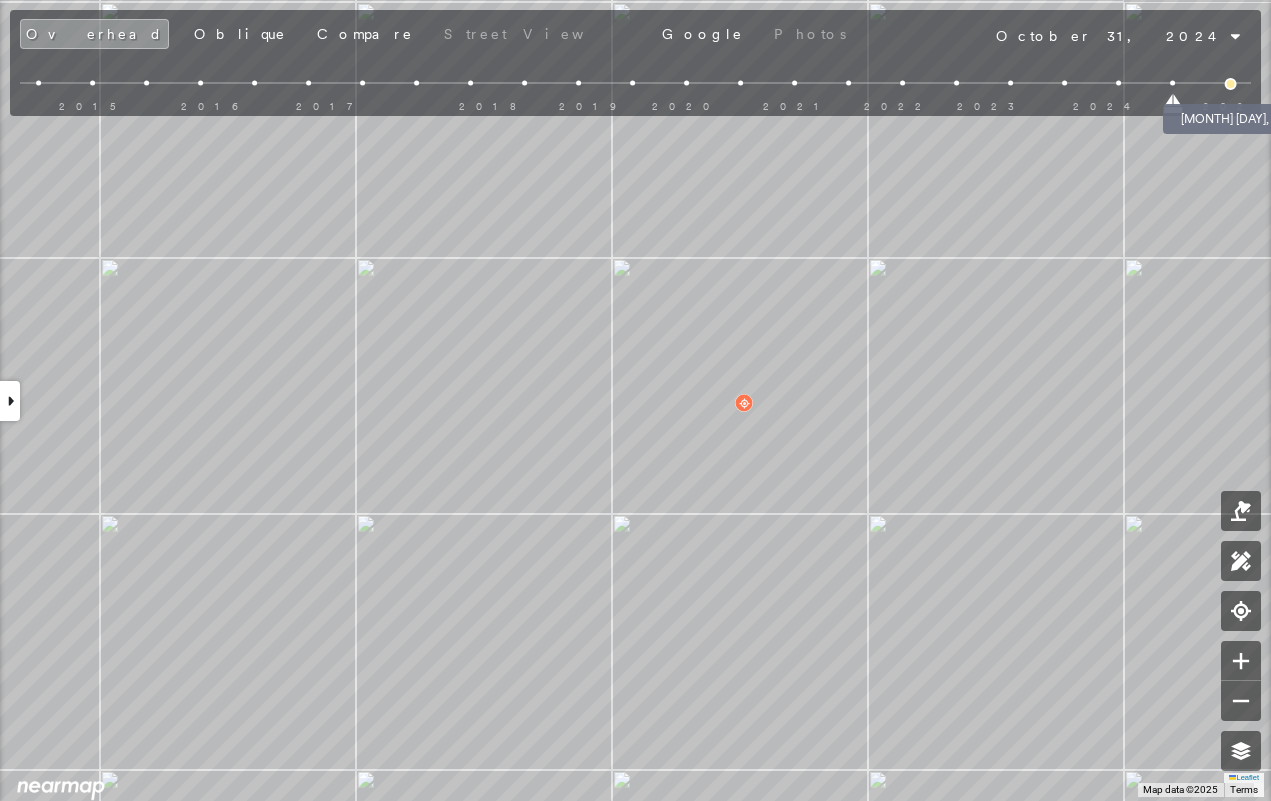 click at bounding box center (1231, 84) 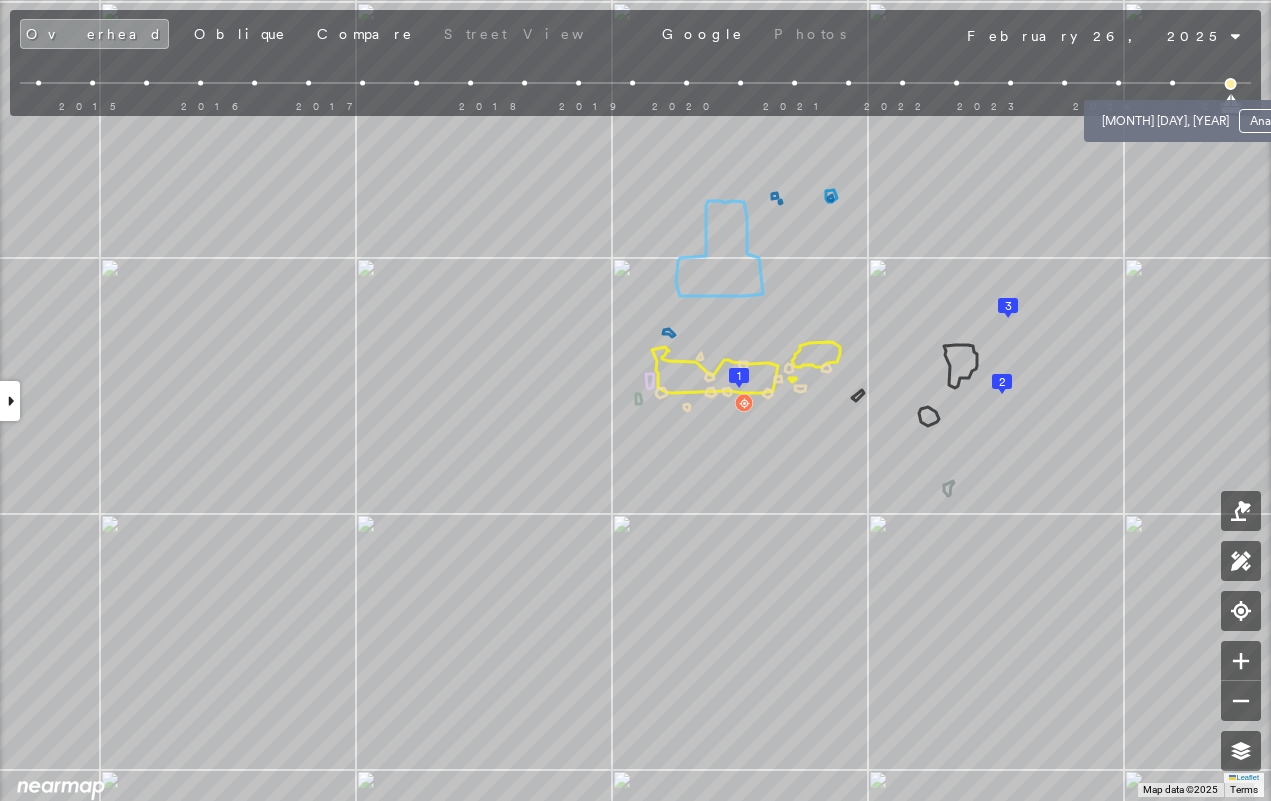 click at bounding box center [1173, 83] 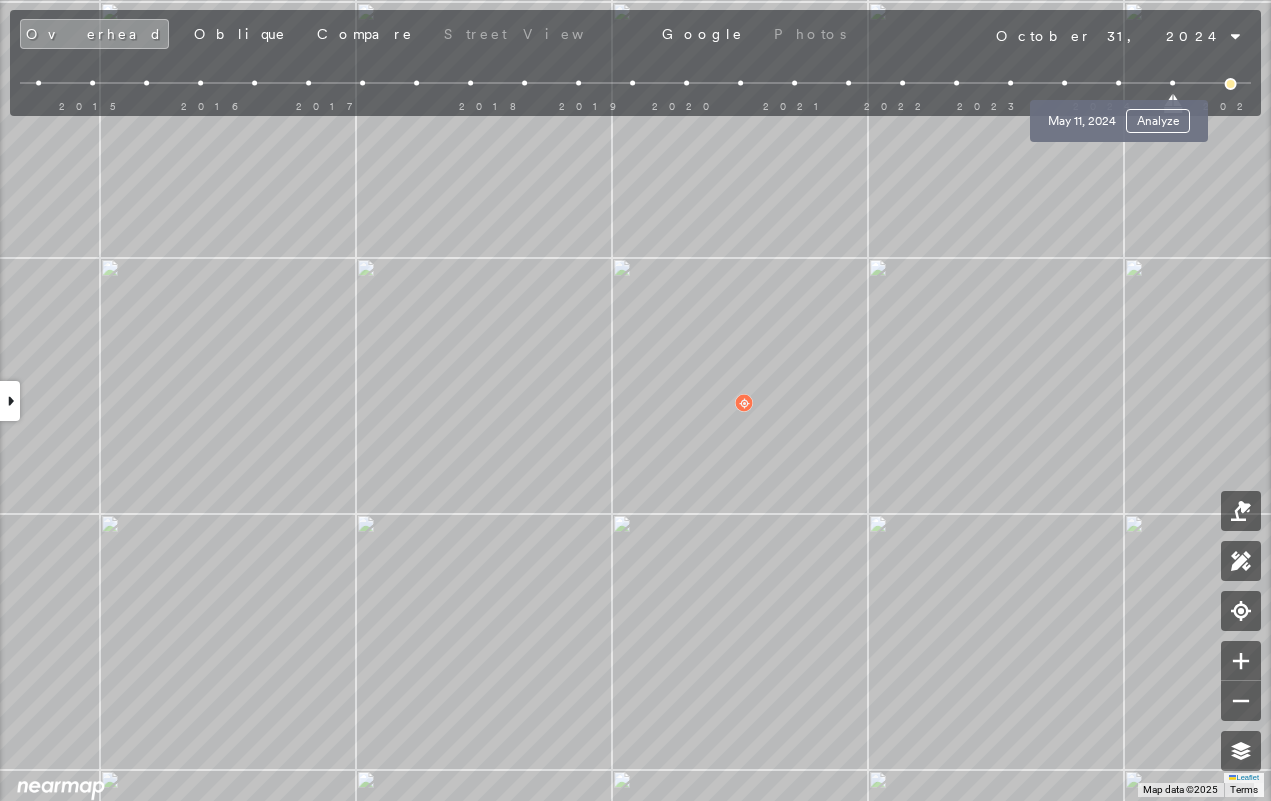 click at bounding box center (1119, 83) 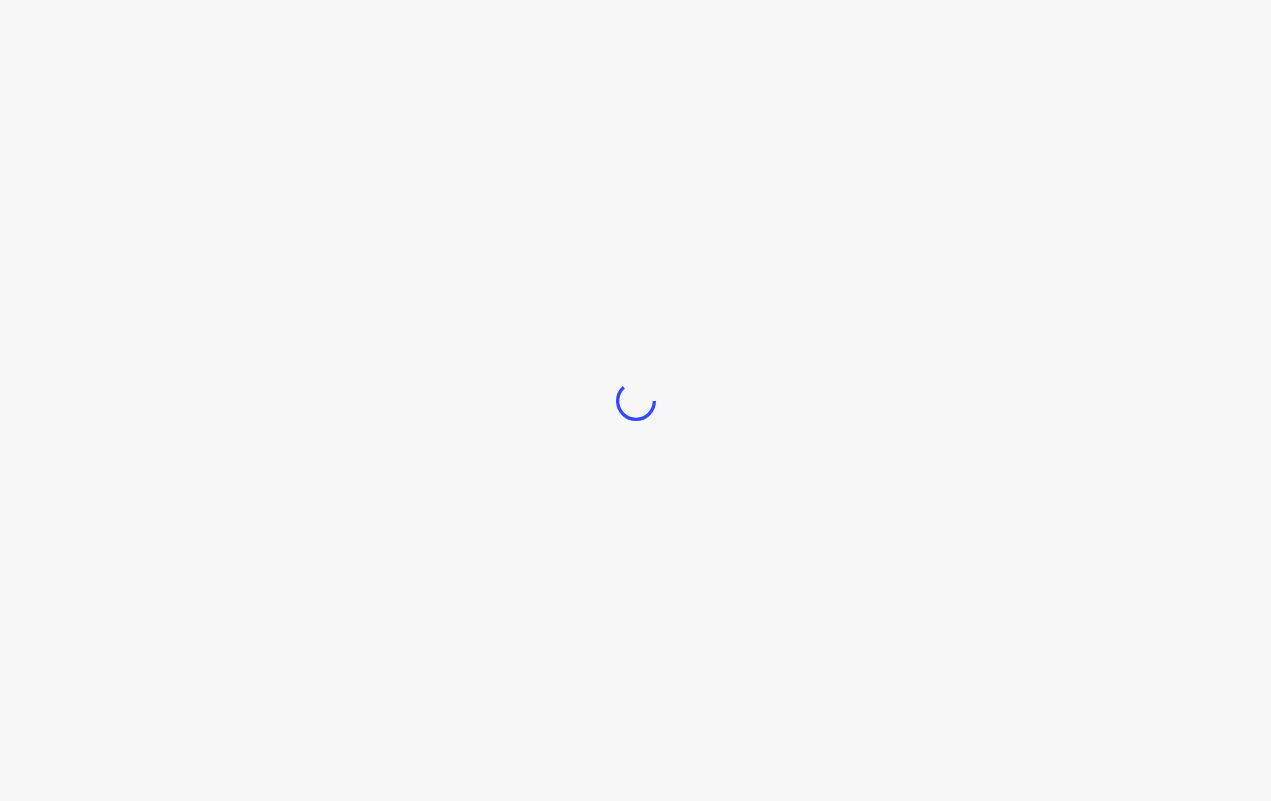 scroll, scrollTop: 0, scrollLeft: 0, axis: both 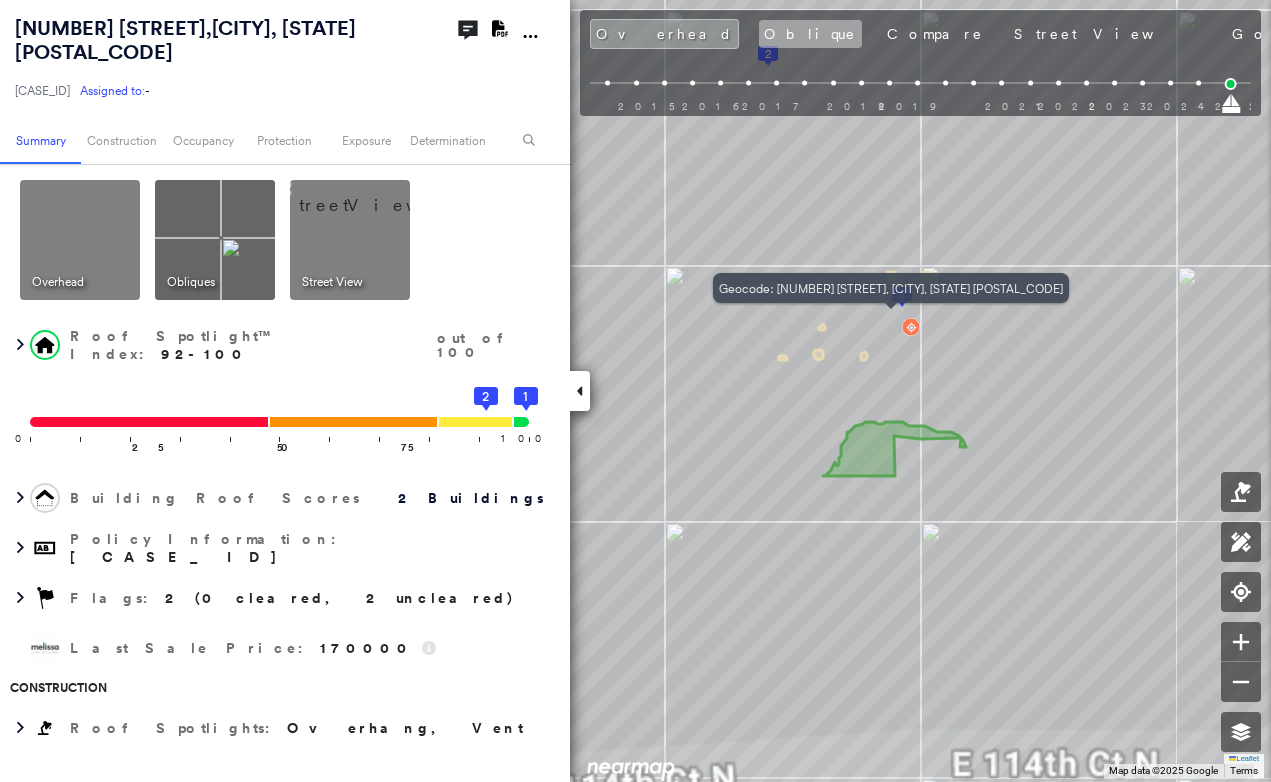 click on "Oblique" at bounding box center [810, 34] 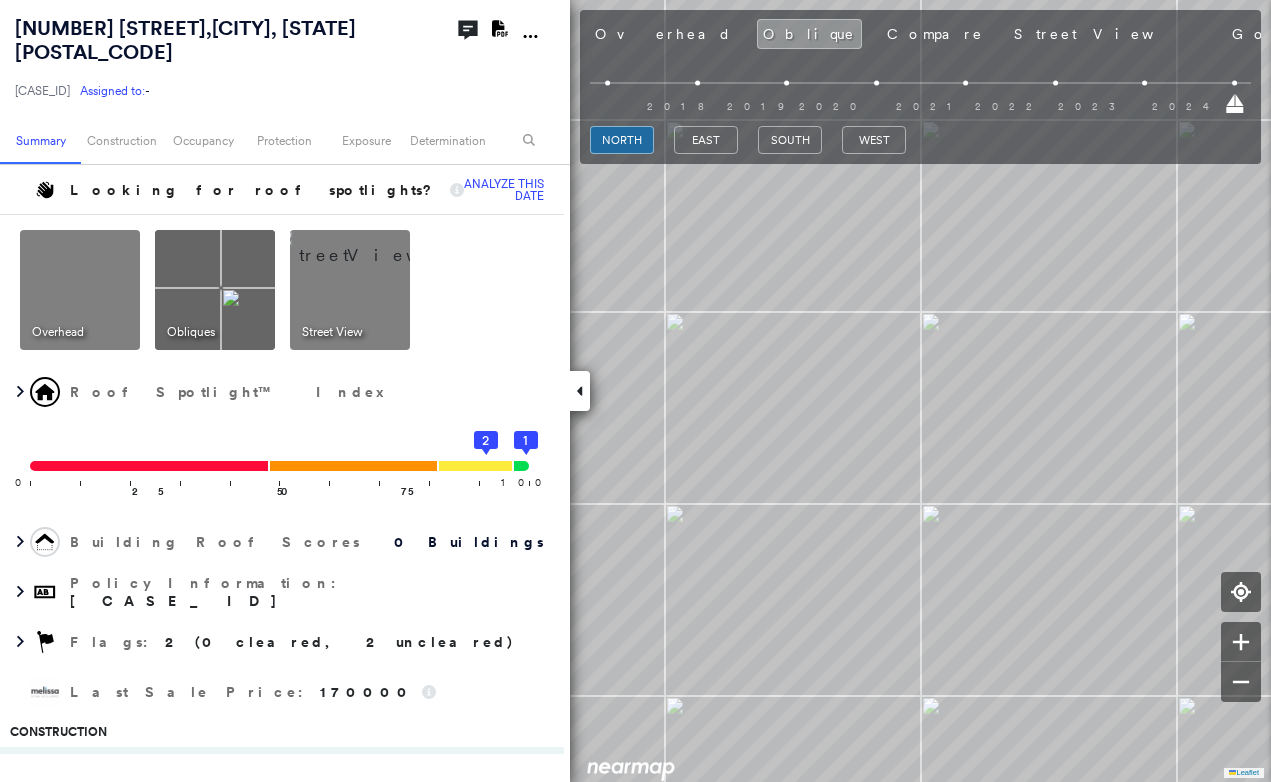 click 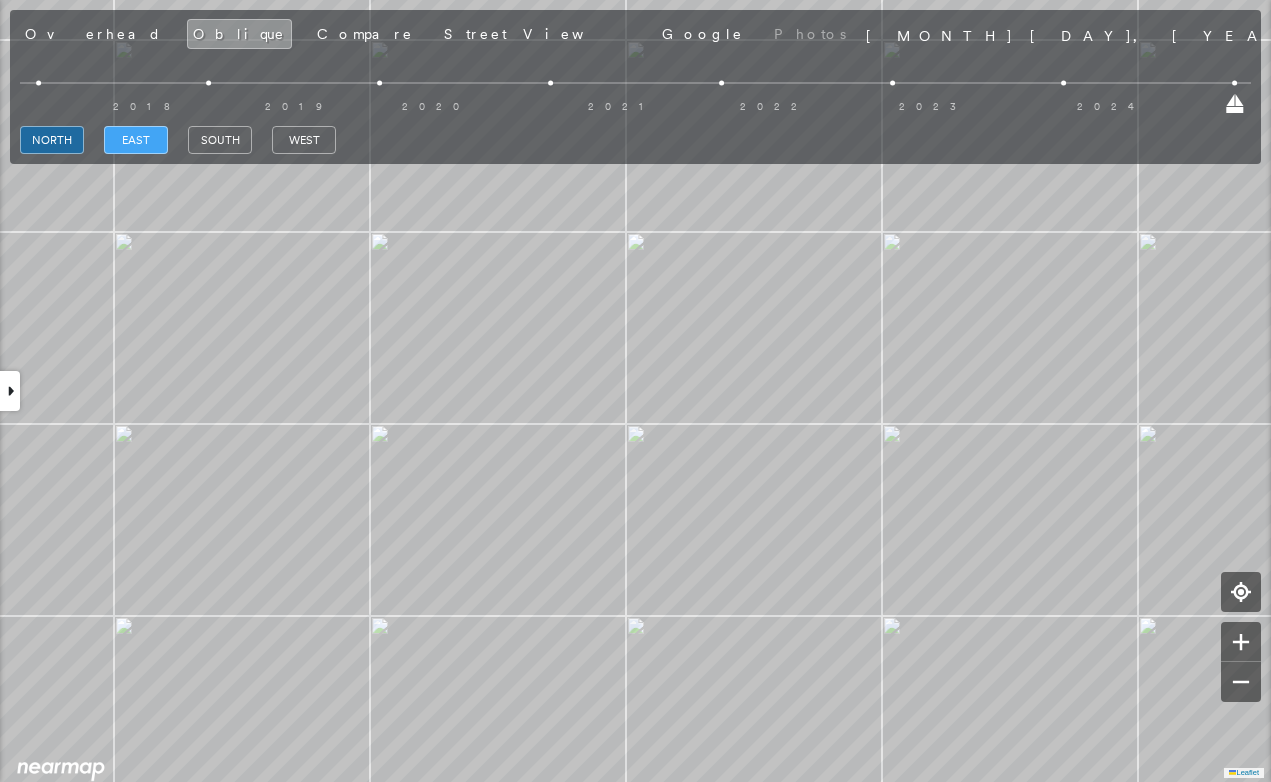 click on "east" at bounding box center [136, 140] 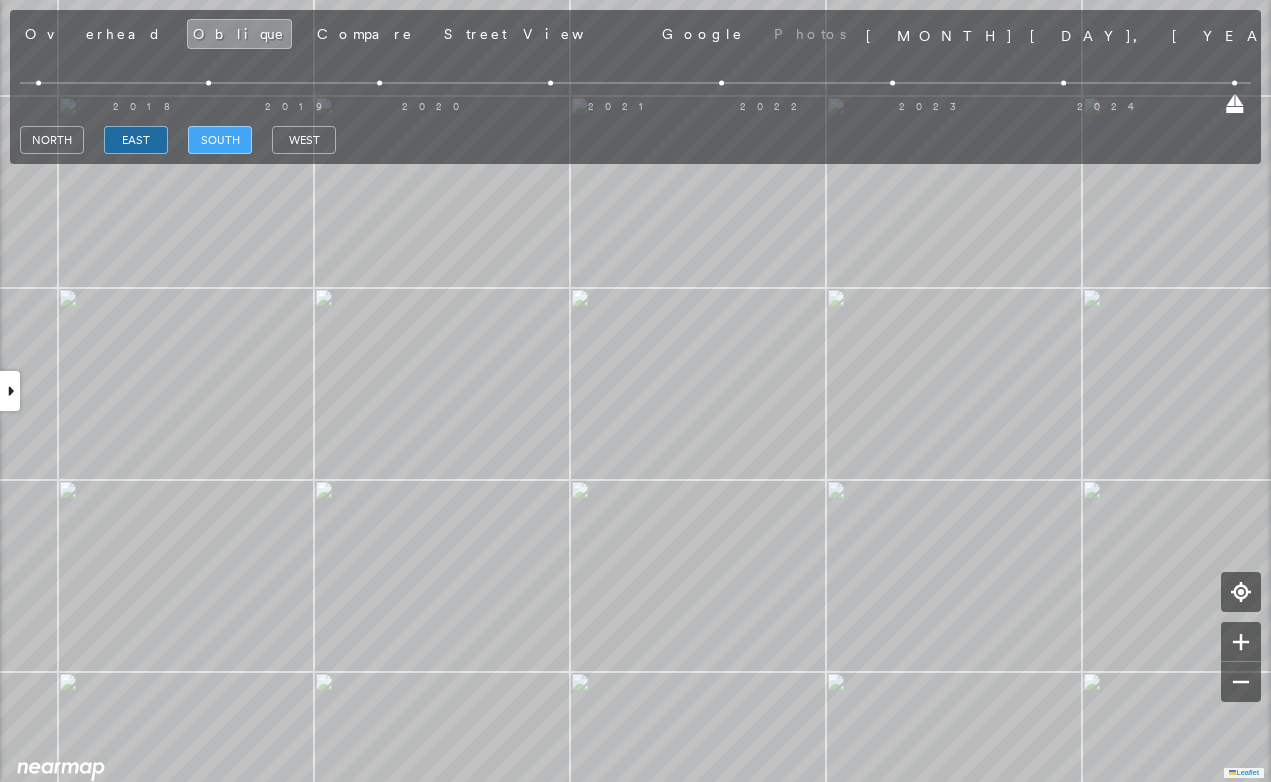 click on "south" at bounding box center (220, 140) 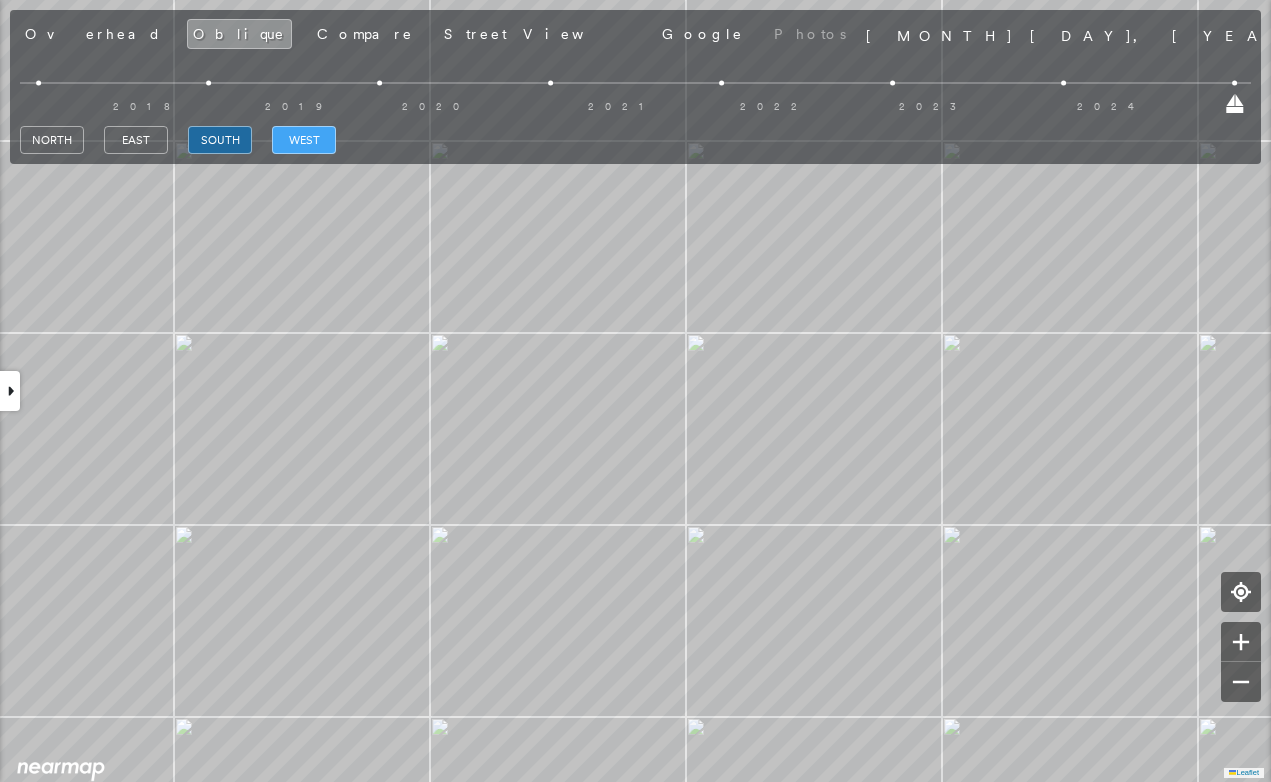 click on "west" at bounding box center [304, 140] 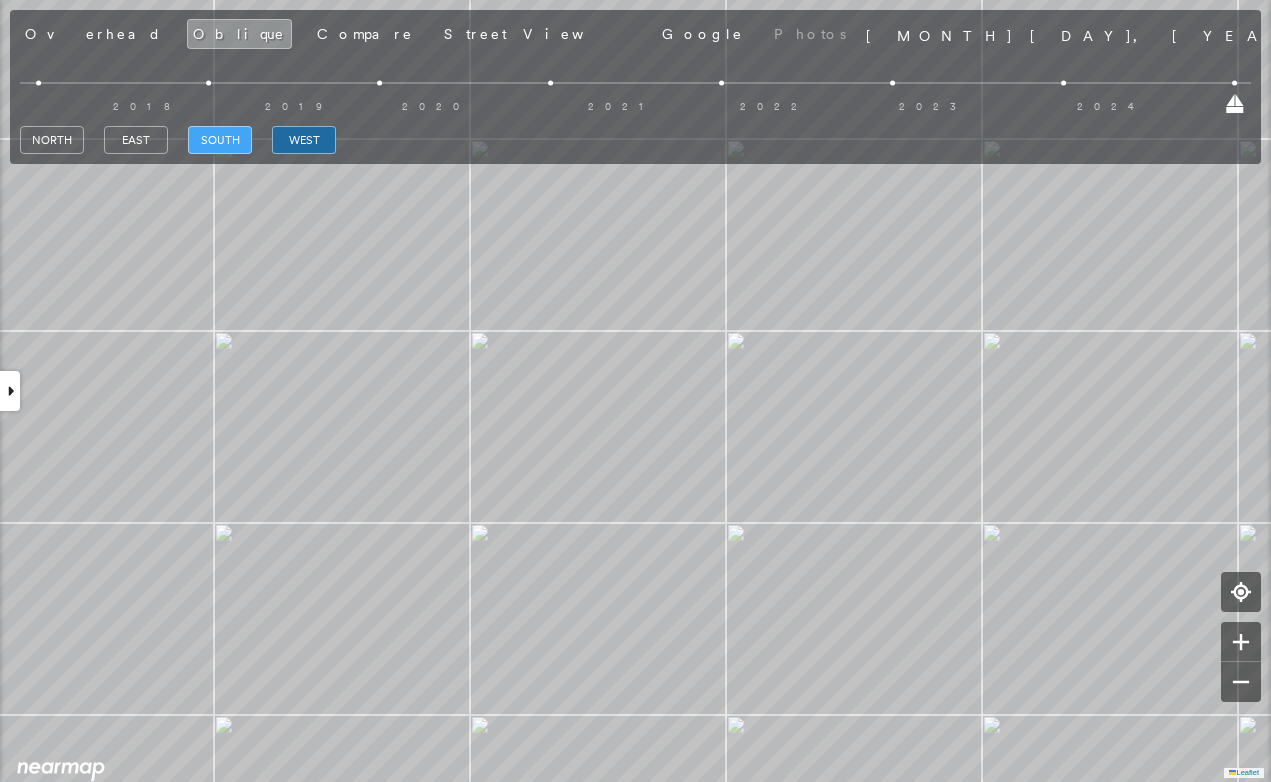 click on "south" at bounding box center (220, 140) 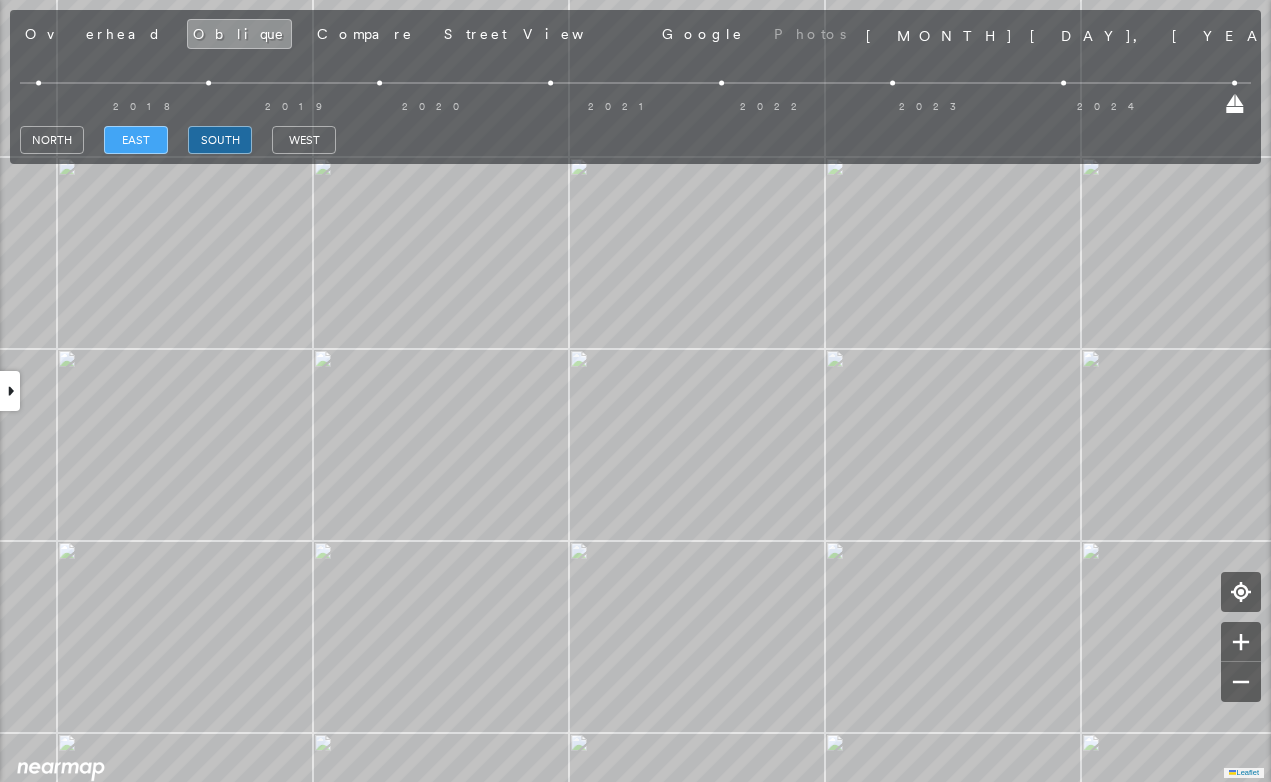click on "east" at bounding box center (136, 140) 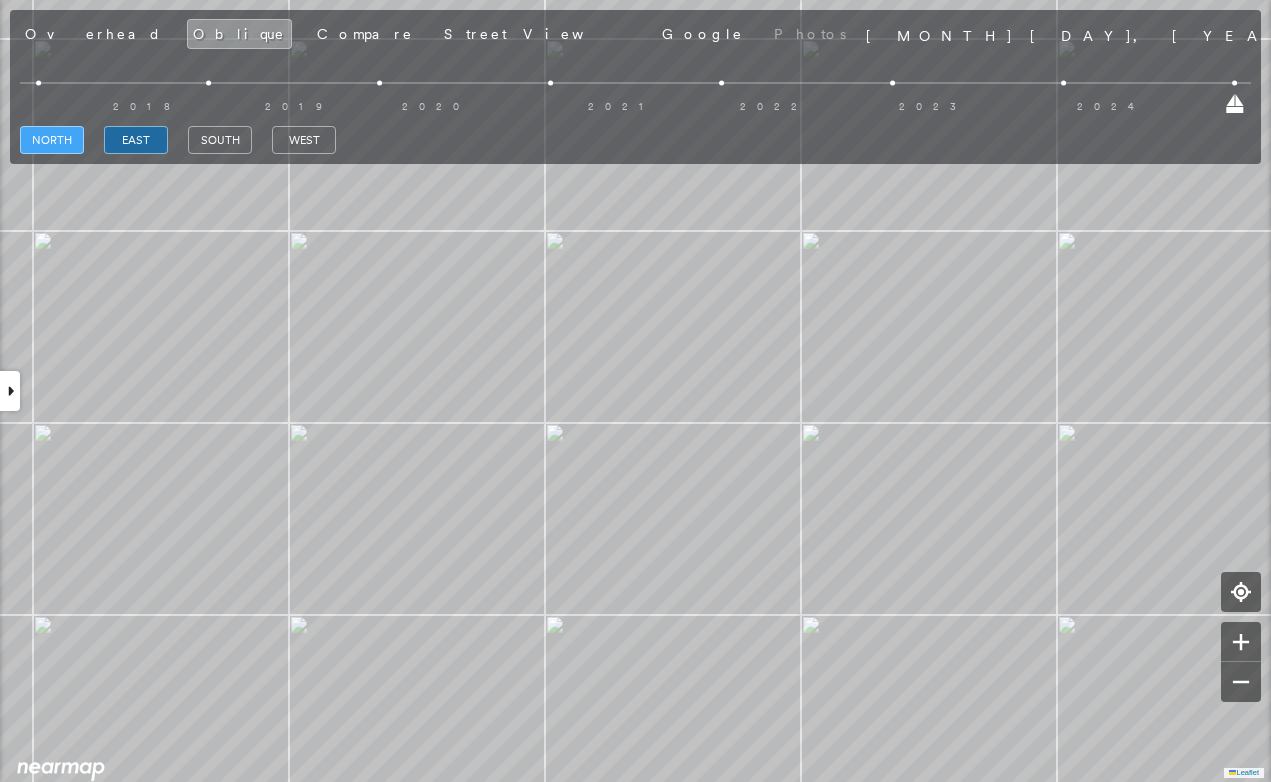 click on "north" at bounding box center [52, 140] 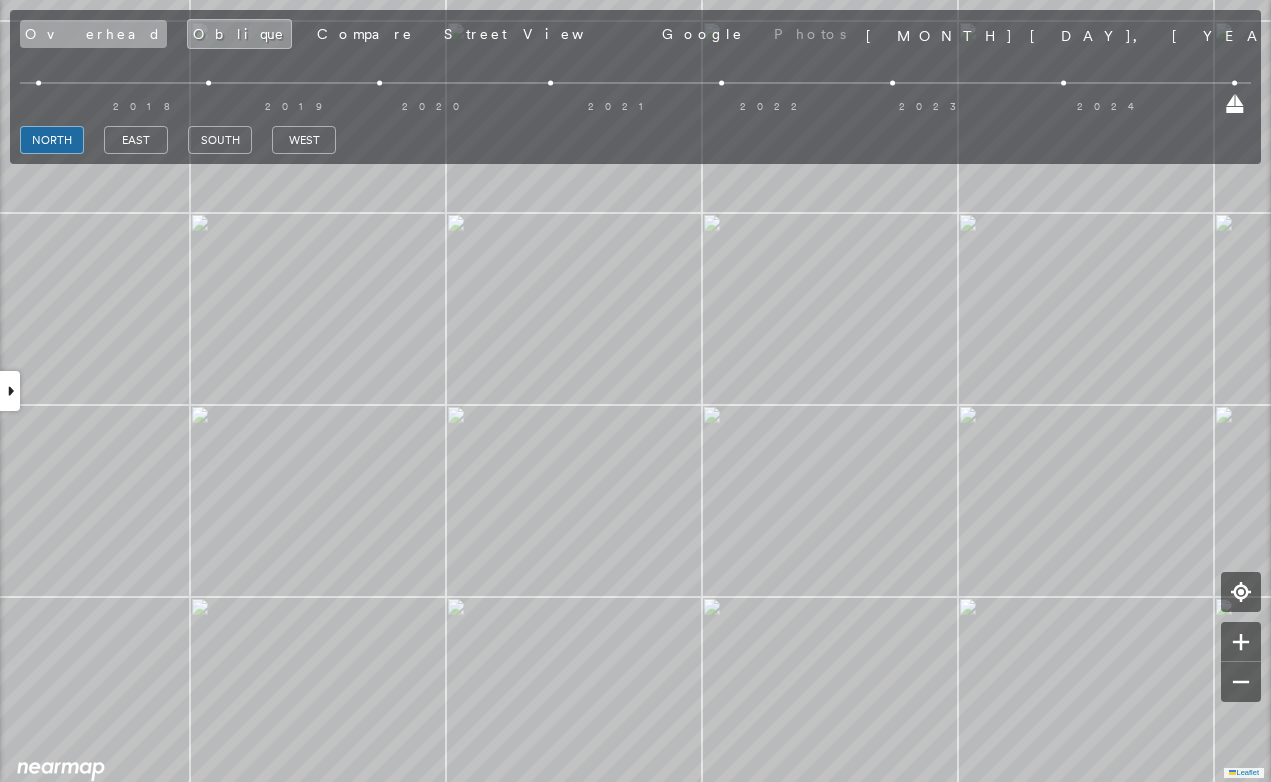 click on "Overhead" at bounding box center [93, 34] 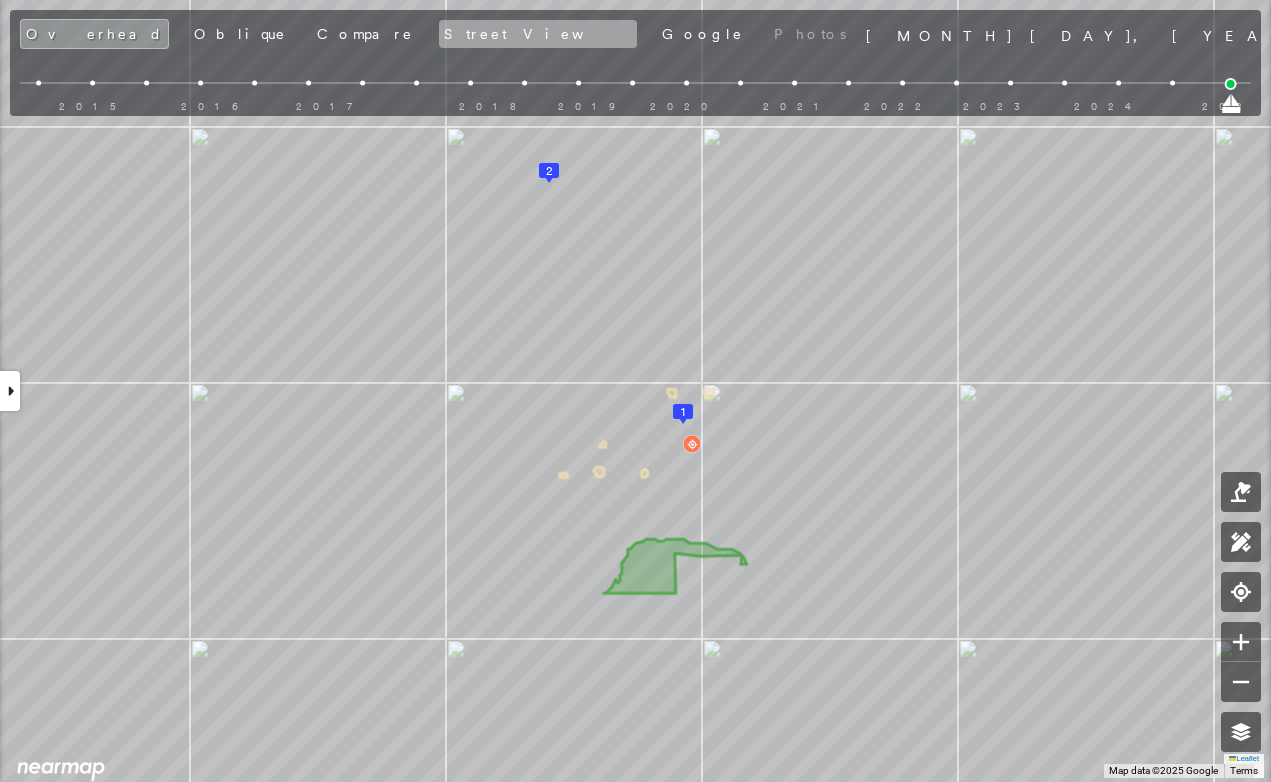 click on "Street View" at bounding box center (538, 34) 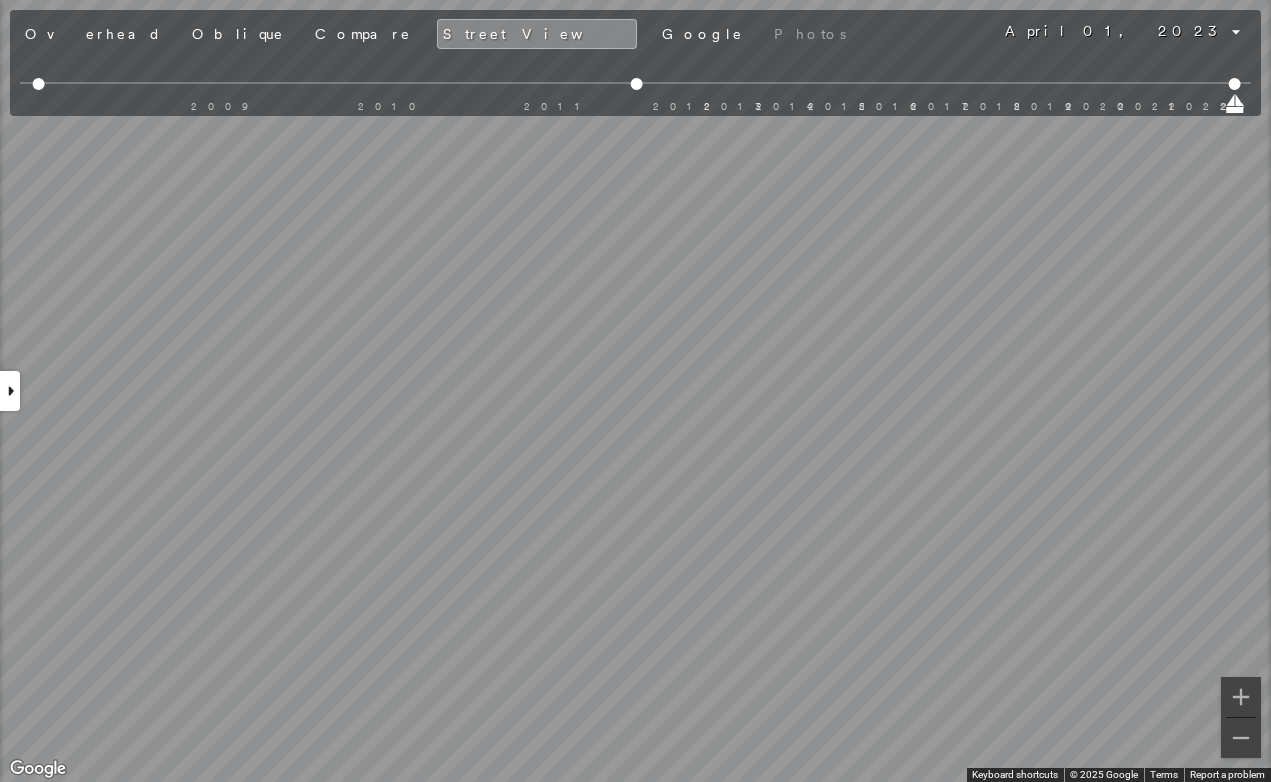 click 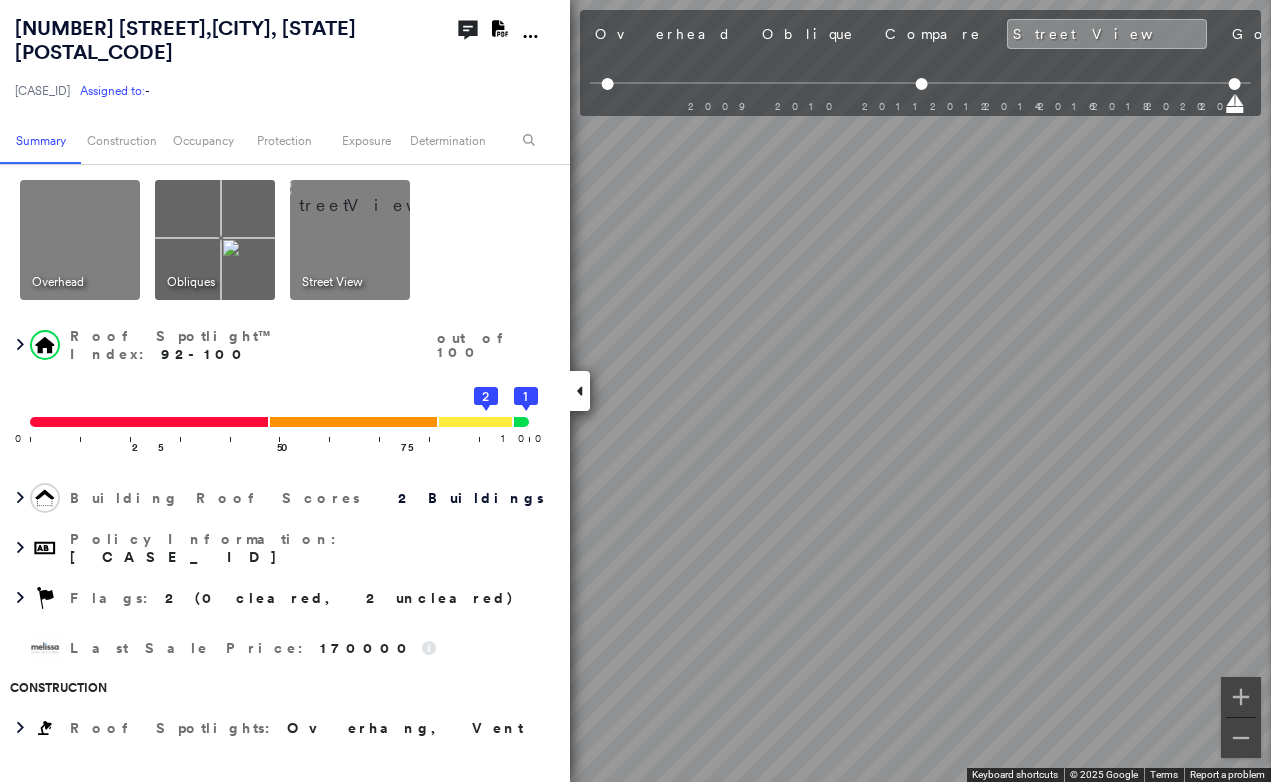 click 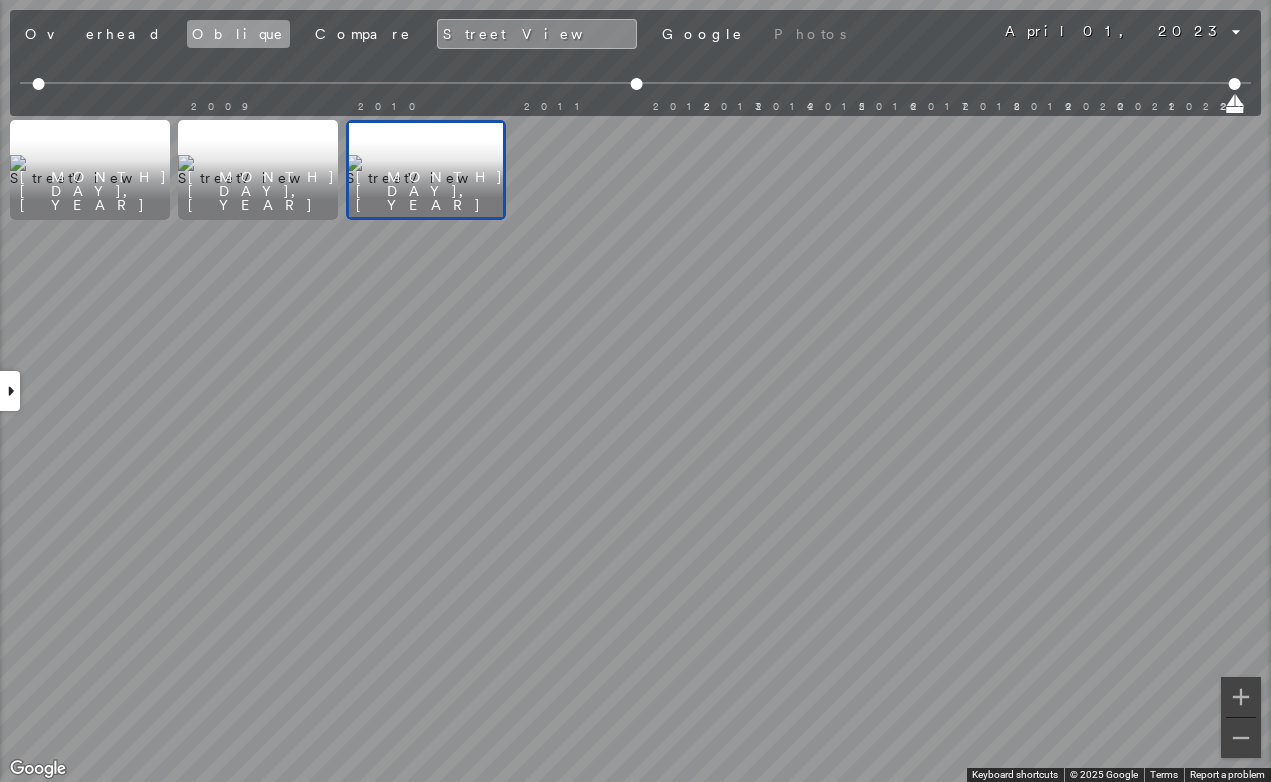 click on "Oblique" at bounding box center (238, 34) 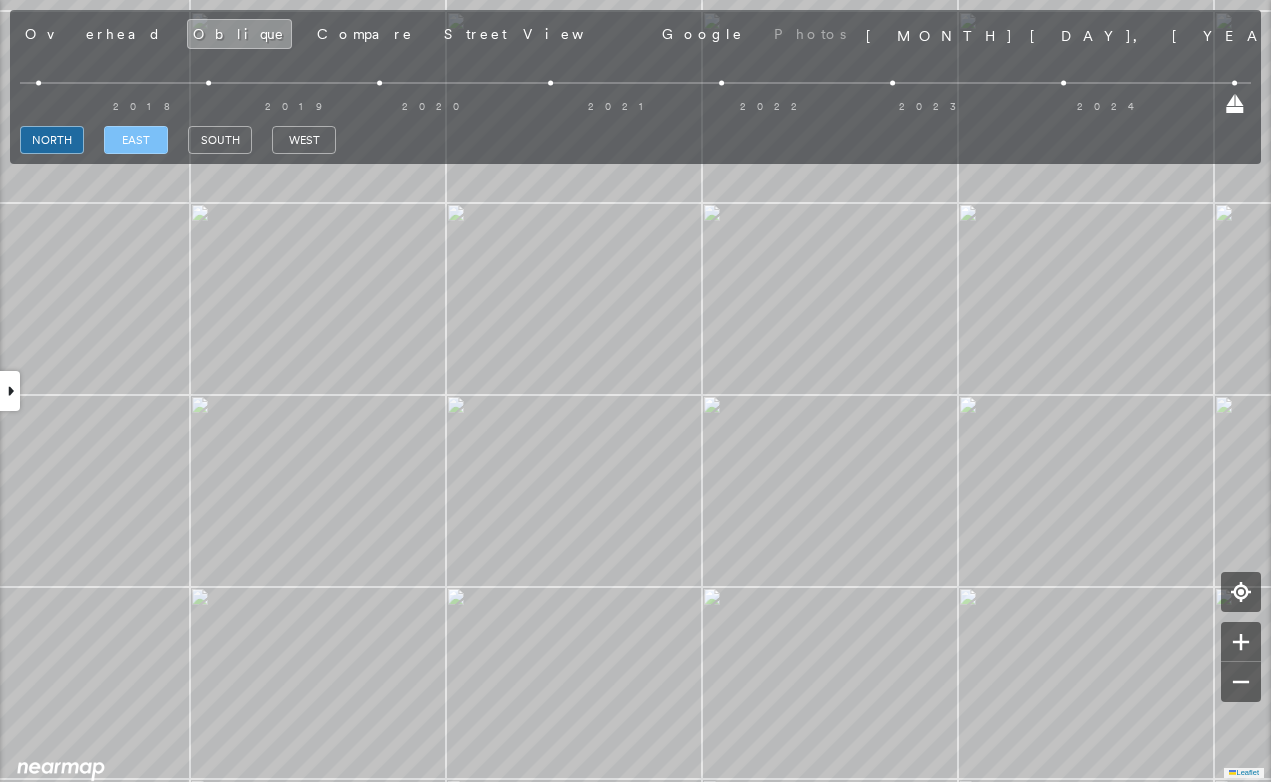 click on "east" at bounding box center (136, 140) 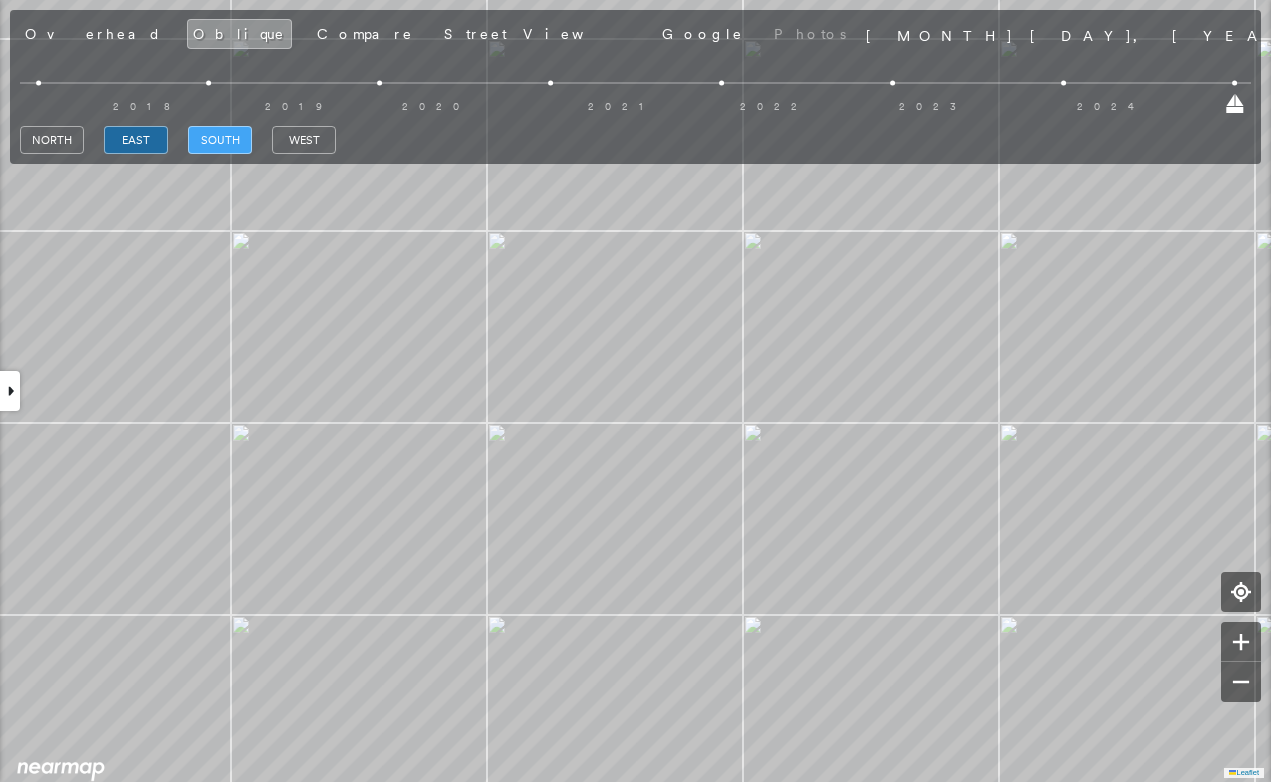click on "south" at bounding box center [220, 140] 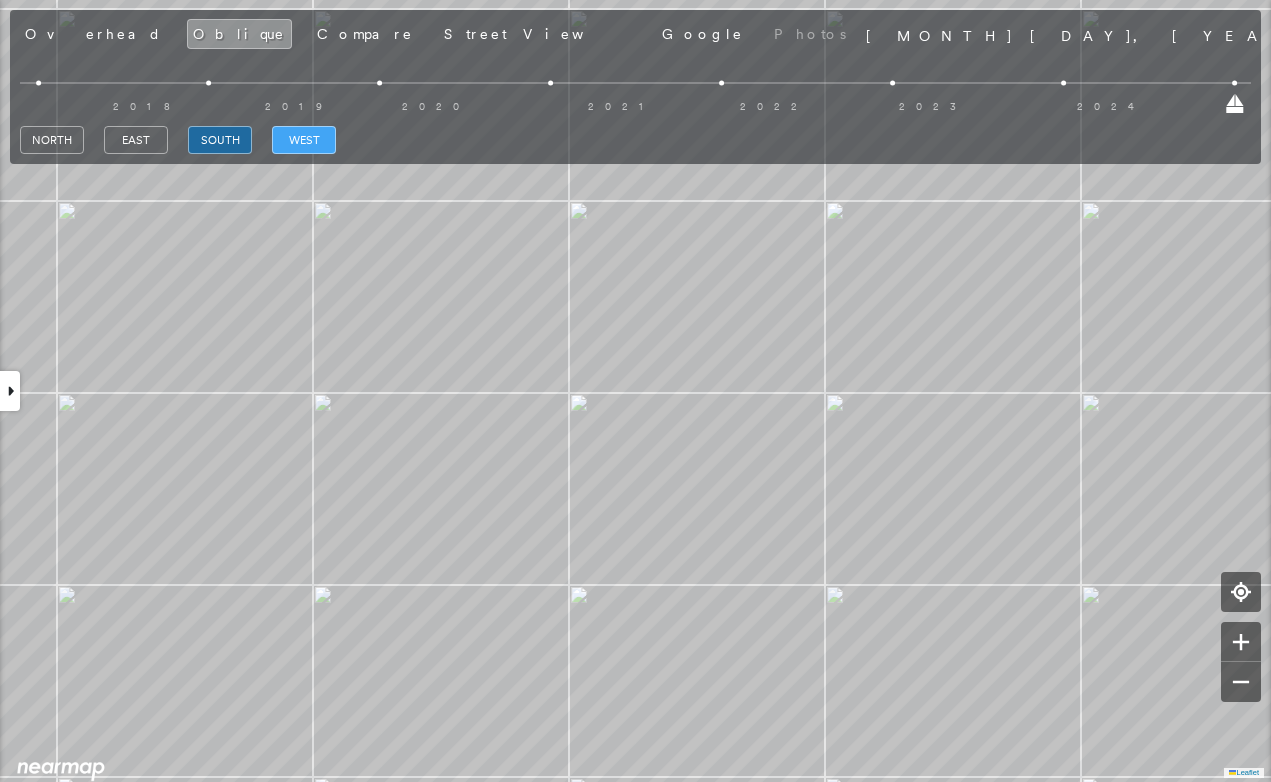 click on "west" at bounding box center [304, 140] 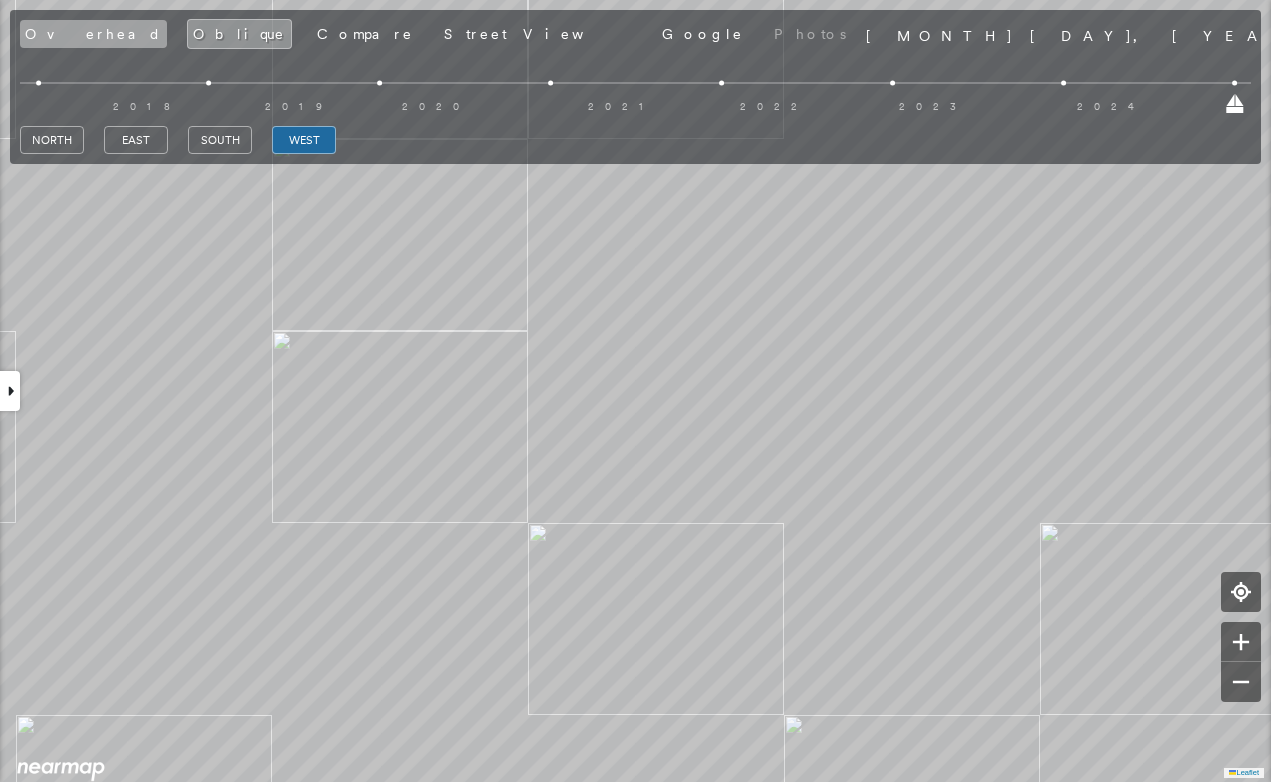 click on "Overhead" at bounding box center [93, 34] 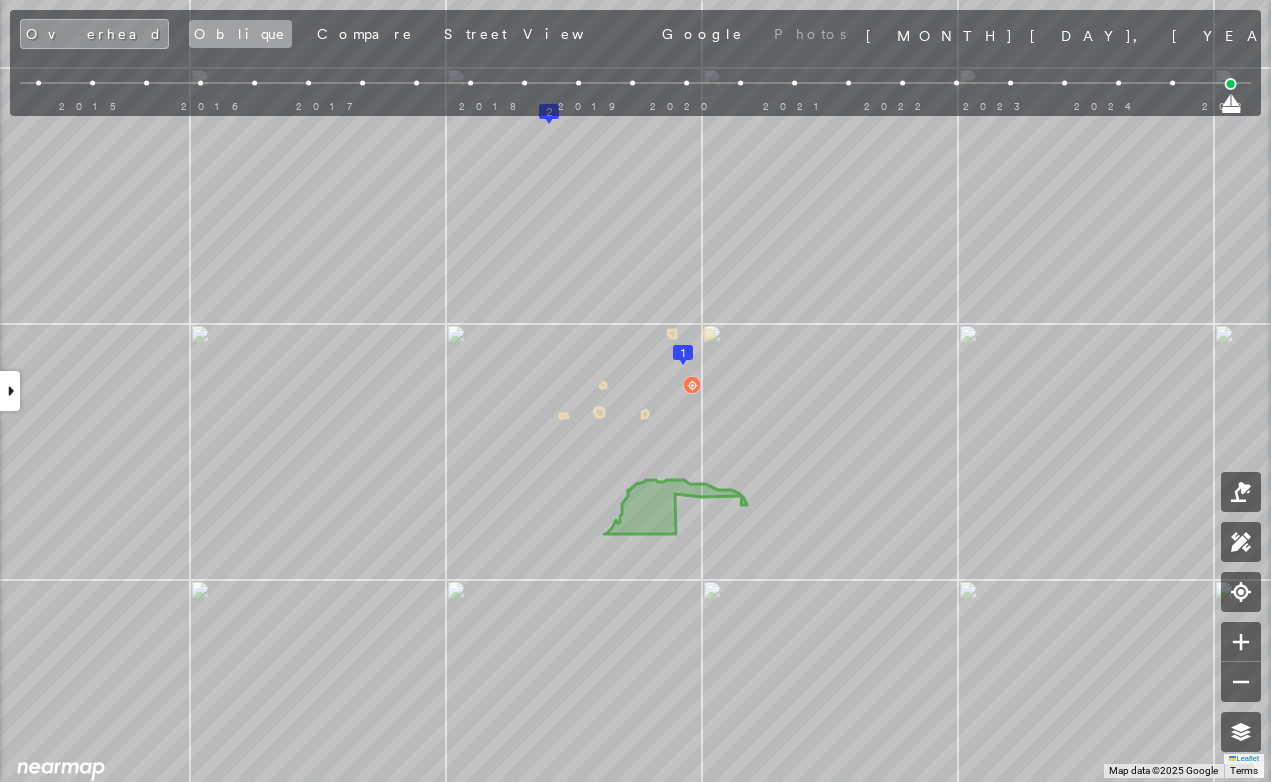 click on "Oblique" at bounding box center (240, 34) 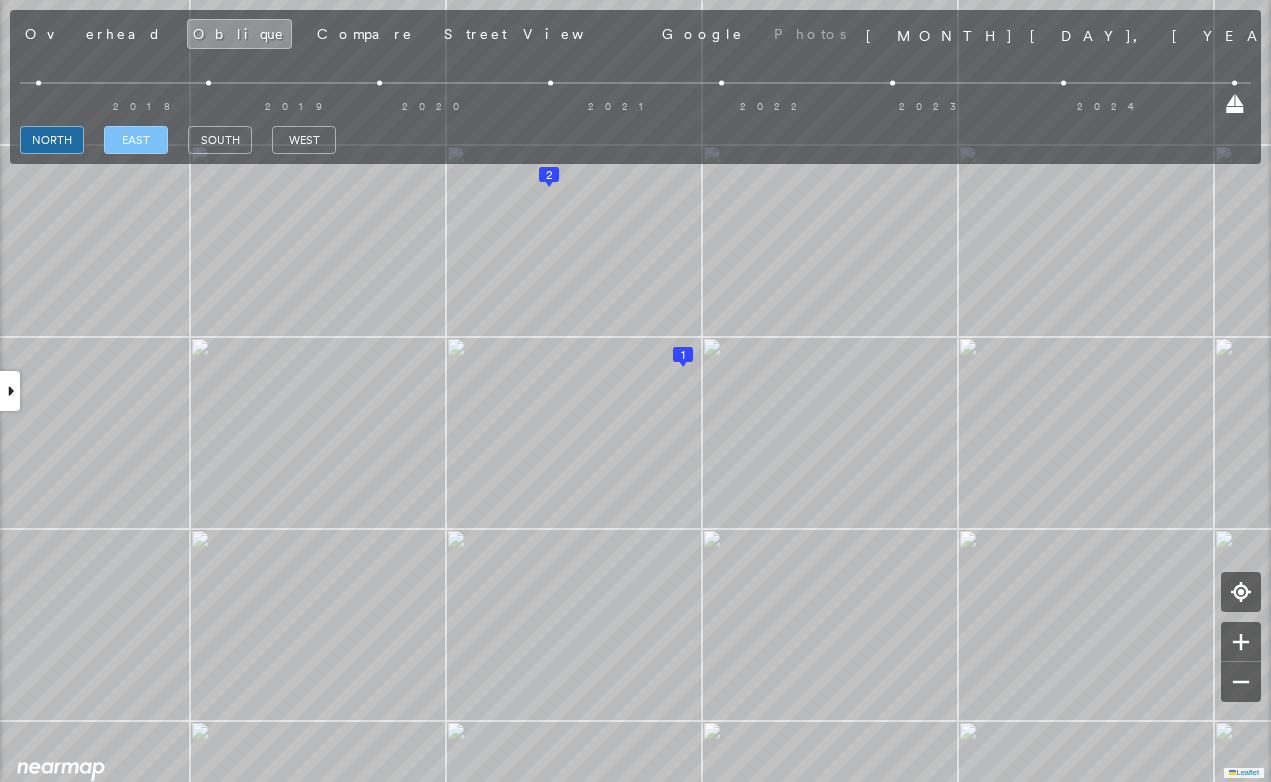 click on "east" at bounding box center (136, 140) 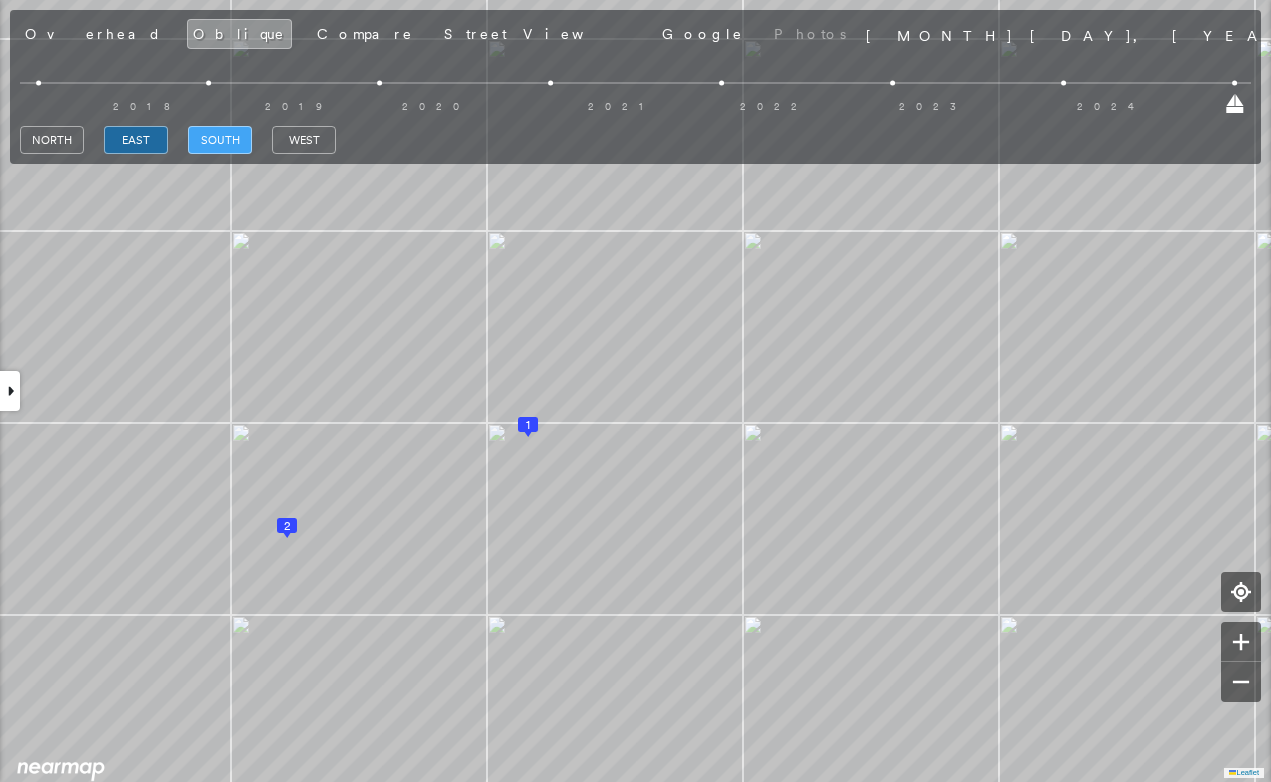 click on "south" at bounding box center (220, 140) 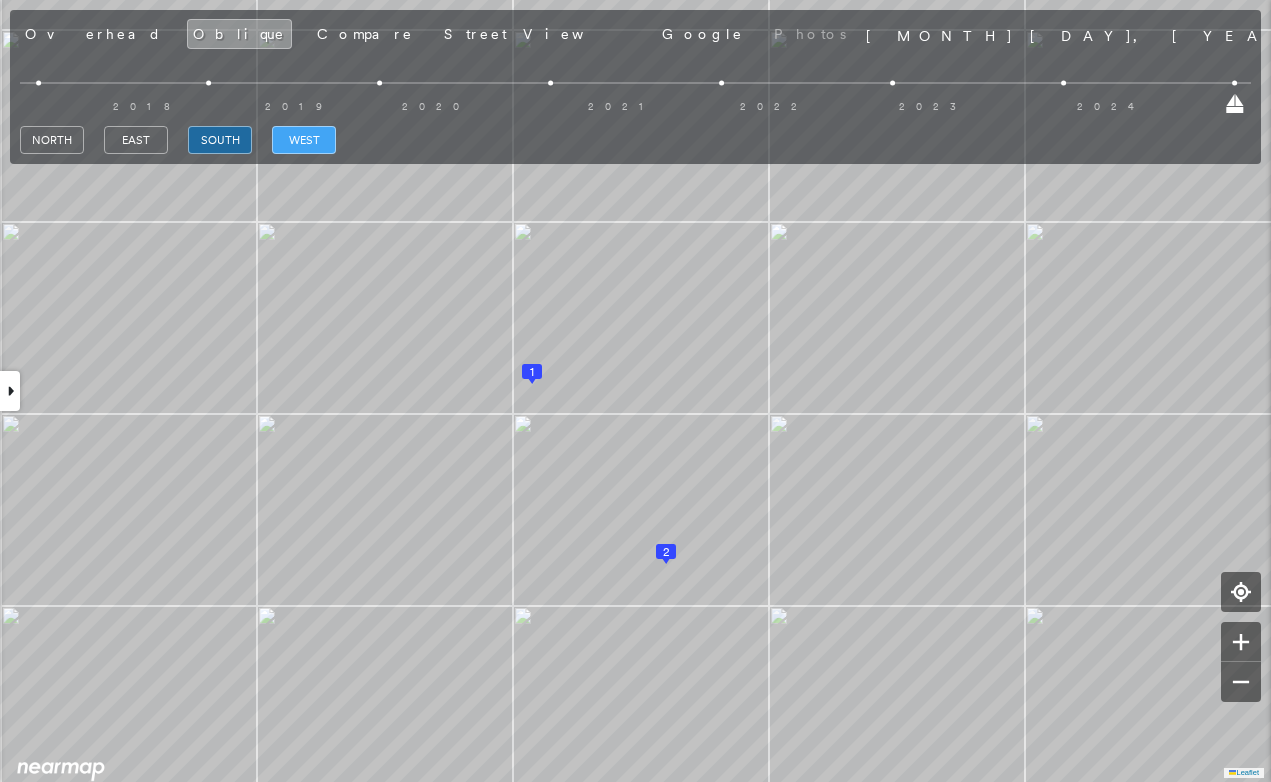 click on "west" at bounding box center [304, 140] 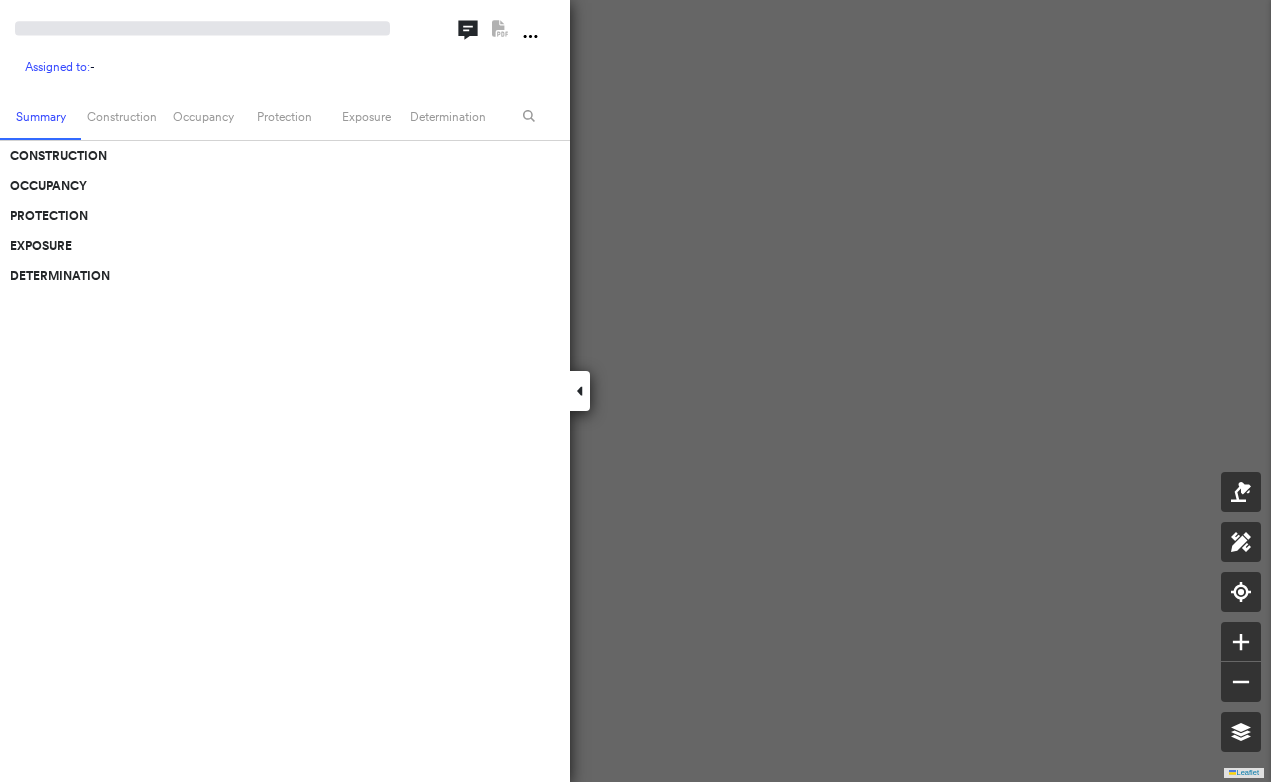 scroll, scrollTop: 0, scrollLeft: 0, axis: both 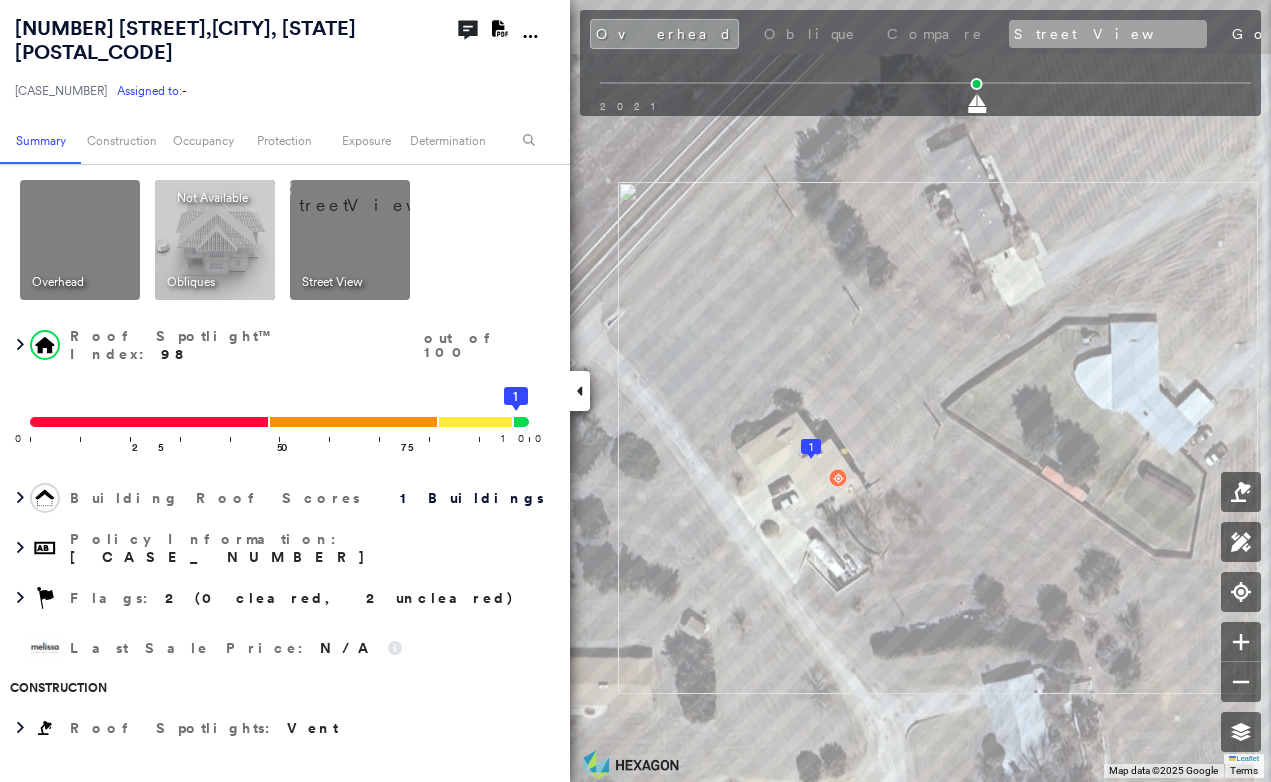 click on "Street View" at bounding box center (1108, 34) 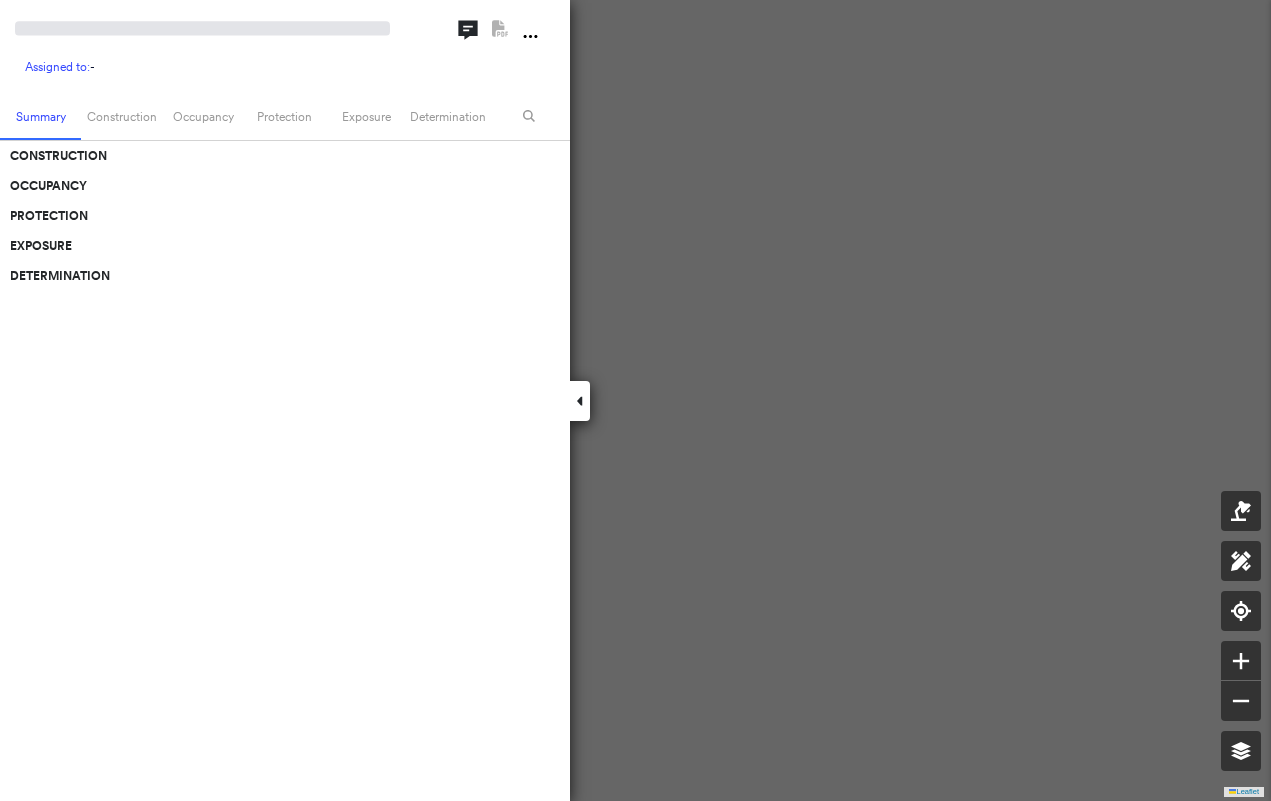 scroll, scrollTop: 0, scrollLeft: 0, axis: both 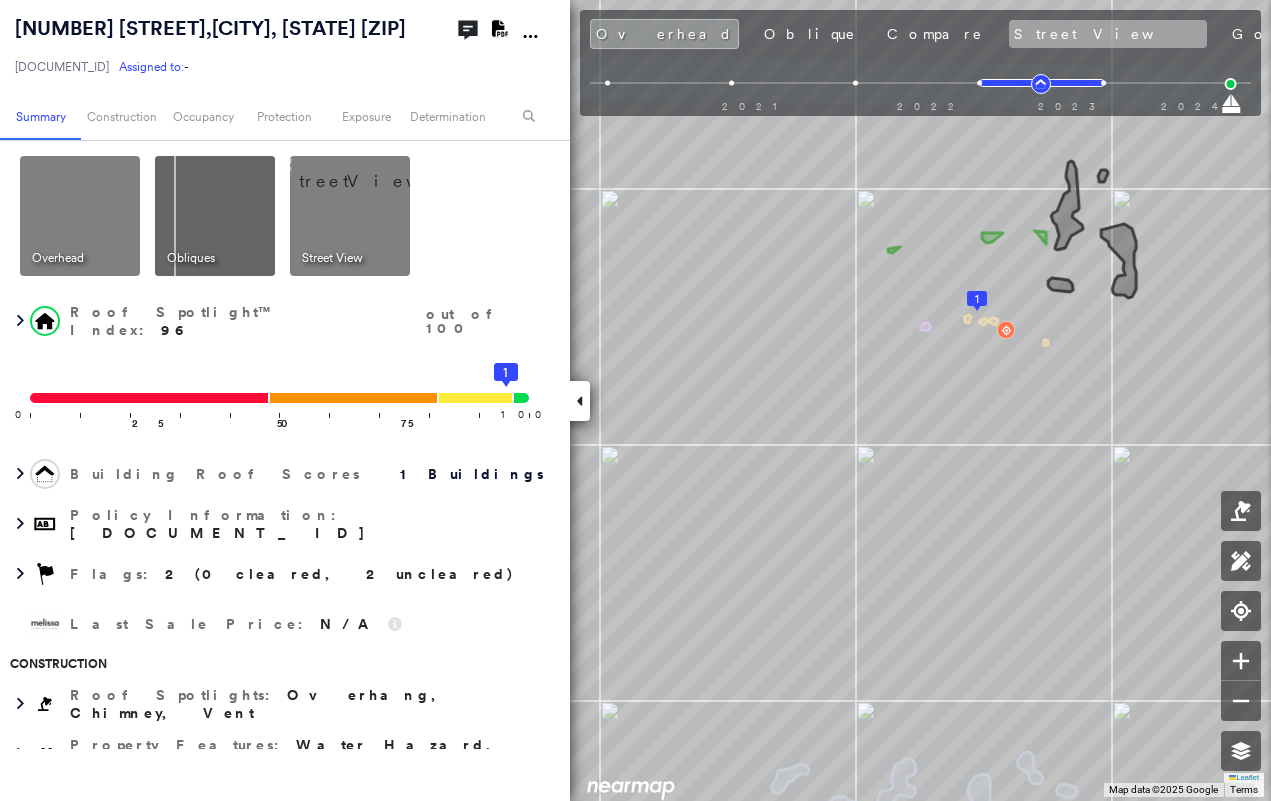 click on "Street View" at bounding box center (1108, 34) 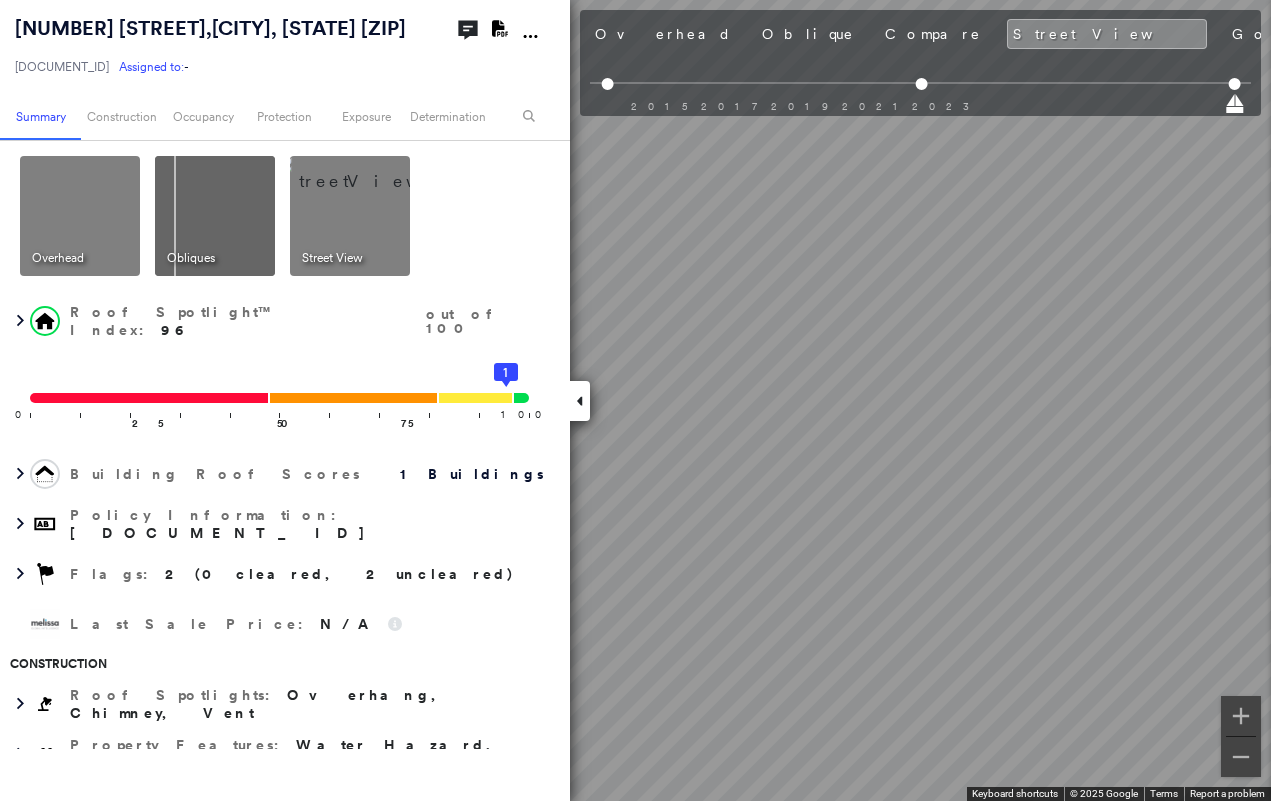 click 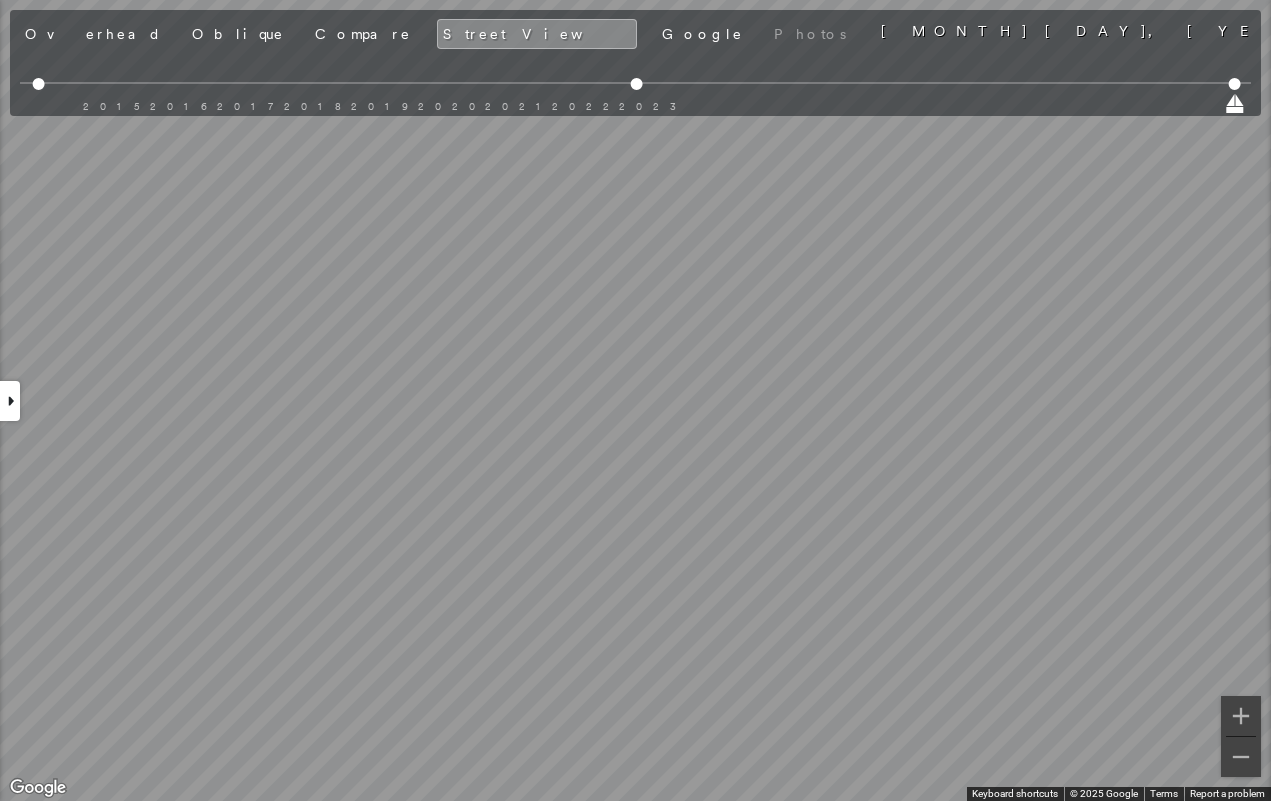 click 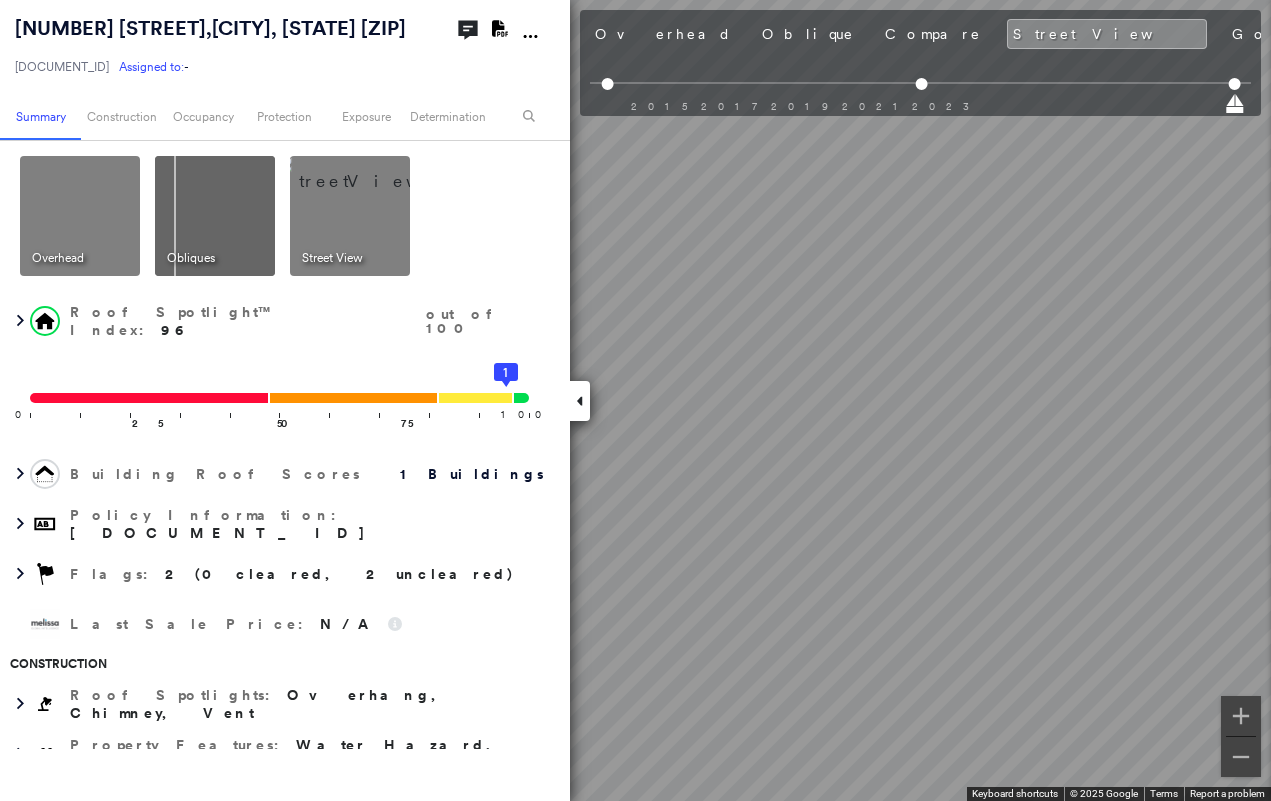 click 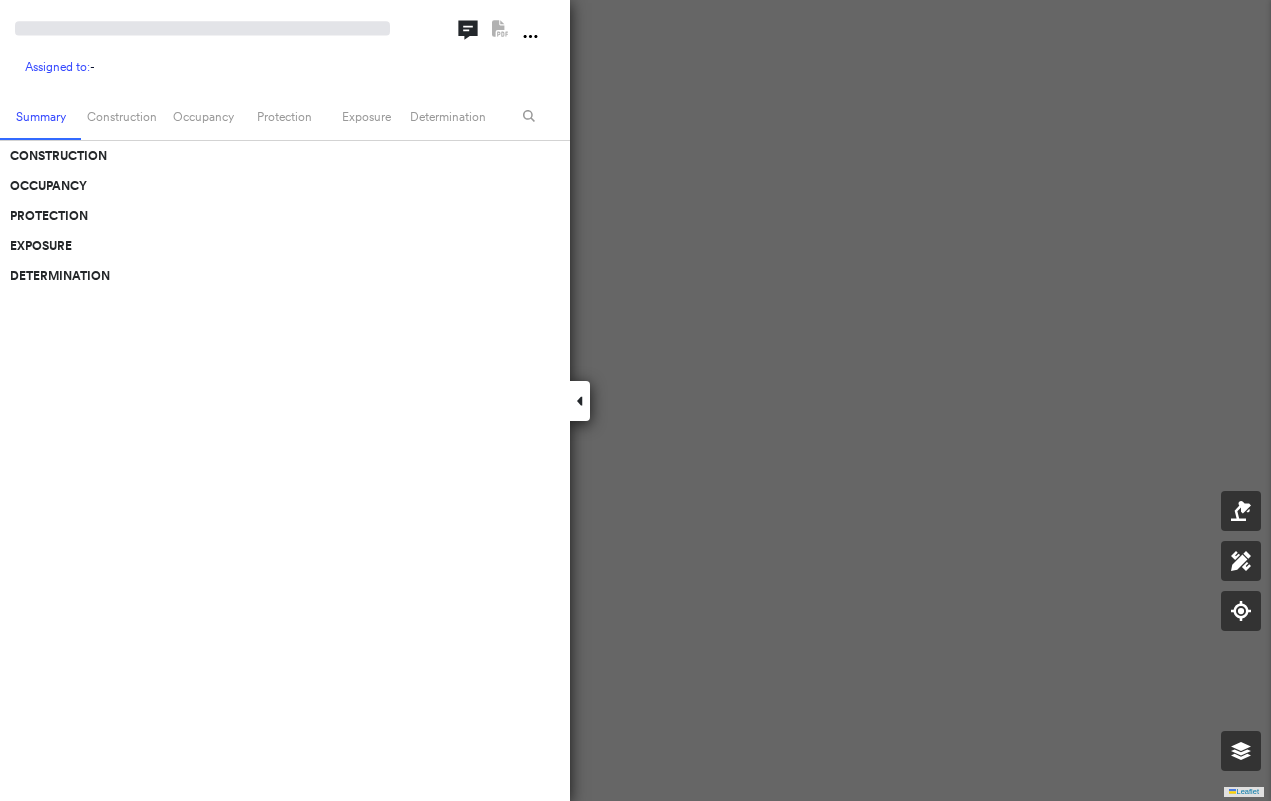 scroll, scrollTop: 0, scrollLeft: 0, axis: both 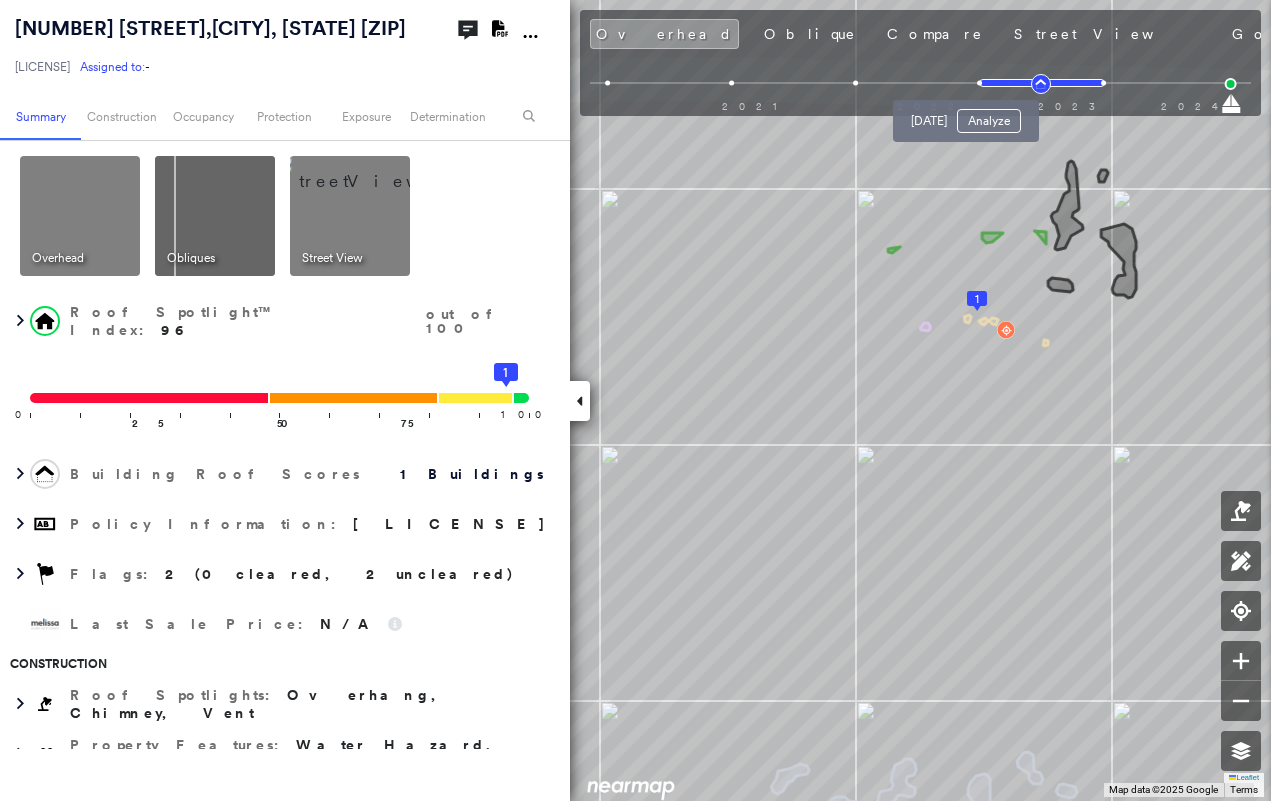 click at bounding box center [979, 83] 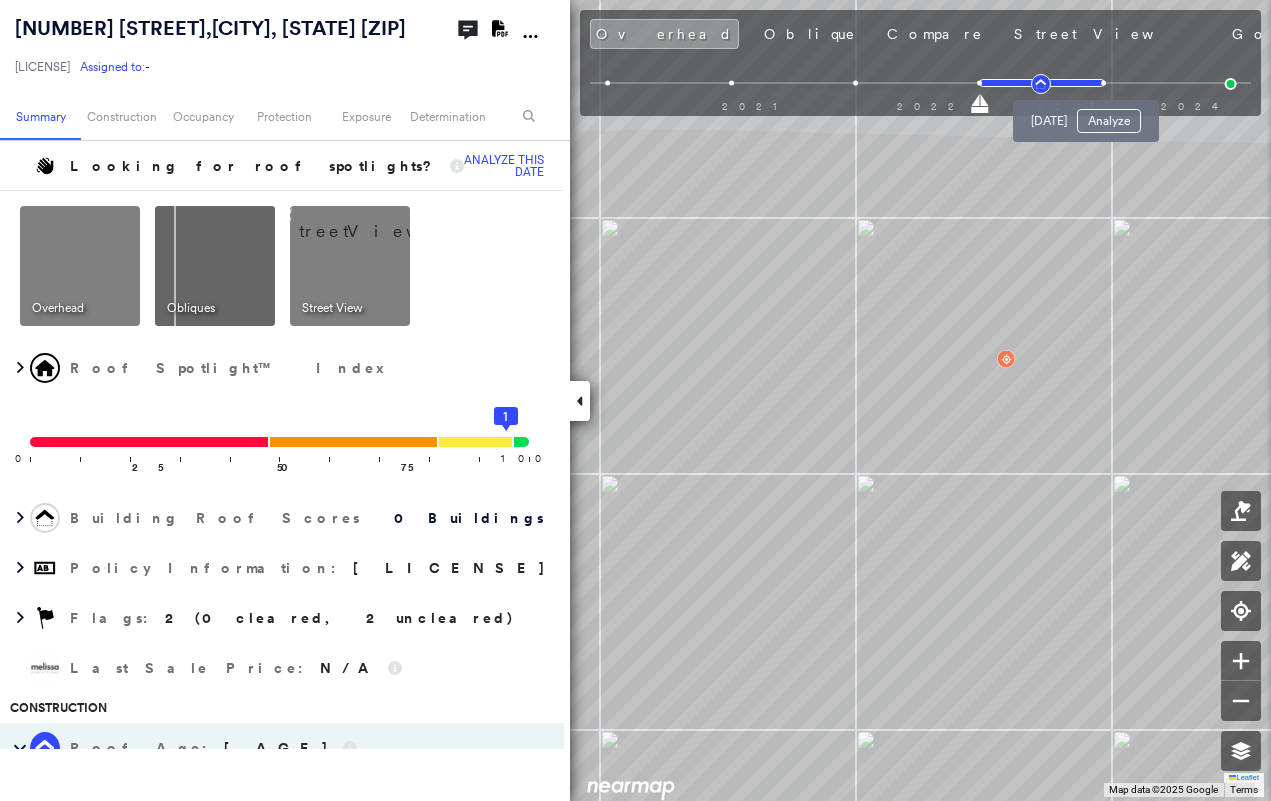 click at bounding box center [1103, 83] 